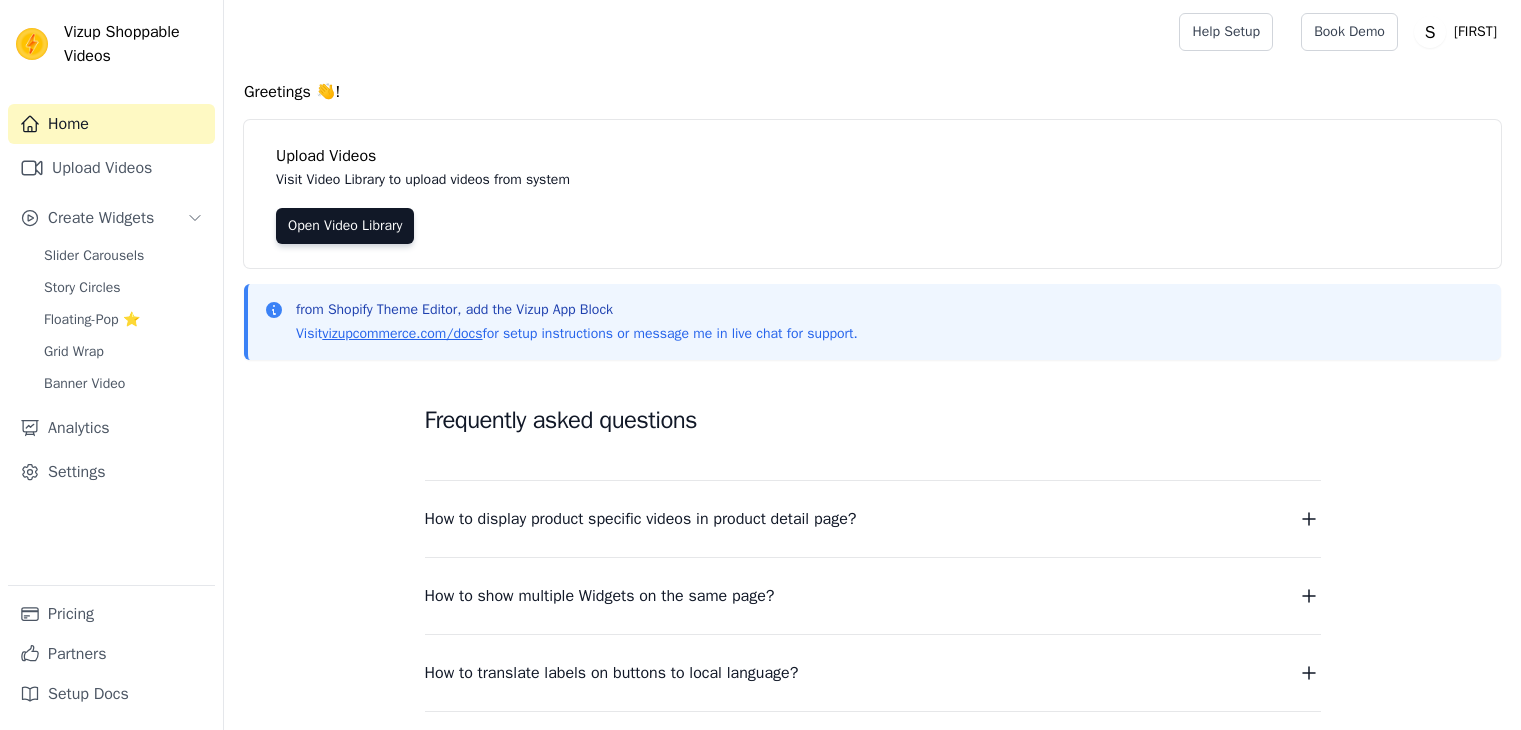 scroll, scrollTop: 0, scrollLeft: 0, axis: both 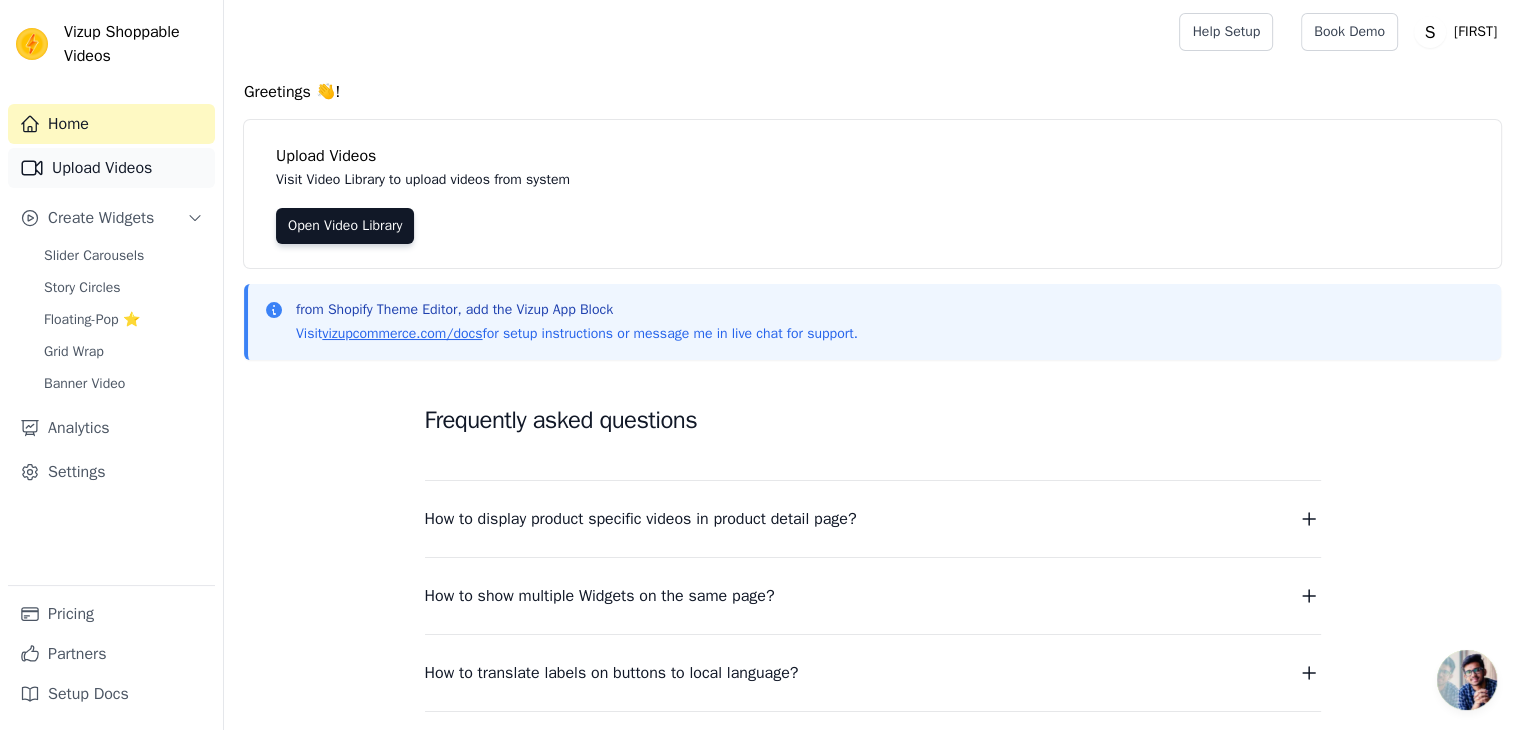 click on "Upload Videos" at bounding box center [111, 168] 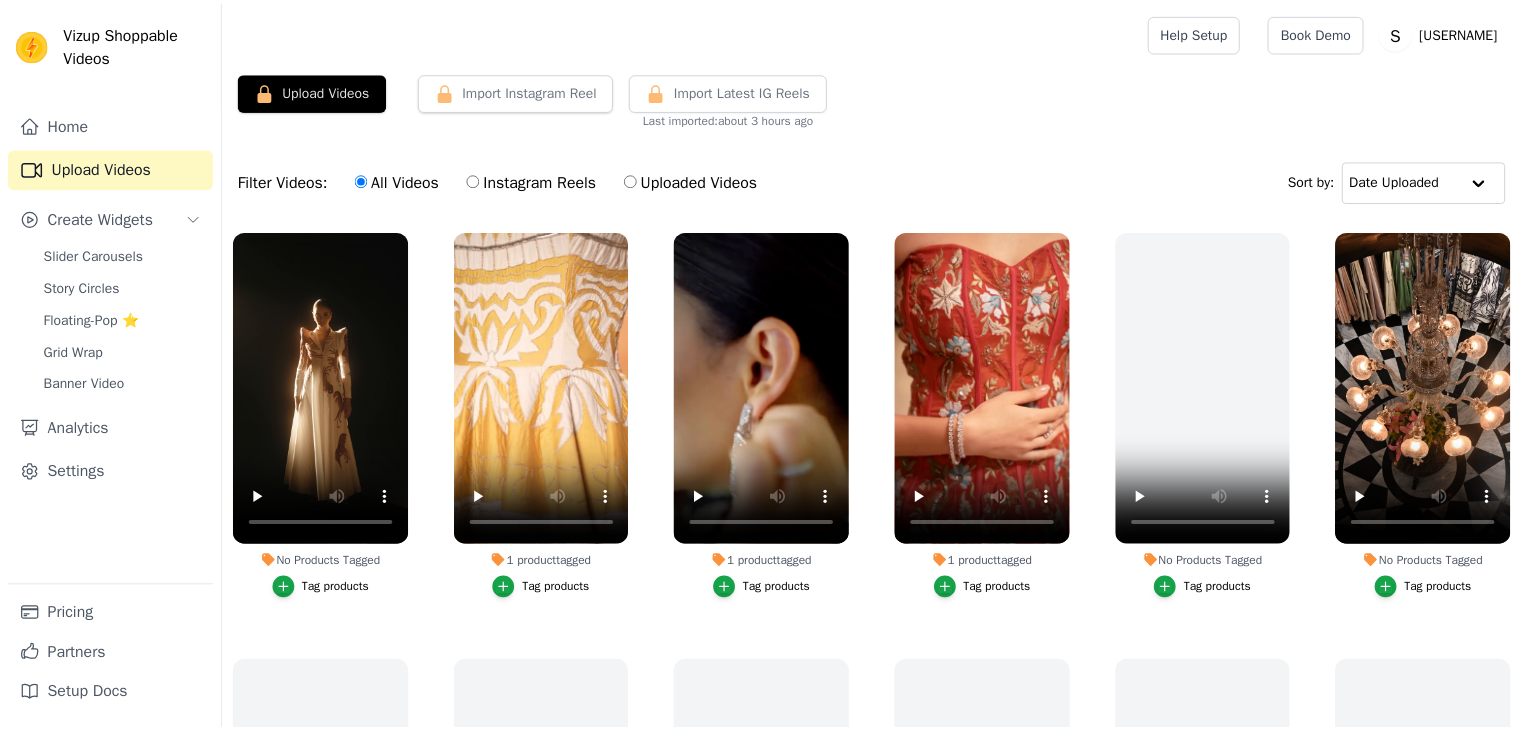 scroll, scrollTop: 0, scrollLeft: 0, axis: both 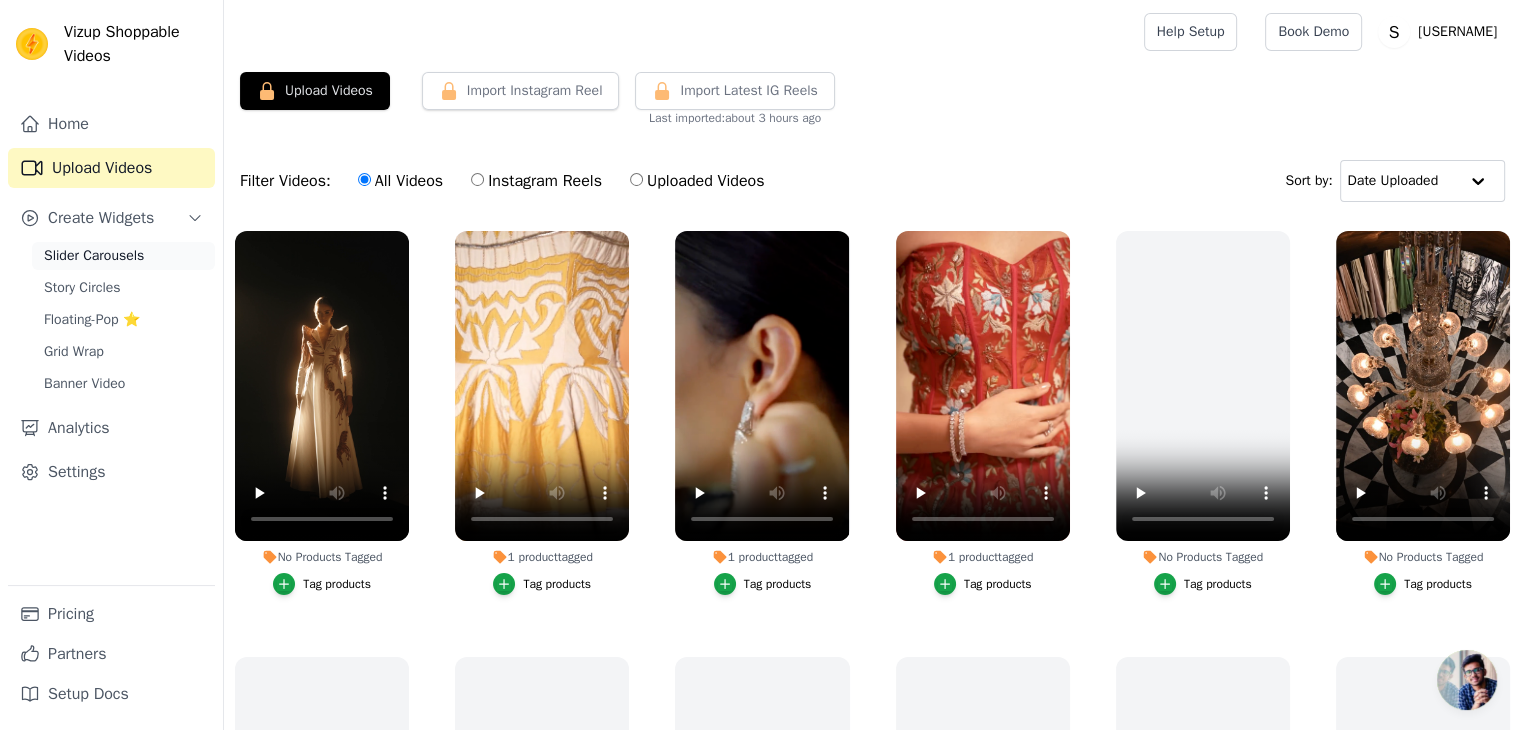 click on "Slider Carousels" at bounding box center (94, 256) 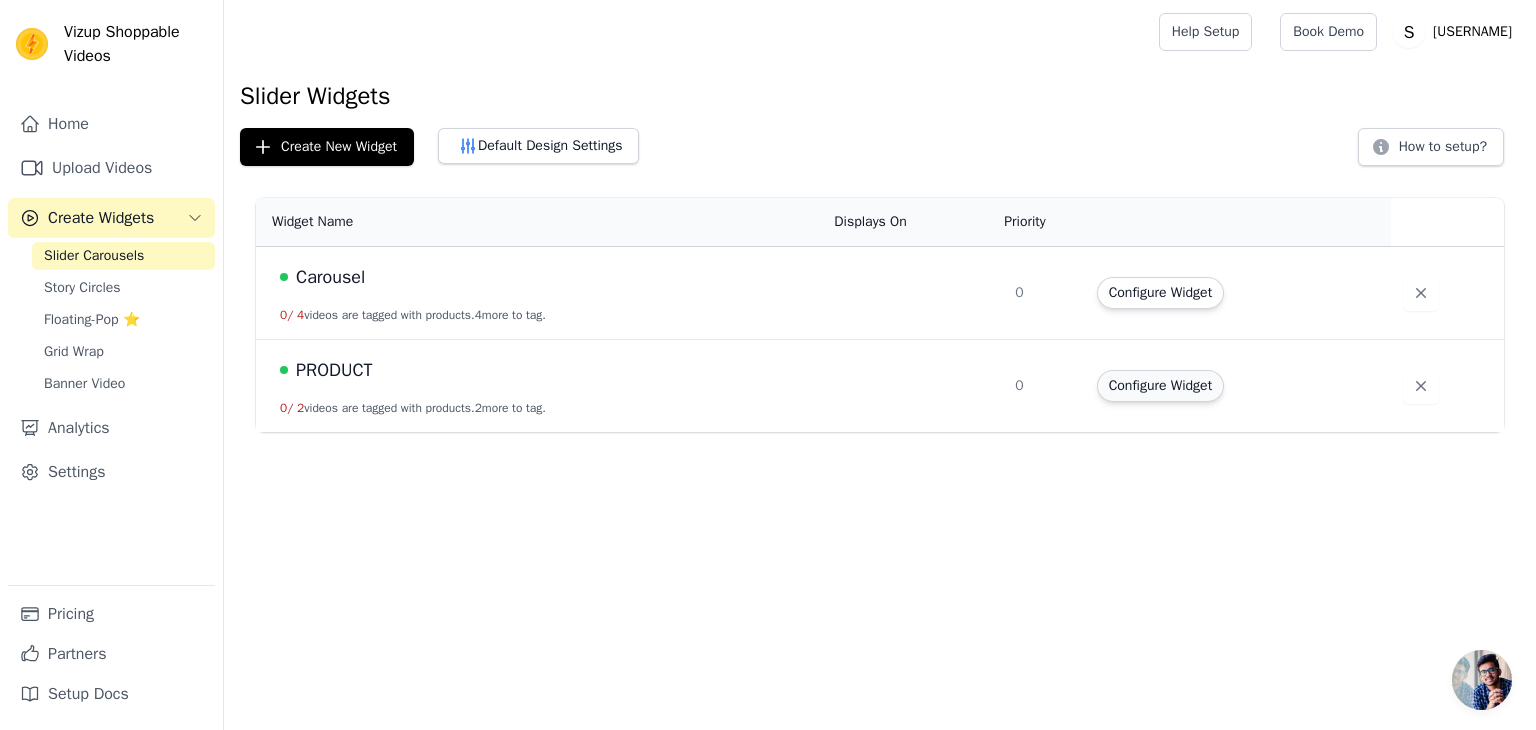 click on "Configure Widget" at bounding box center [1160, 386] 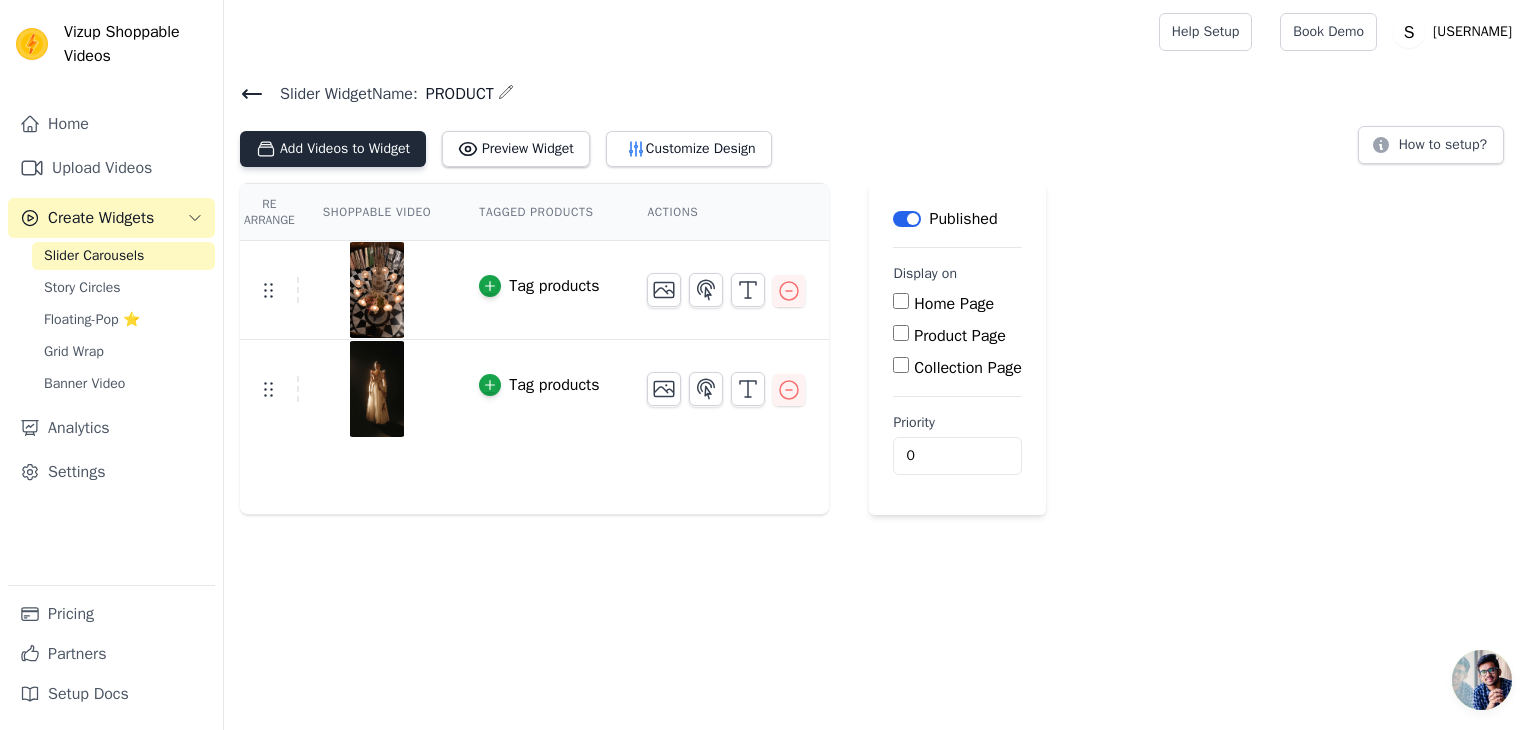 click on "Add Videos to Widget" at bounding box center (333, 149) 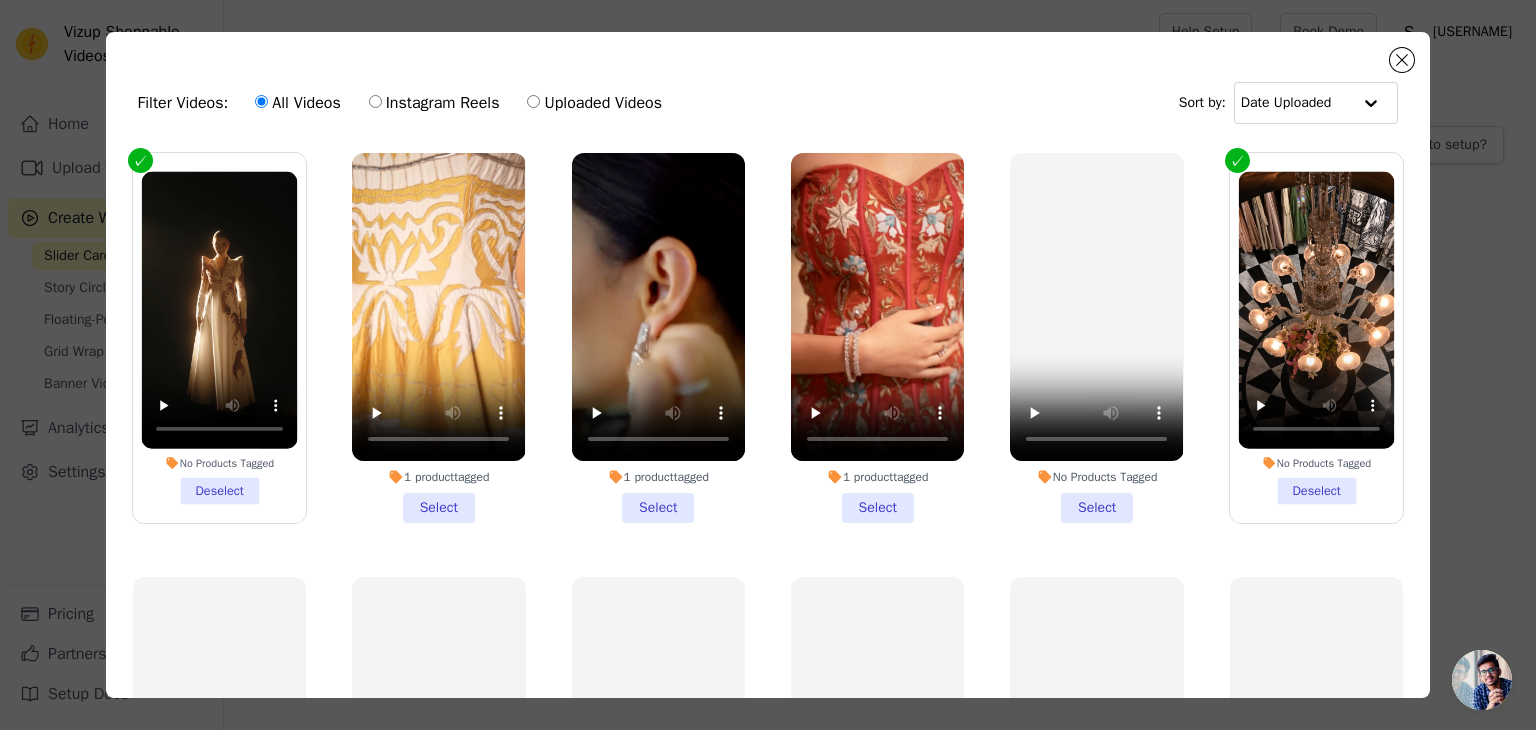 click on "1   product  tagged     Select" at bounding box center [438, 338] 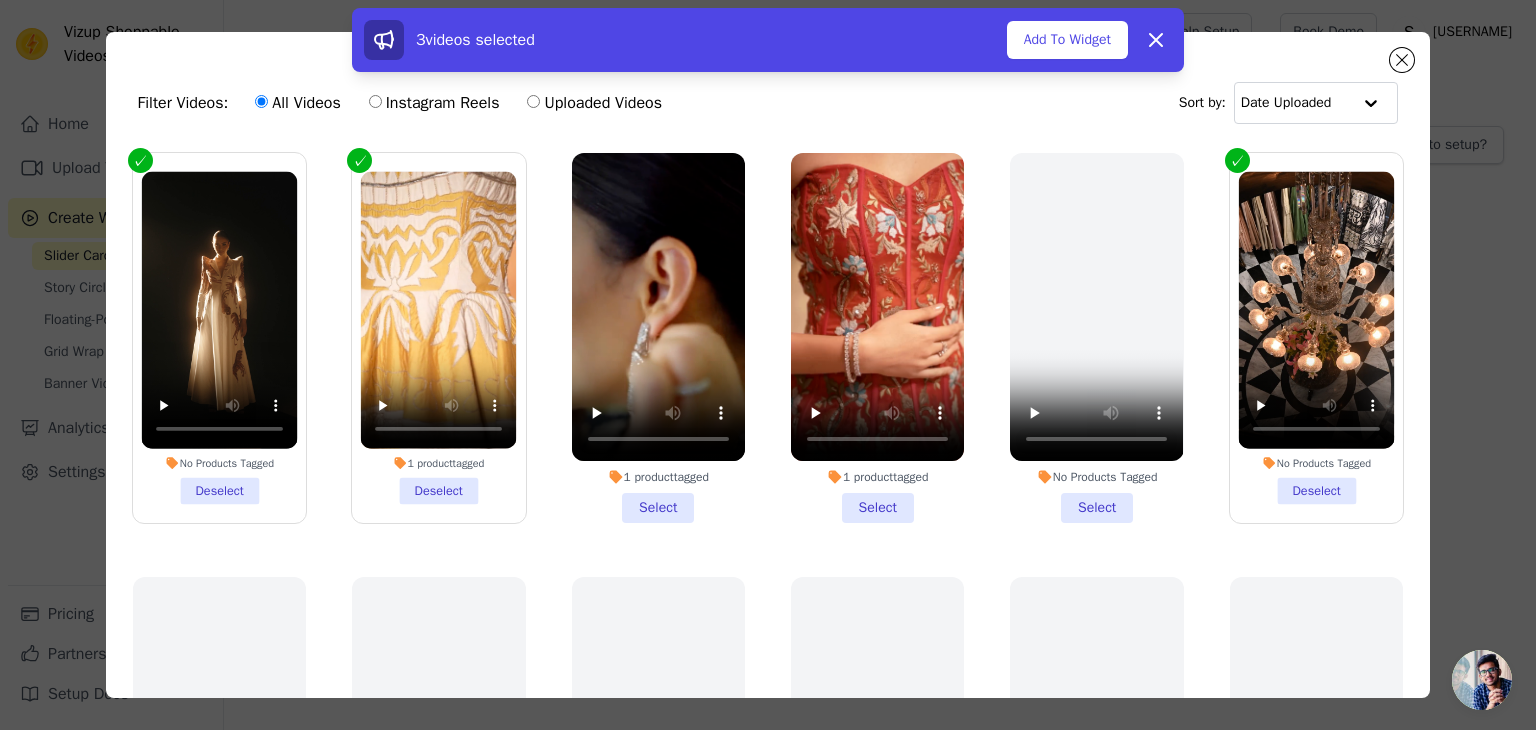 click on "1   product  tagged     Select" at bounding box center (658, 338) 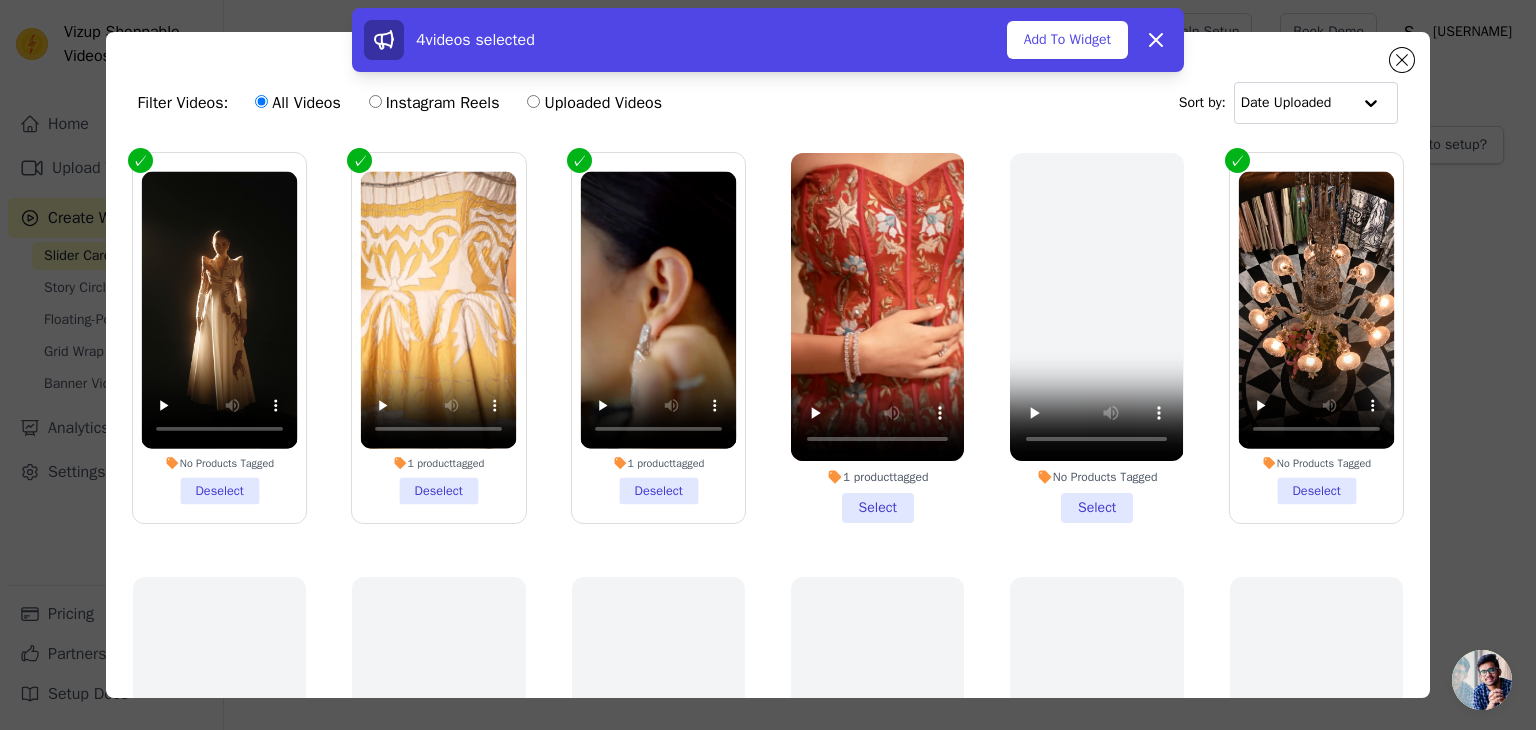 click on "1   product  tagged     Select" at bounding box center (877, 338) 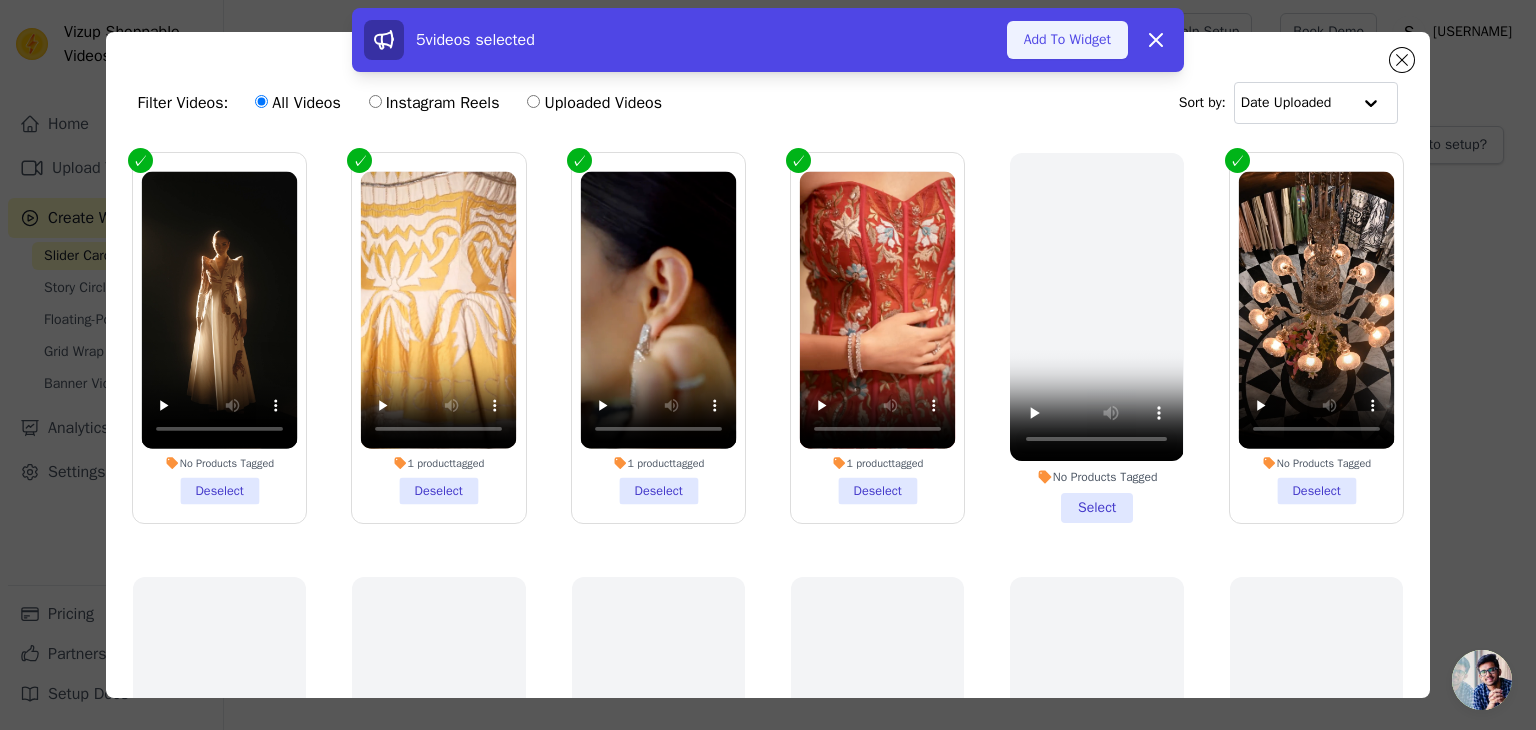 click on "Add To Widget" at bounding box center (1067, 40) 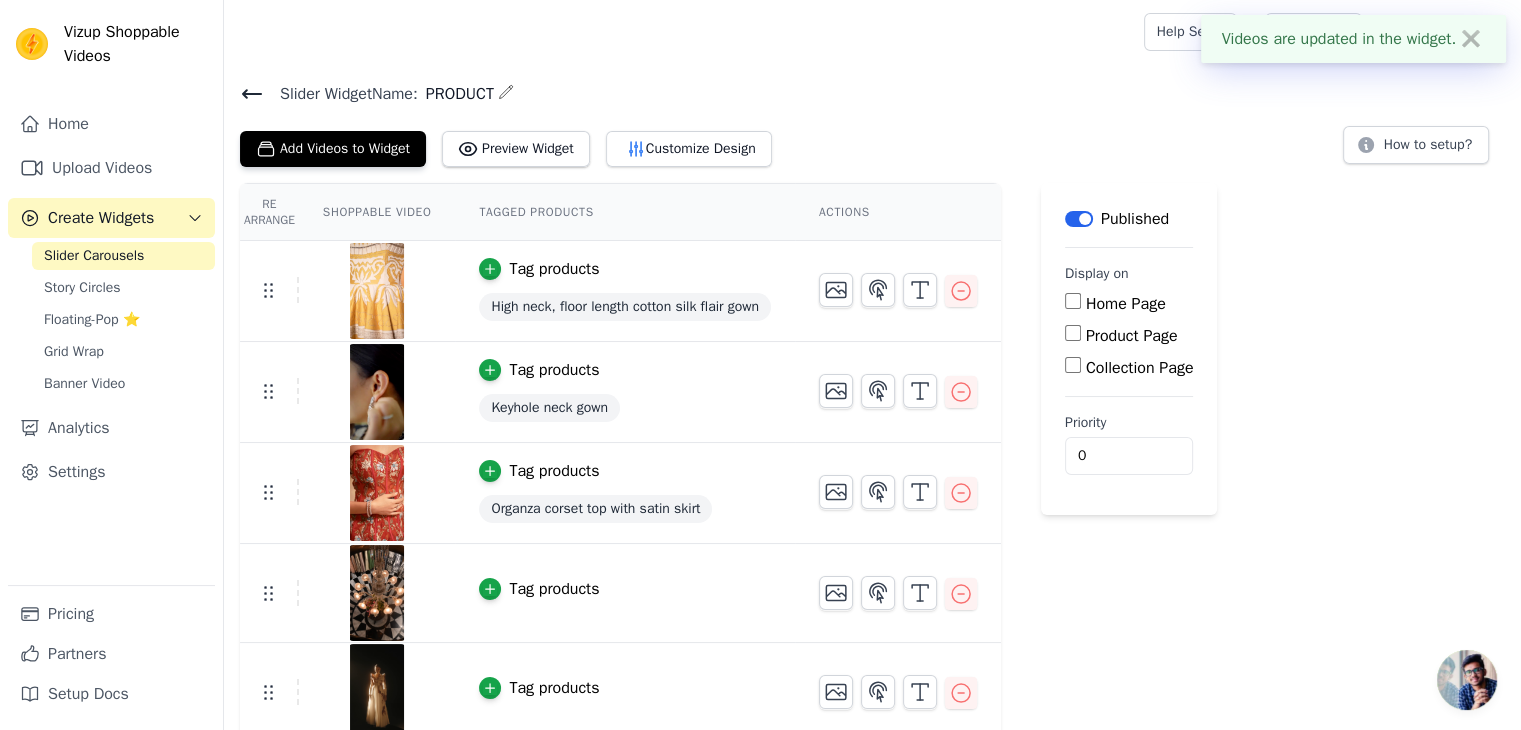 scroll, scrollTop: 9, scrollLeft: 0, axis: vertical 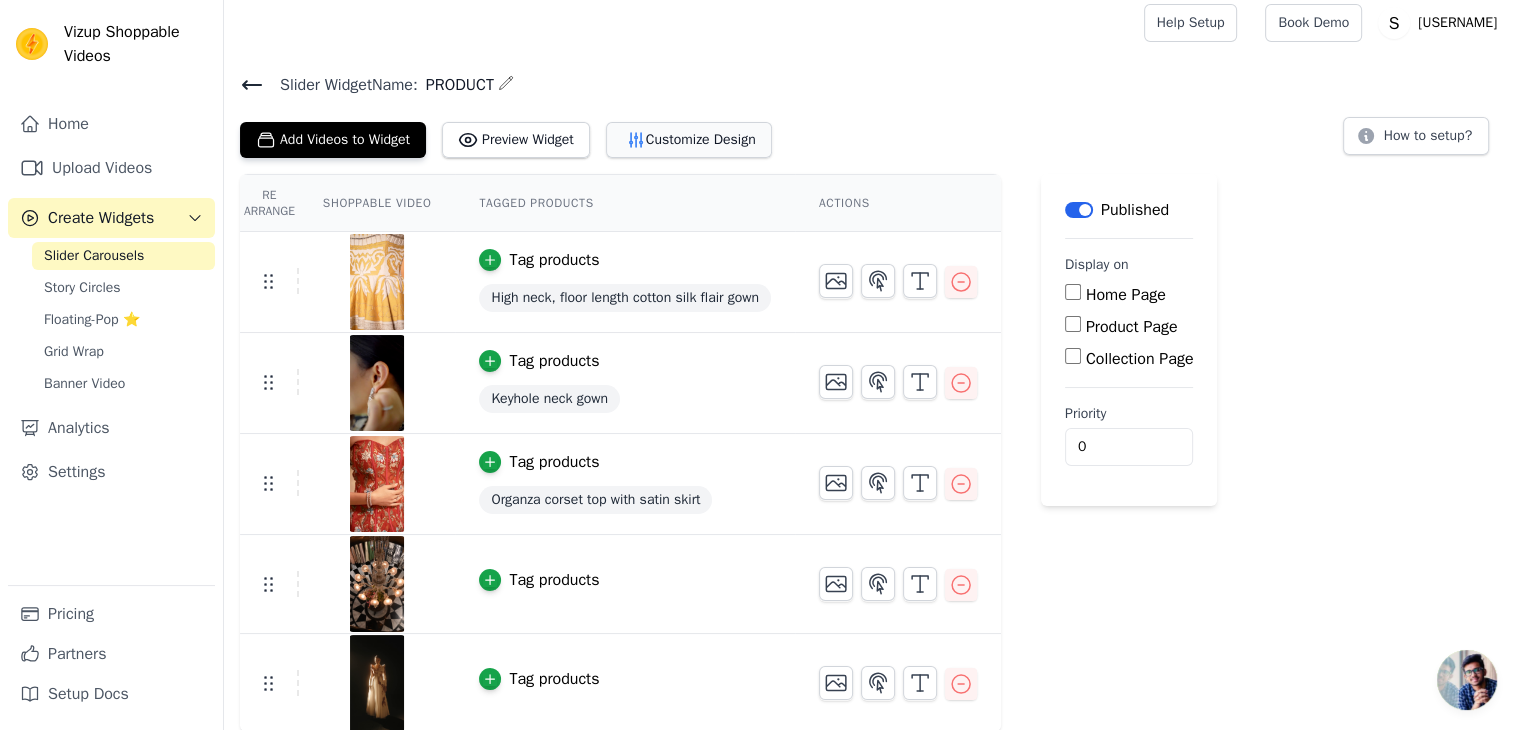 click on "Customize Design" at bounding box center [689, 140] 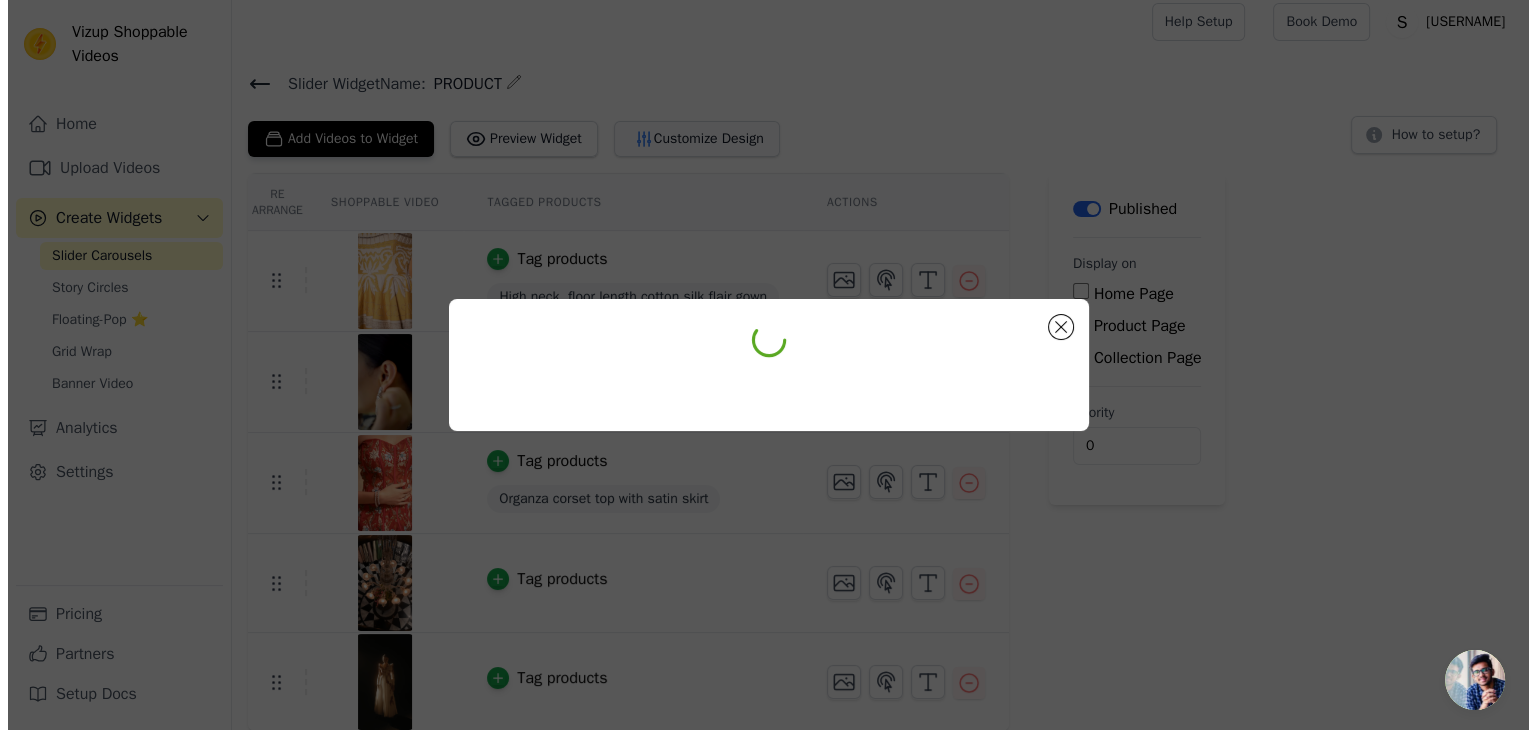 scroll, scrollTop: 0, scrollLeft: 0, axis: both 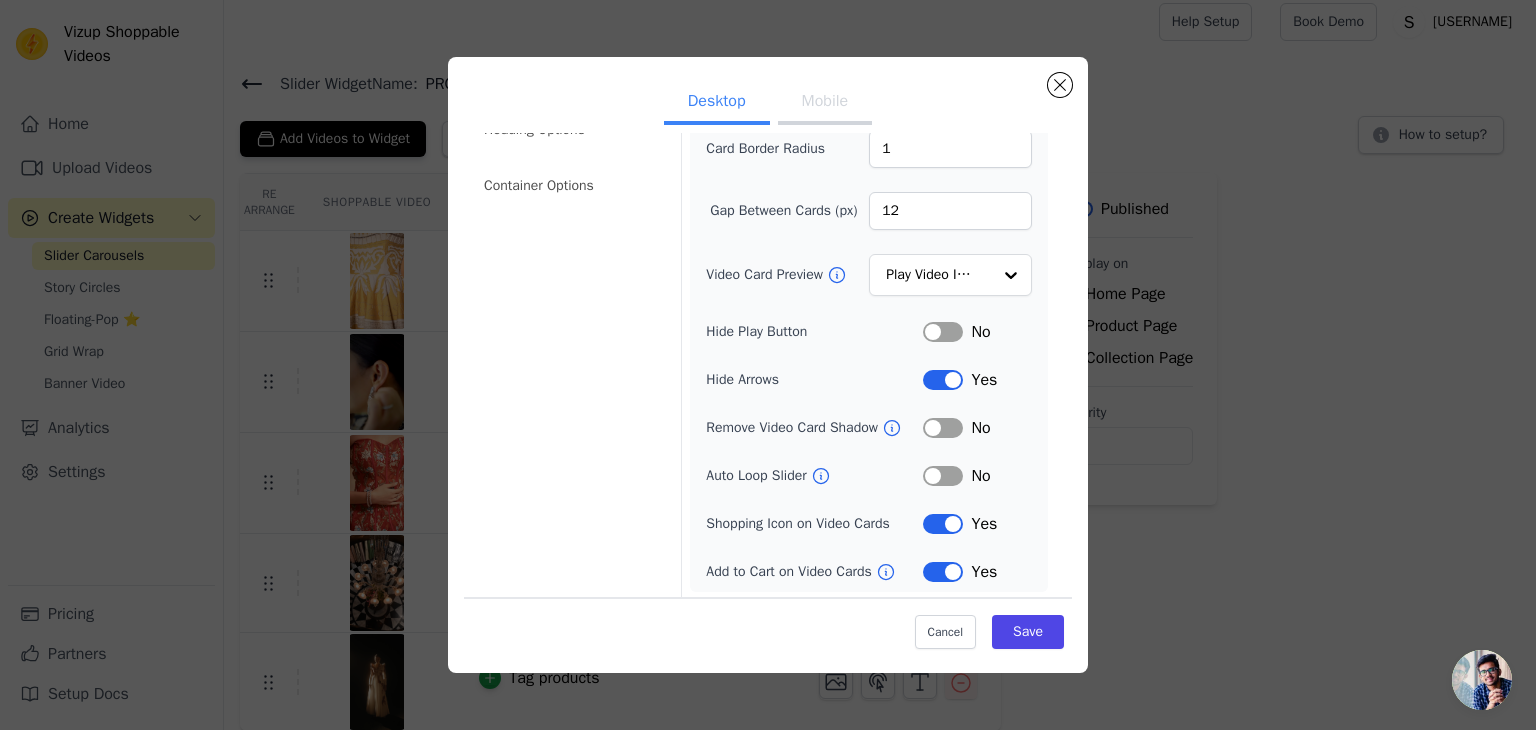 click on "Label" at bounding box center [943, 476] 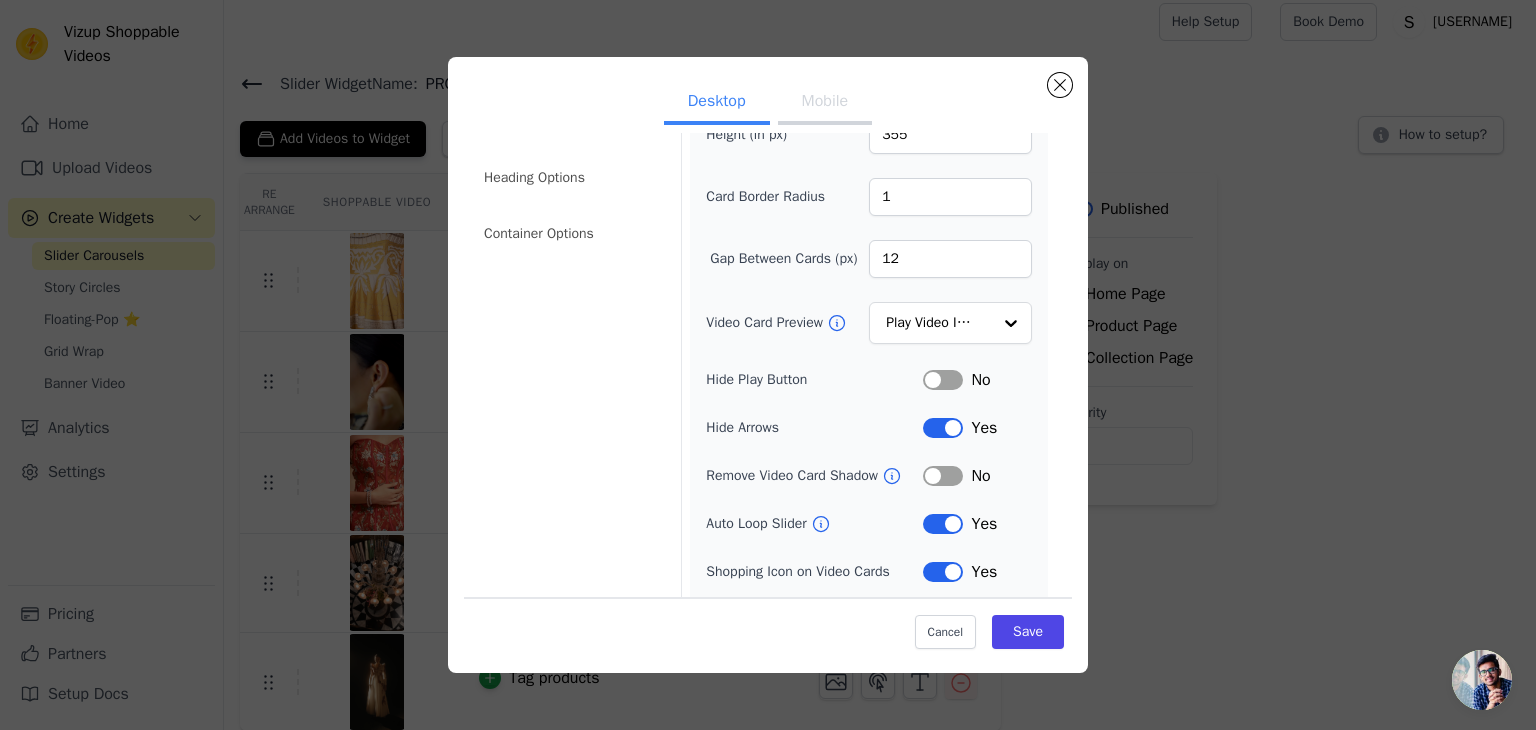 scroll, scrollTop: 156, scrollLeft: 0, axis: vertical 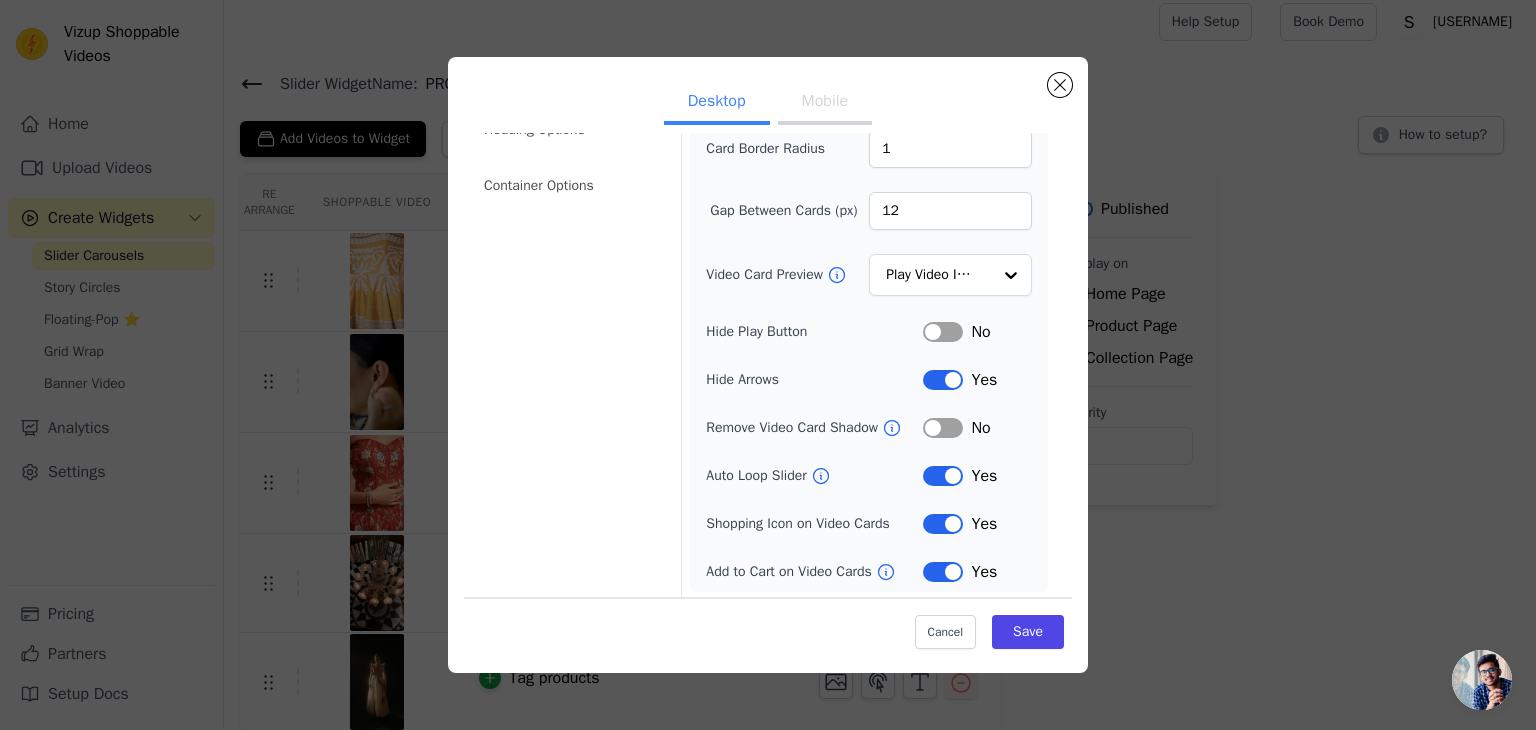 click on "Label" at bounding box center (943, 476) 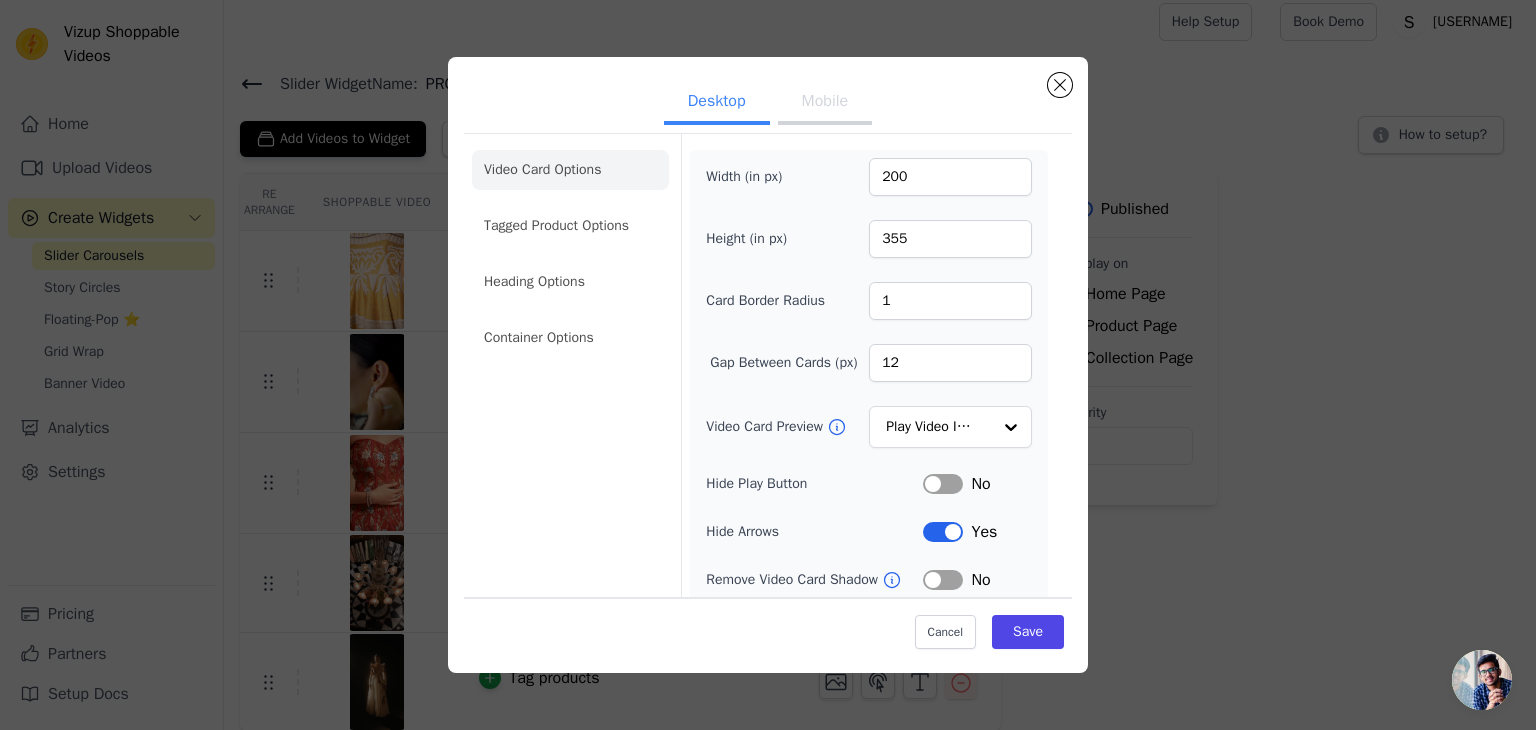 scroll, scrollTop: 0, scrollLeft: 0, axis: both 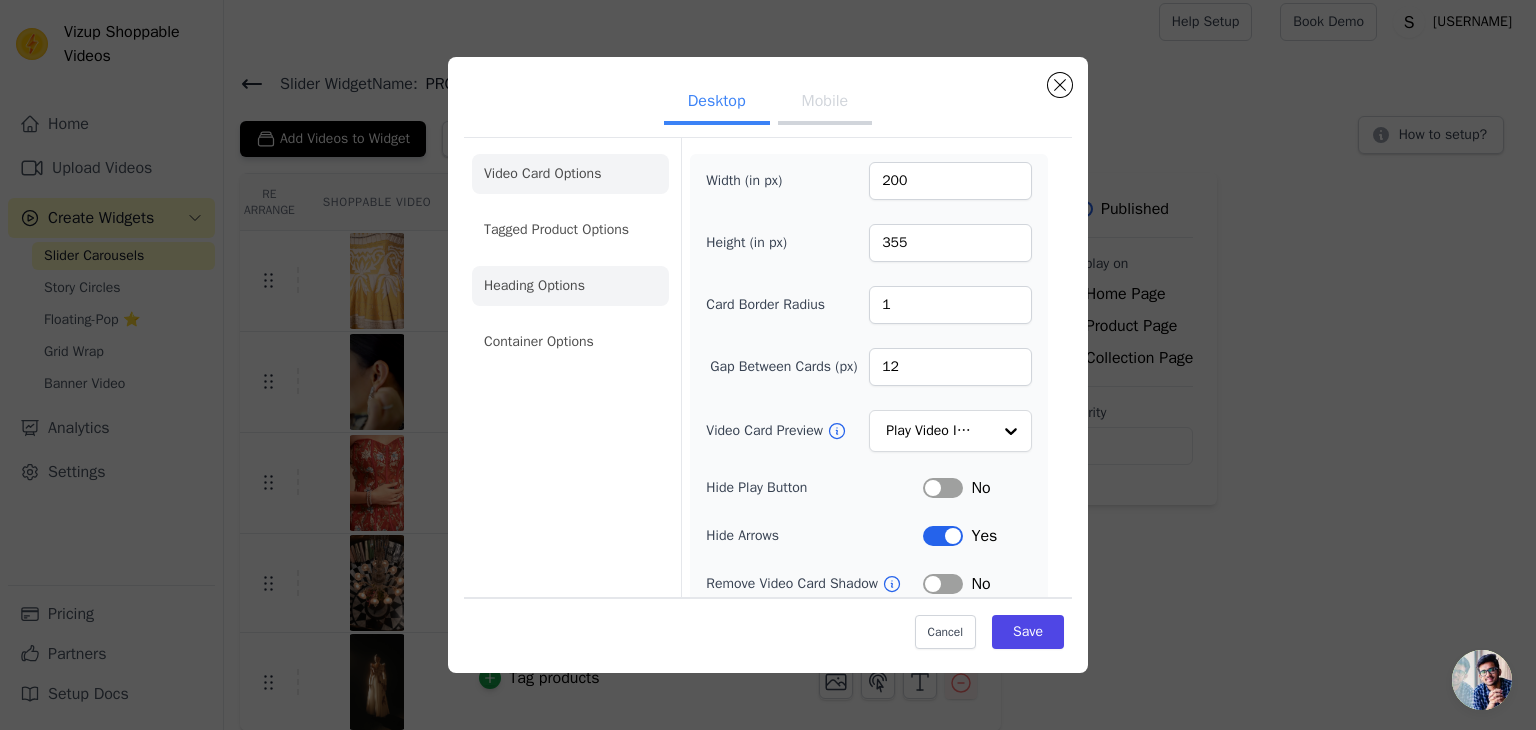 click on "Heading Options" 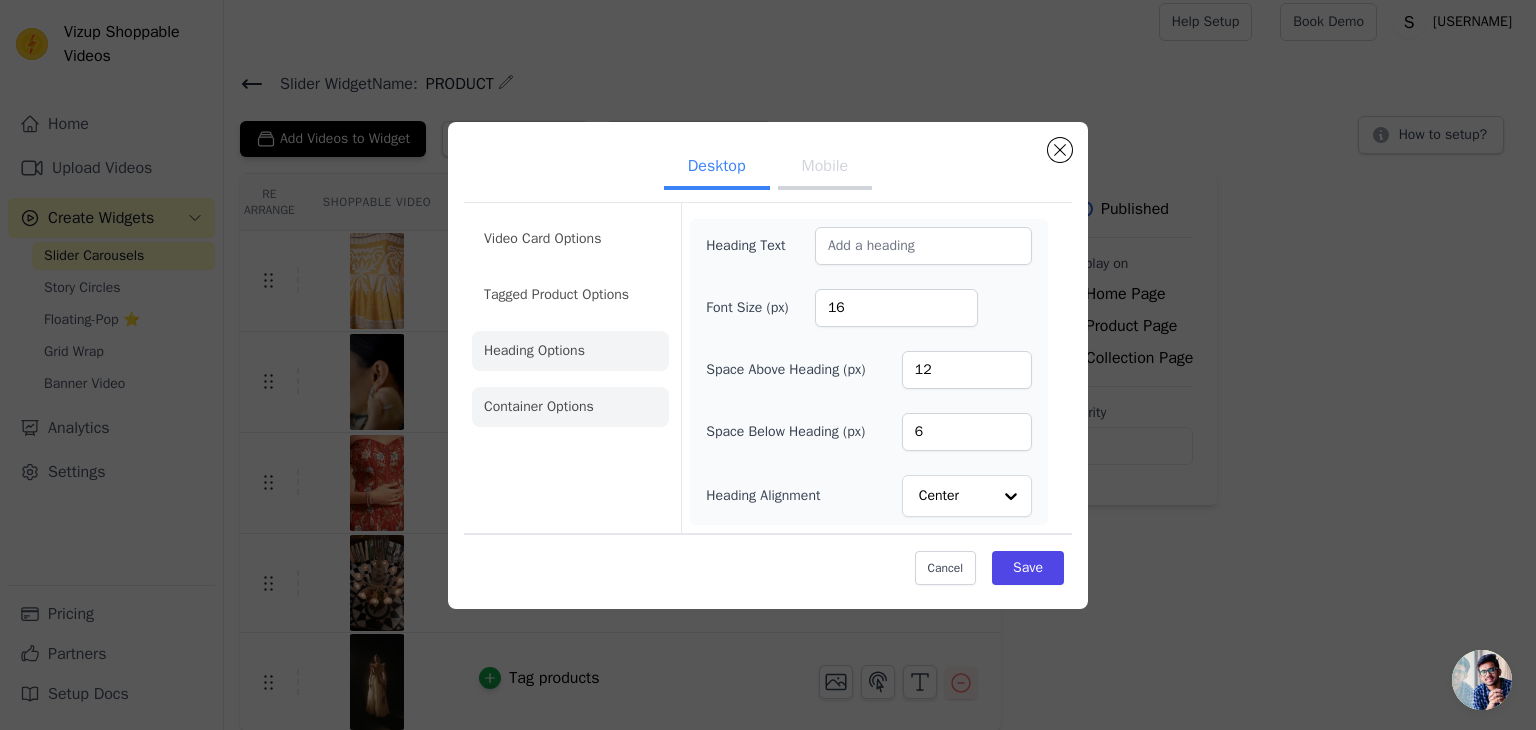 click on "Container Options" 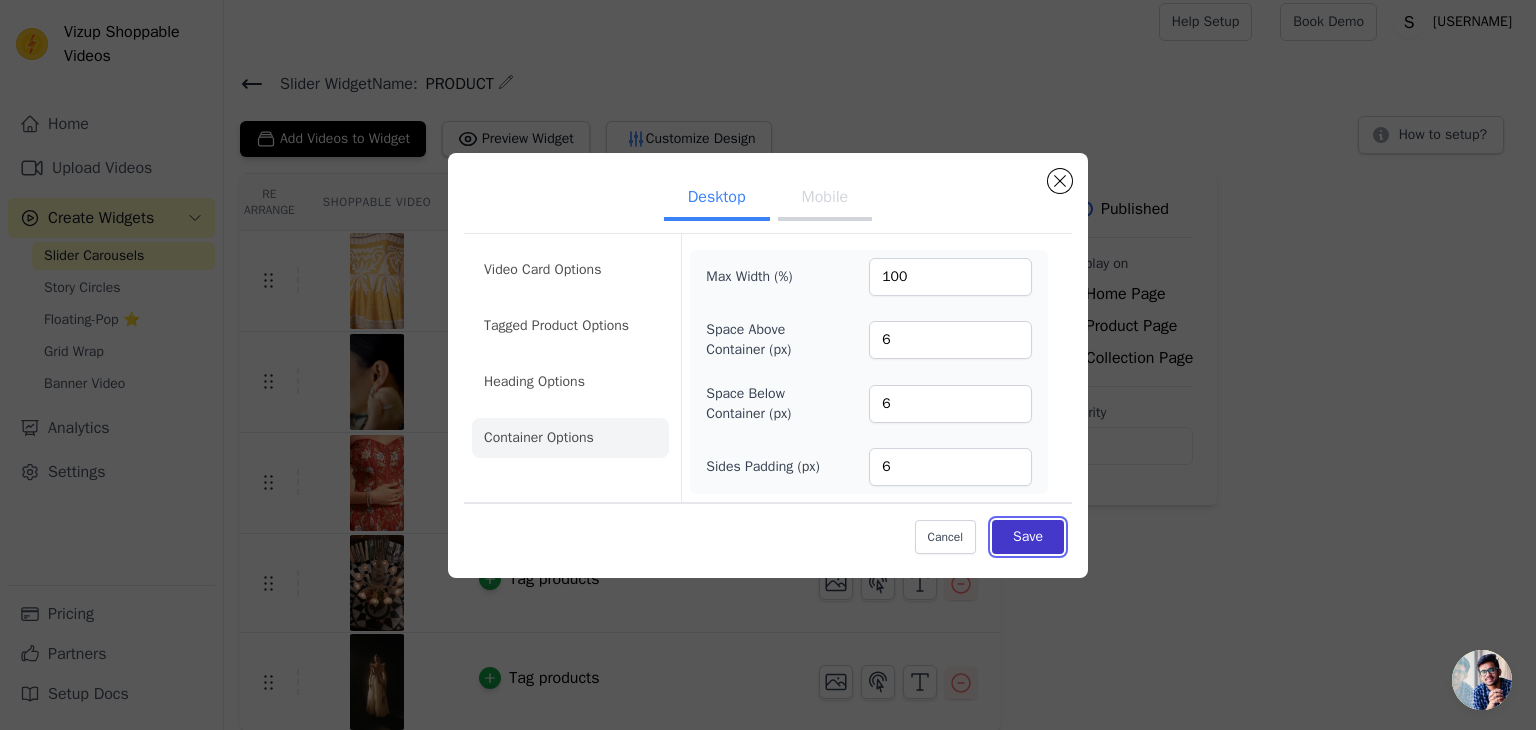 click on "Save" at bounding box center (1028, 537) 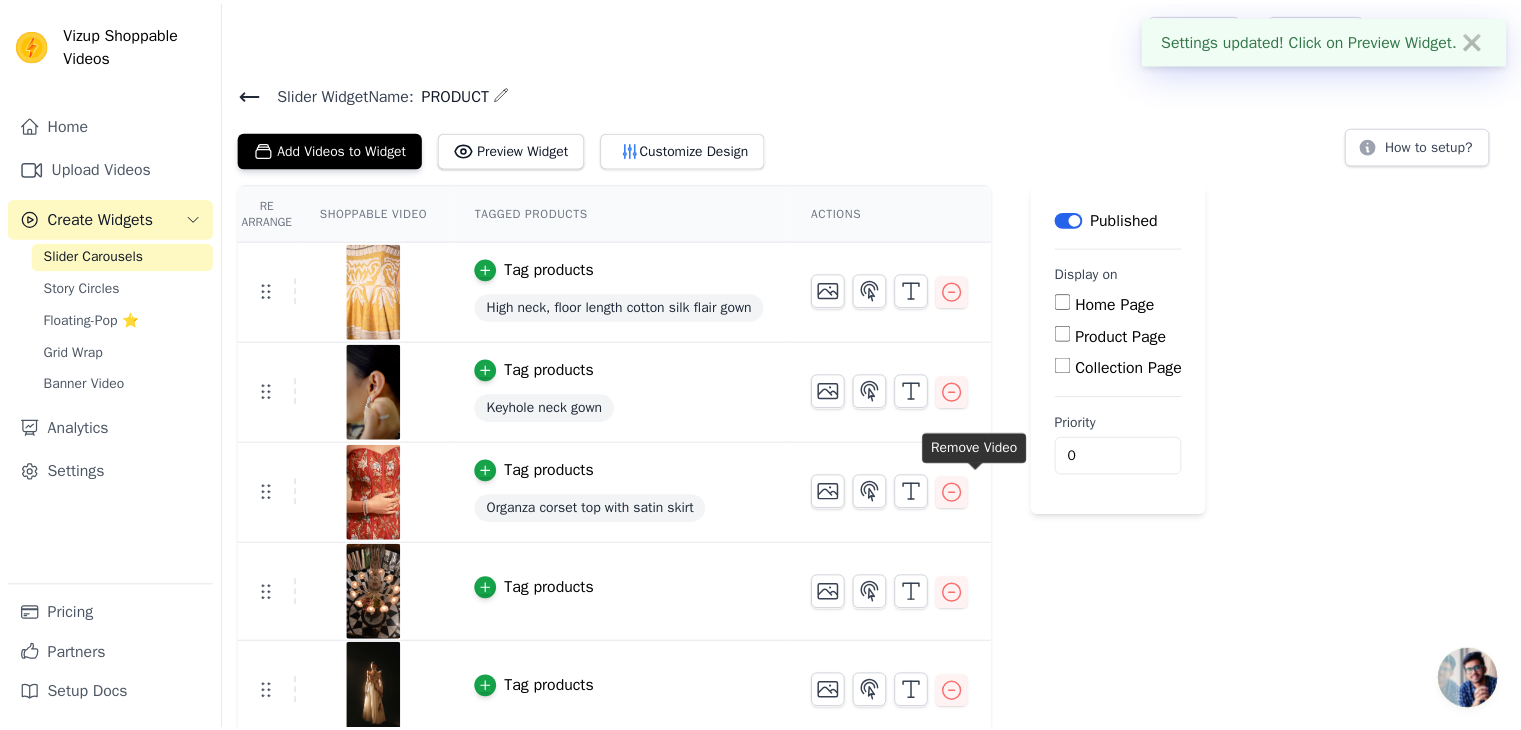 scroll, scrollTop: 9, scrollLeft: 0, axis: vertical 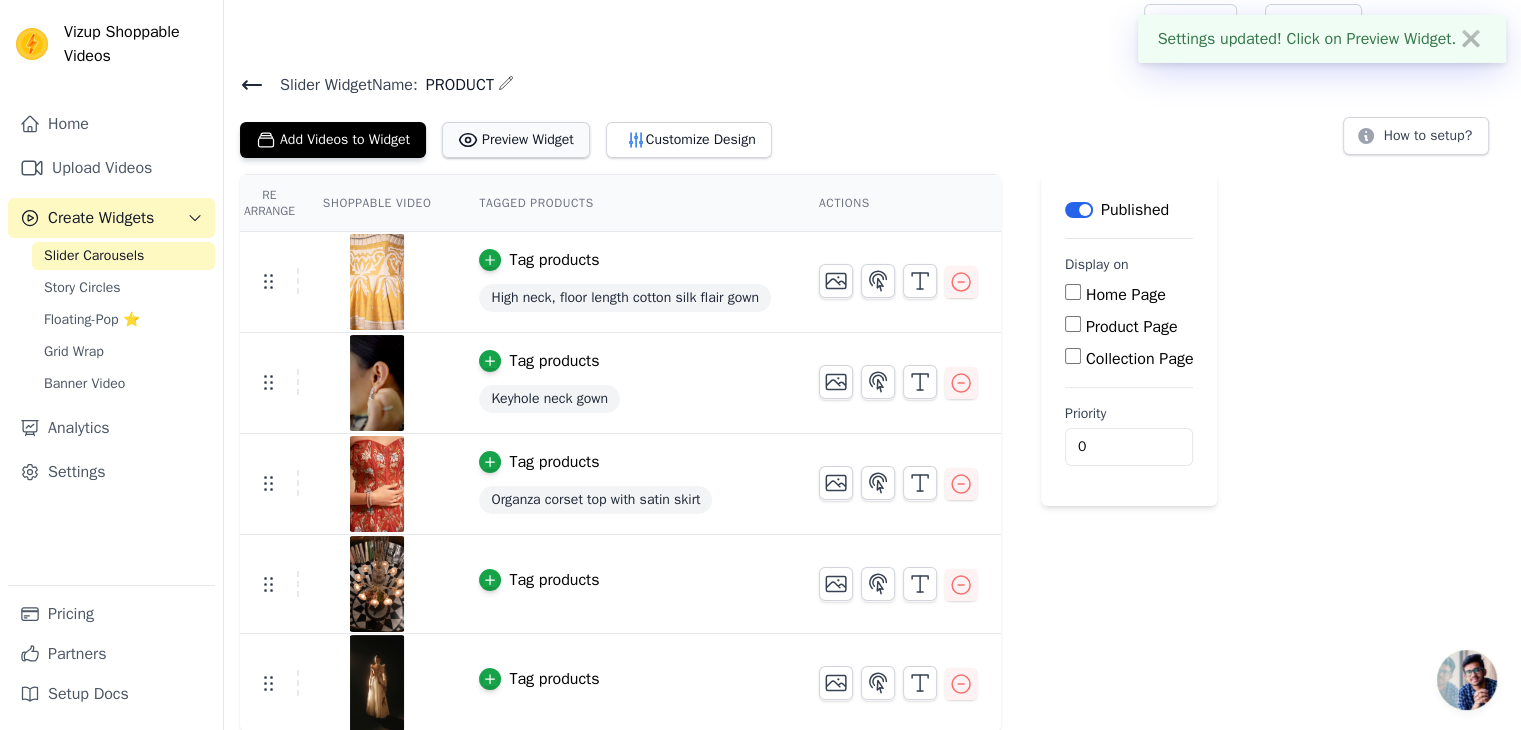 click on "Preview Widget" at bounding box center (516, 140) 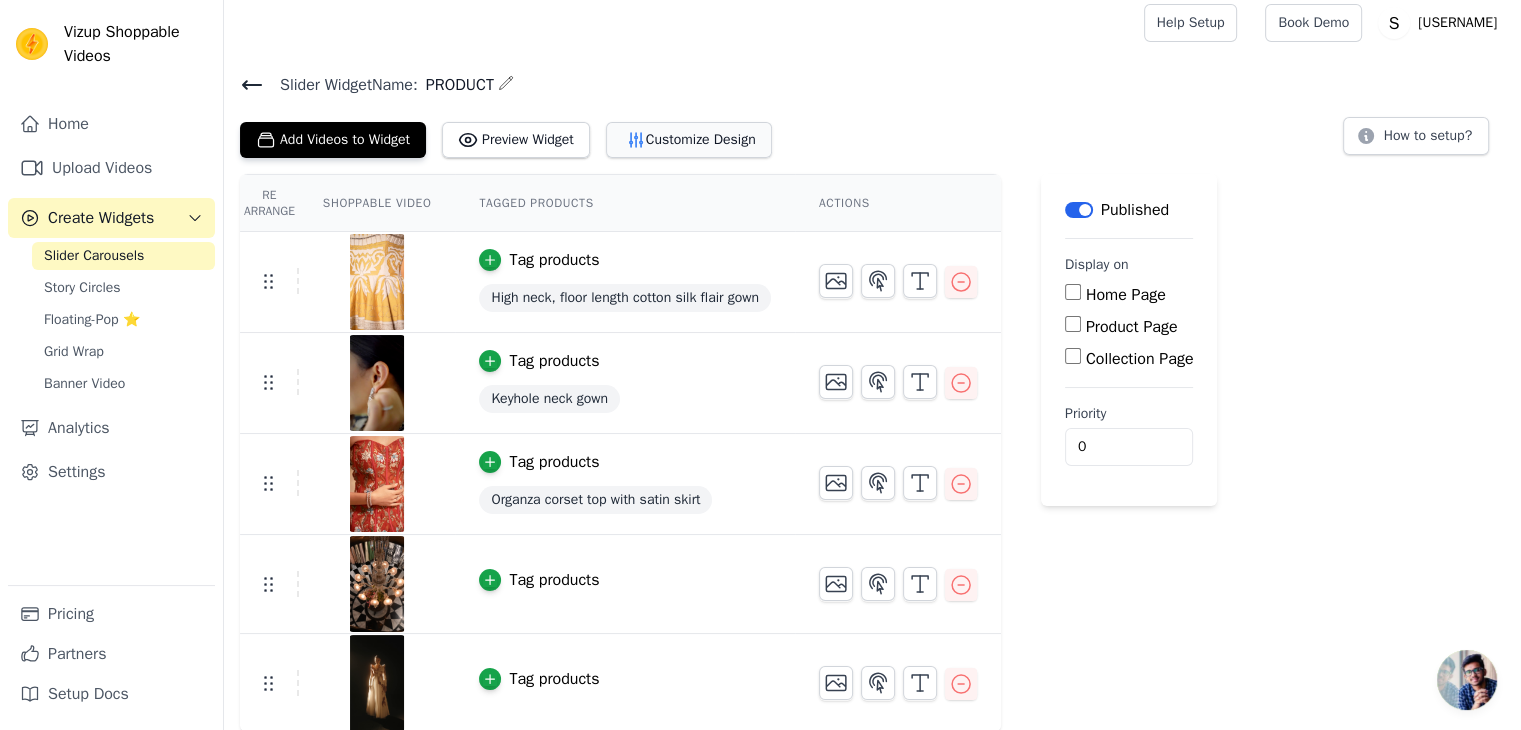 click on "Customize Design" at bounding box center (689, 140) 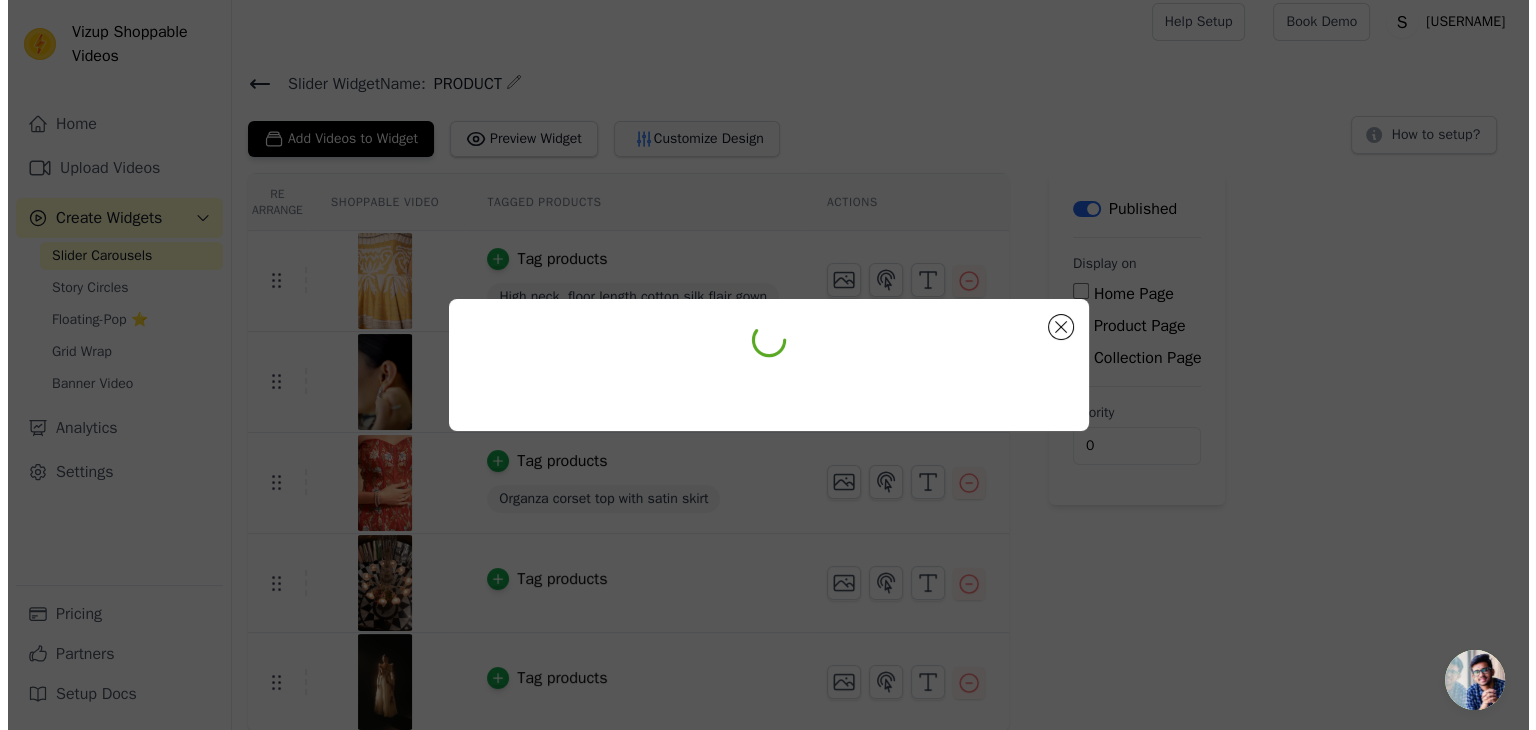 scroll, scrollTop: 0, scrollLeft: 0, axis: both 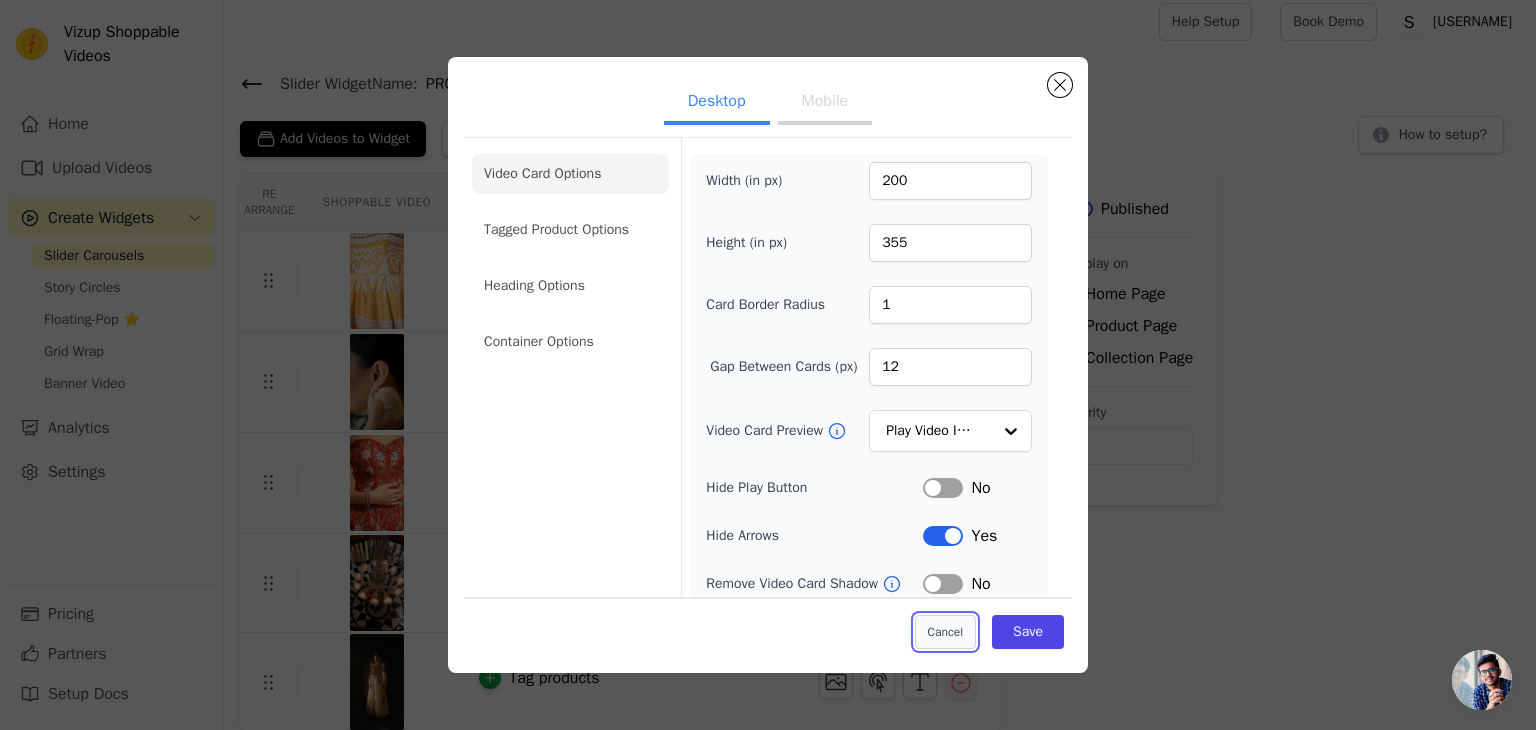 click on "Cancel" at bounding box center [945, 632] 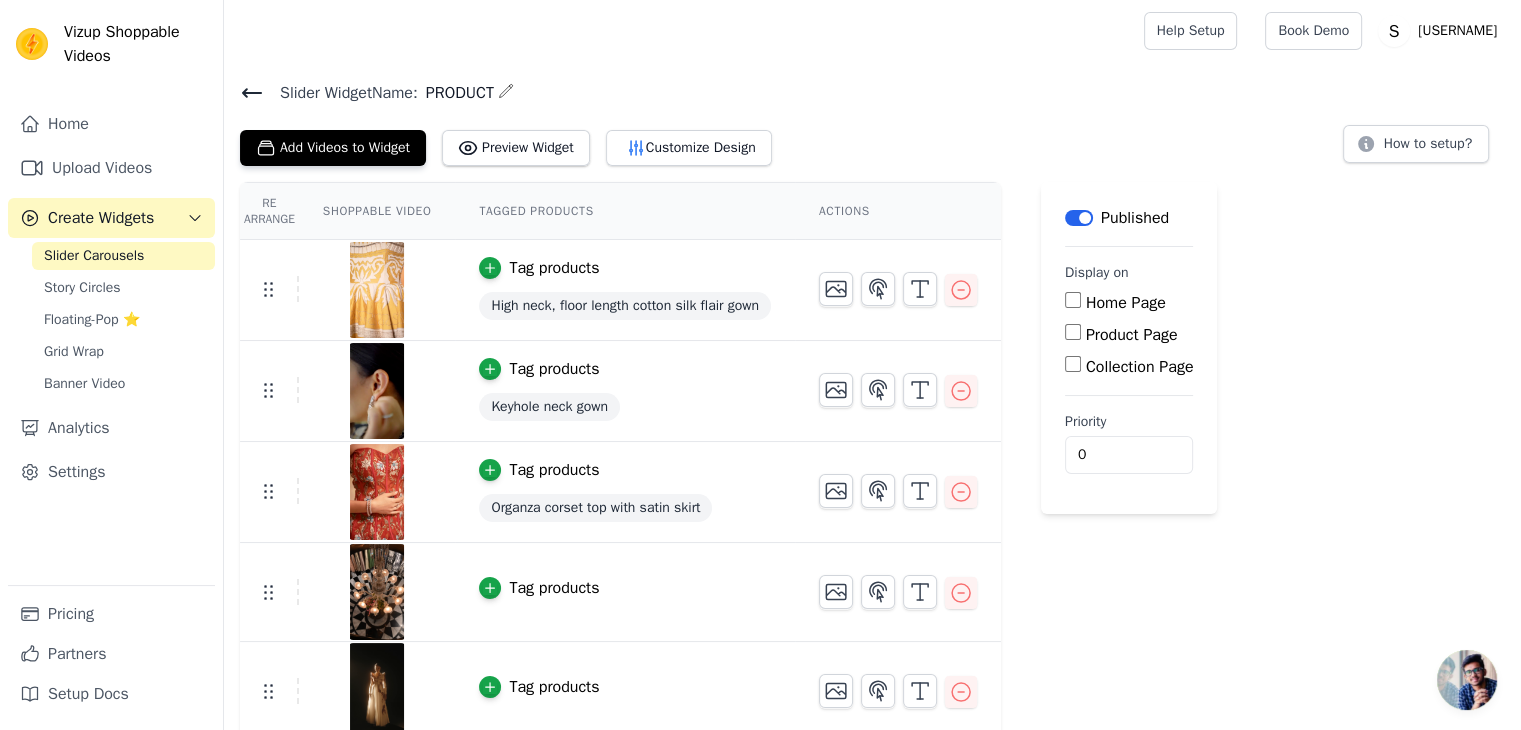 scroll, scrollTop: 0, scrollLeft: 0, axis: both 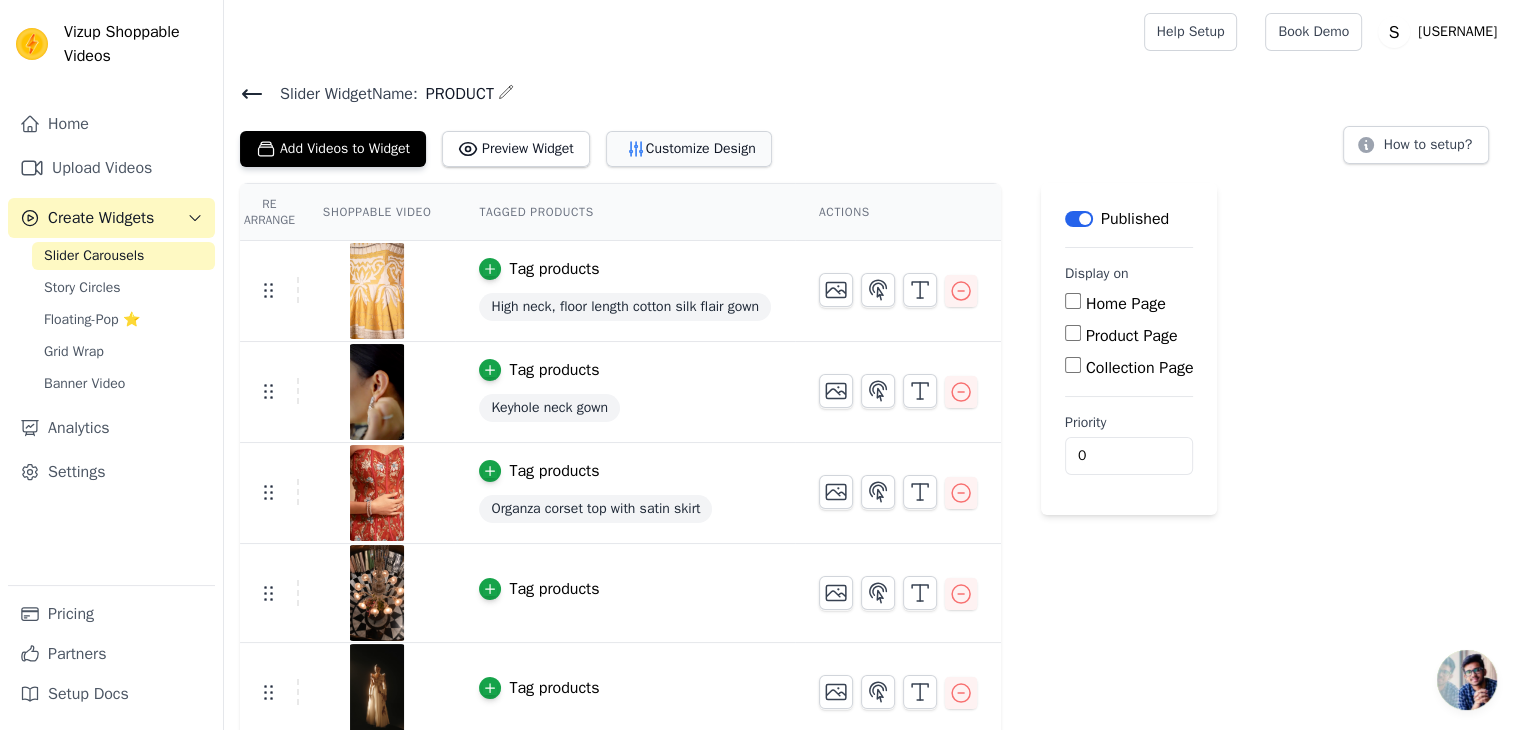 type 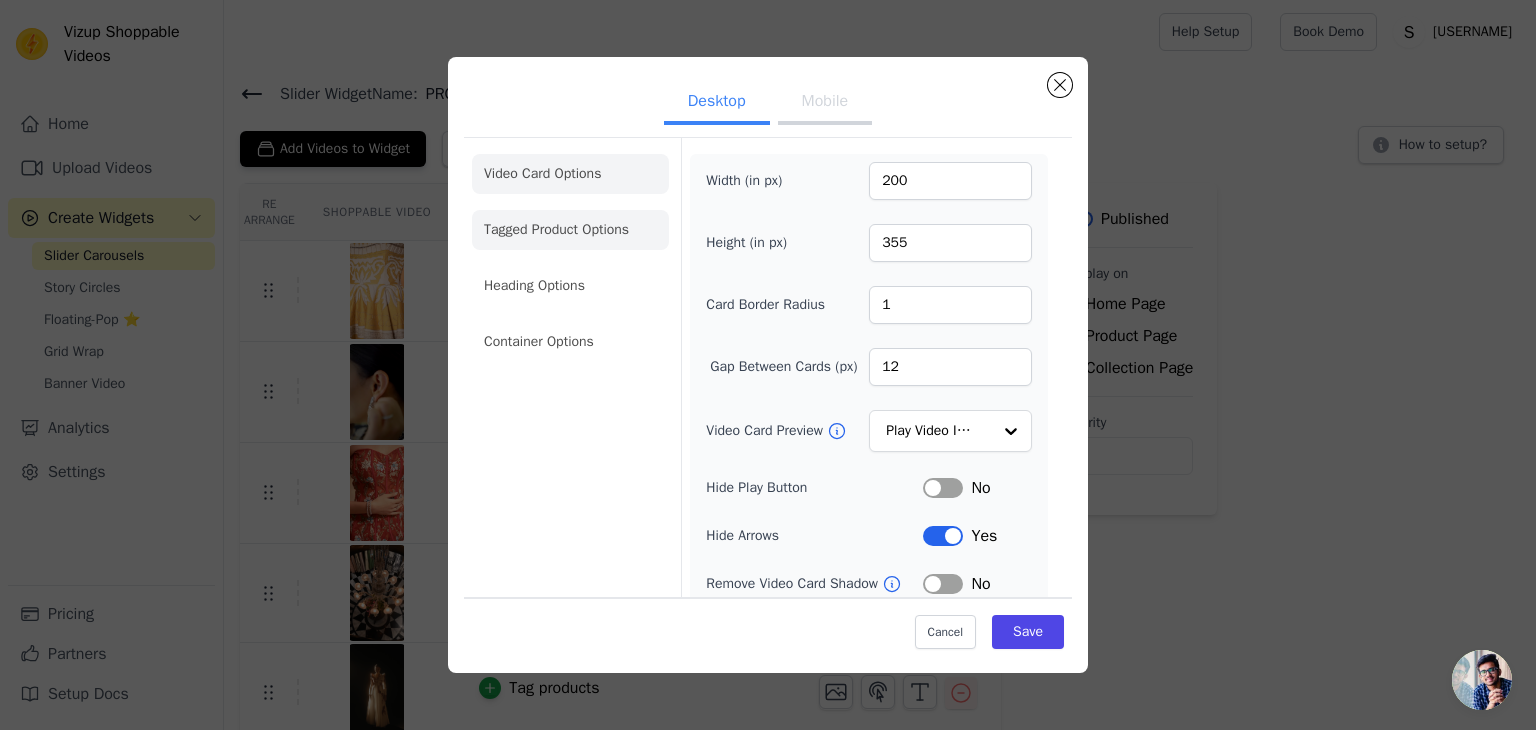 click on "Video Card Options Tagged Product Options Heading Options Container Options" at bounding box center (570, 258) 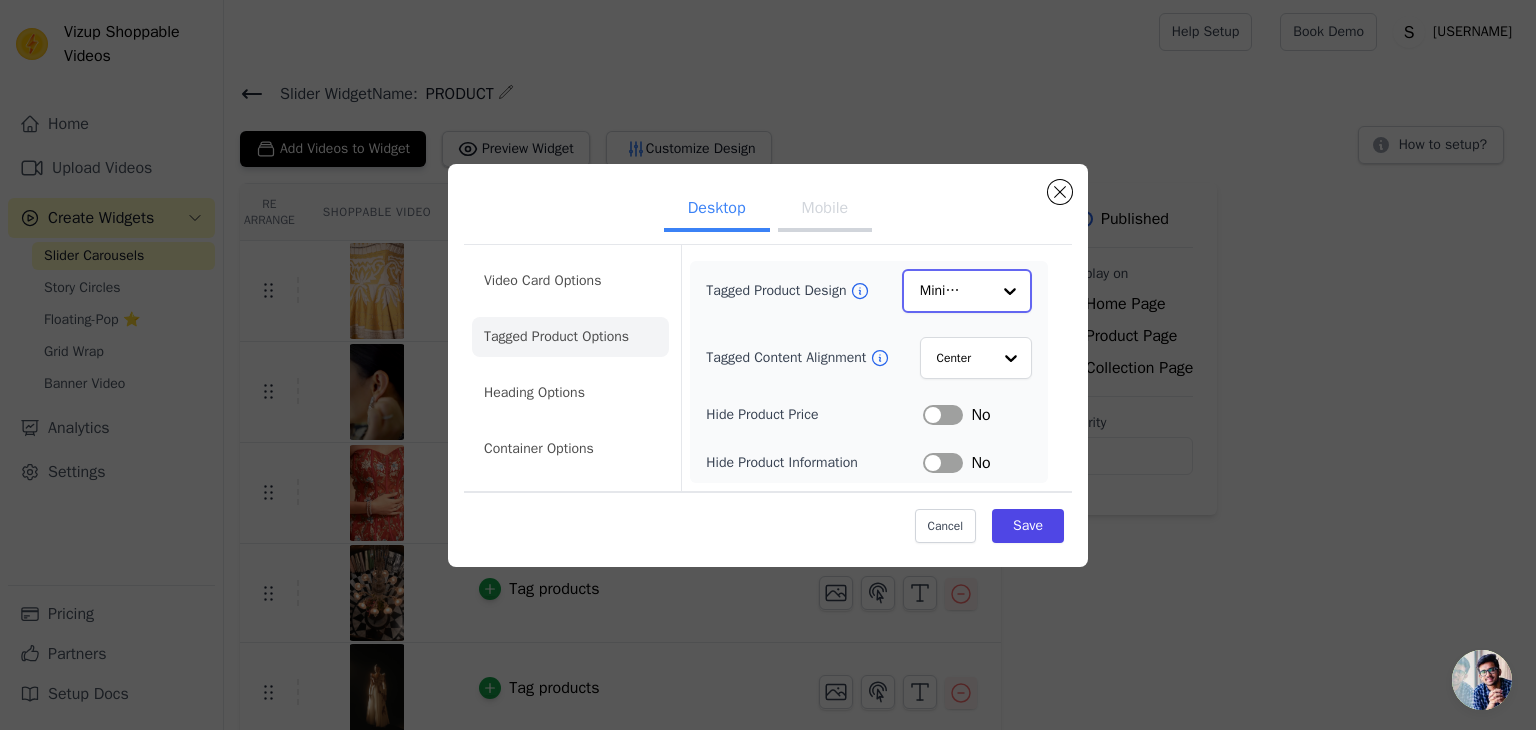 click on "Tagged Product Design" 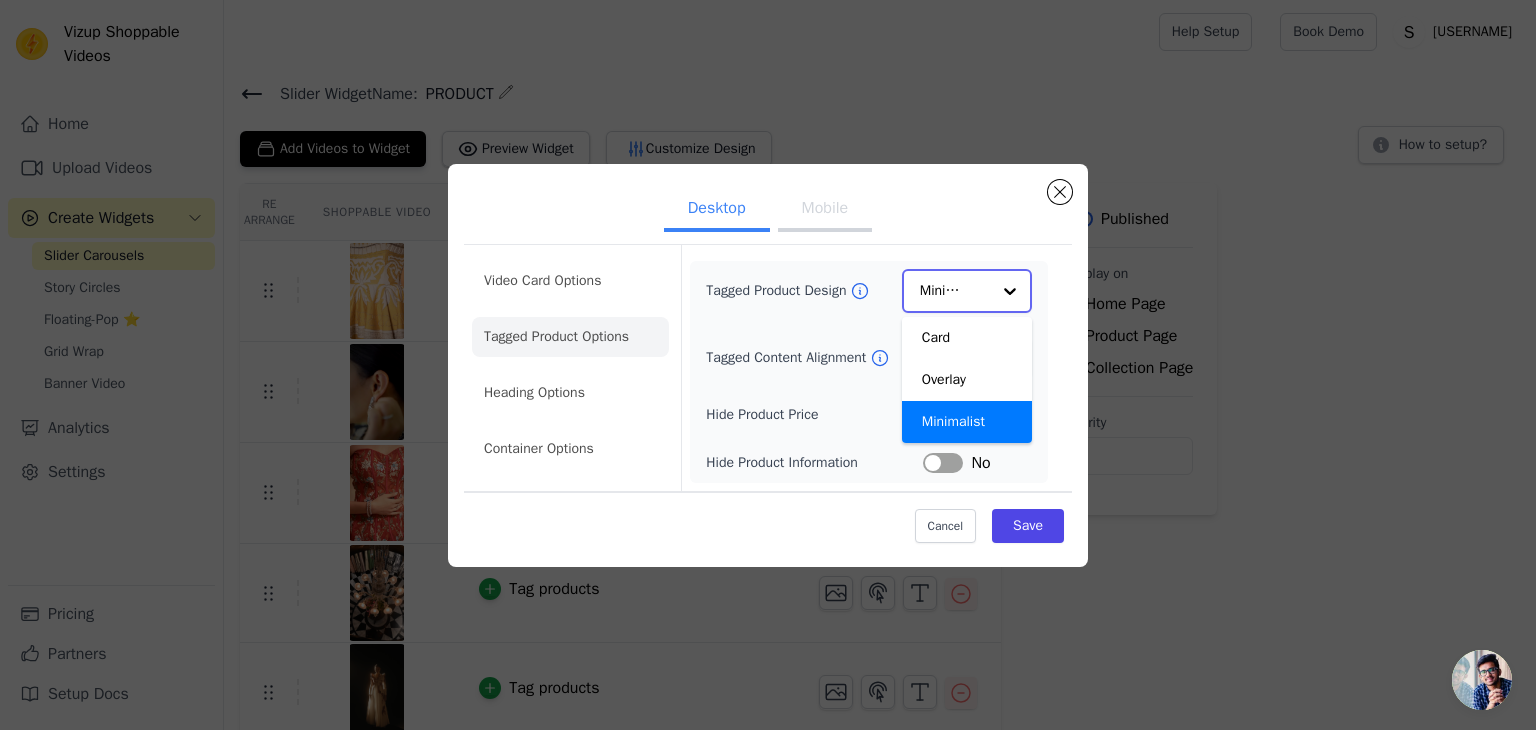 click on "Minimalist" at bounding box center [967, 422] 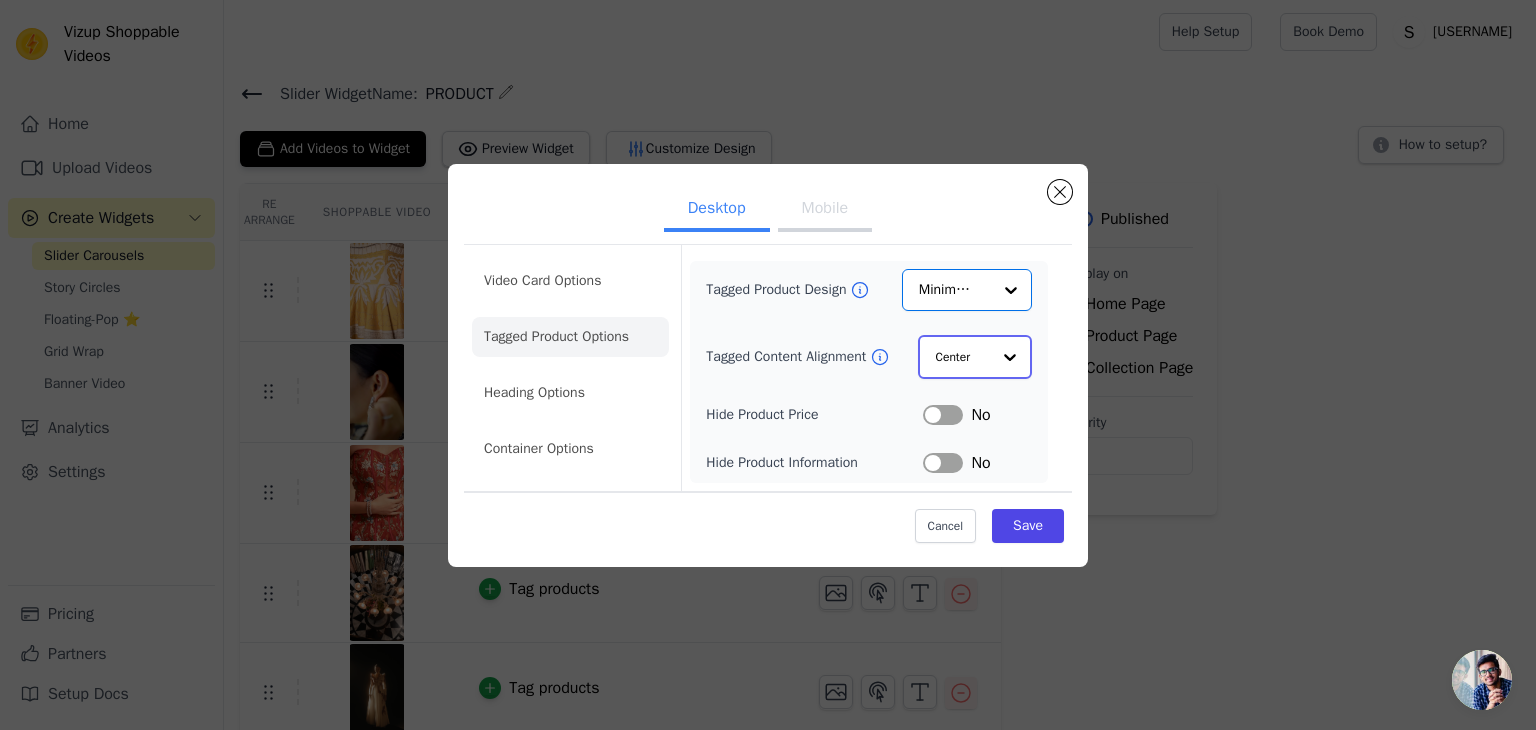 click on "Tagged Content Alignment" 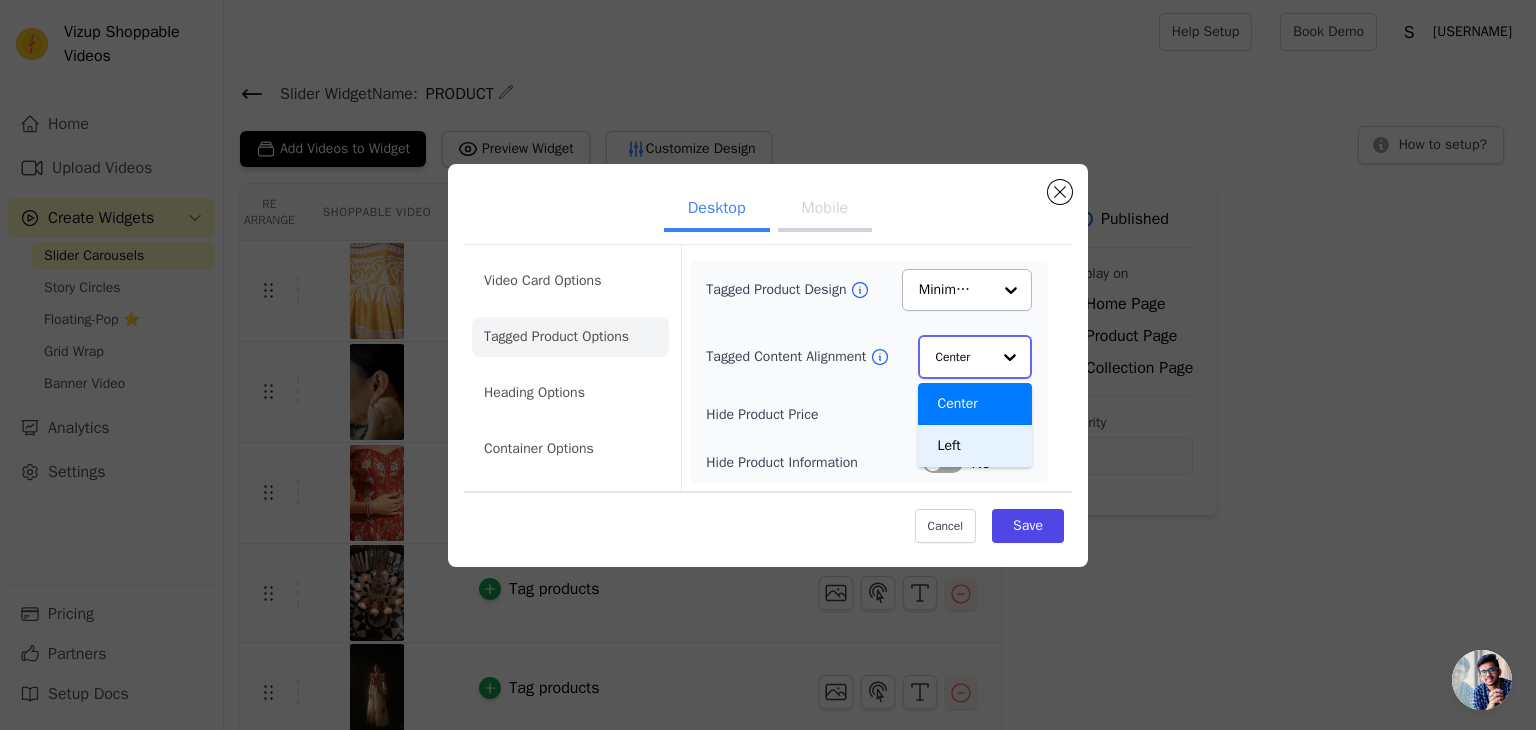 click on "Left" at bounding box center (975, 446) 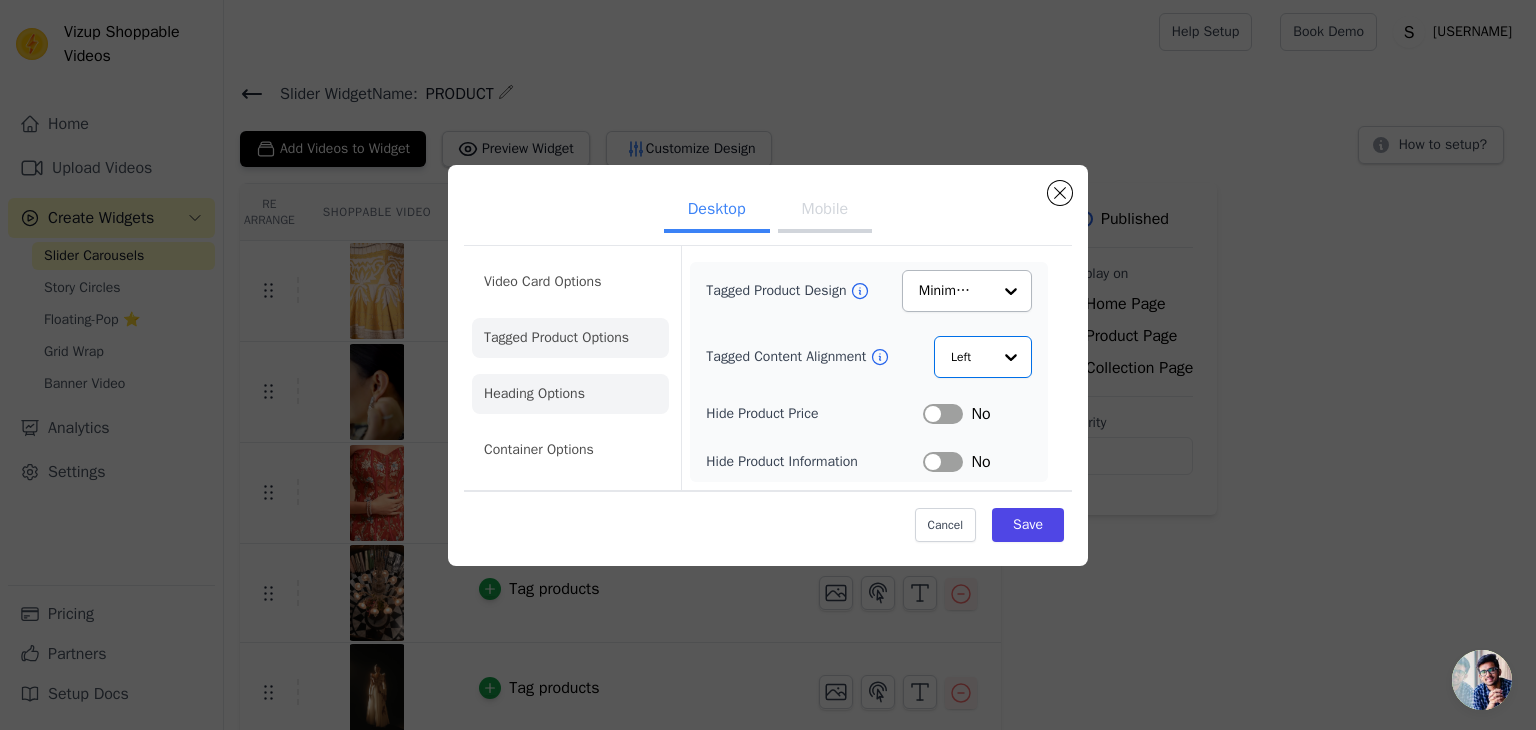 type 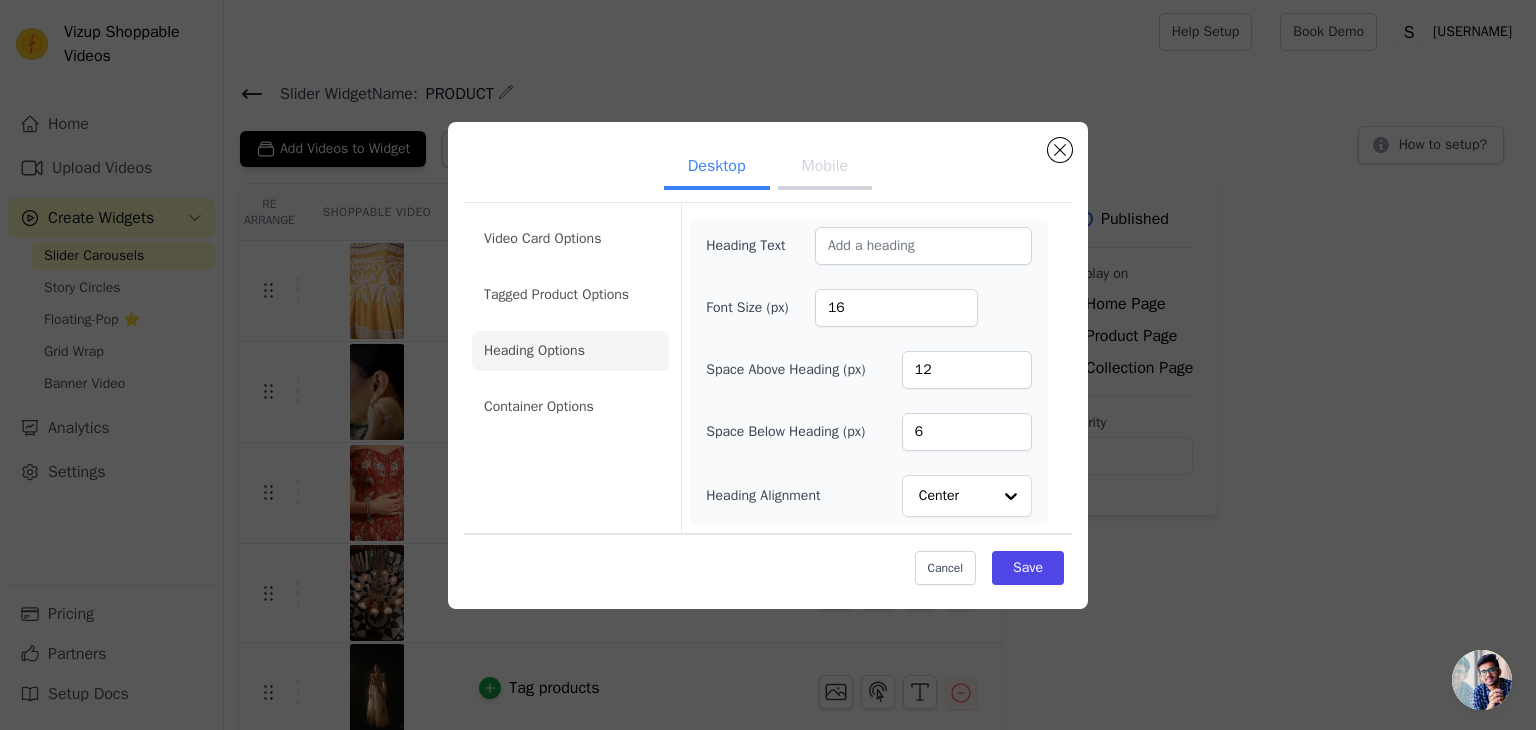 click on "Video Card Options Tagged Product Options Heading Options Container Options" at bounding box center [570, 323] 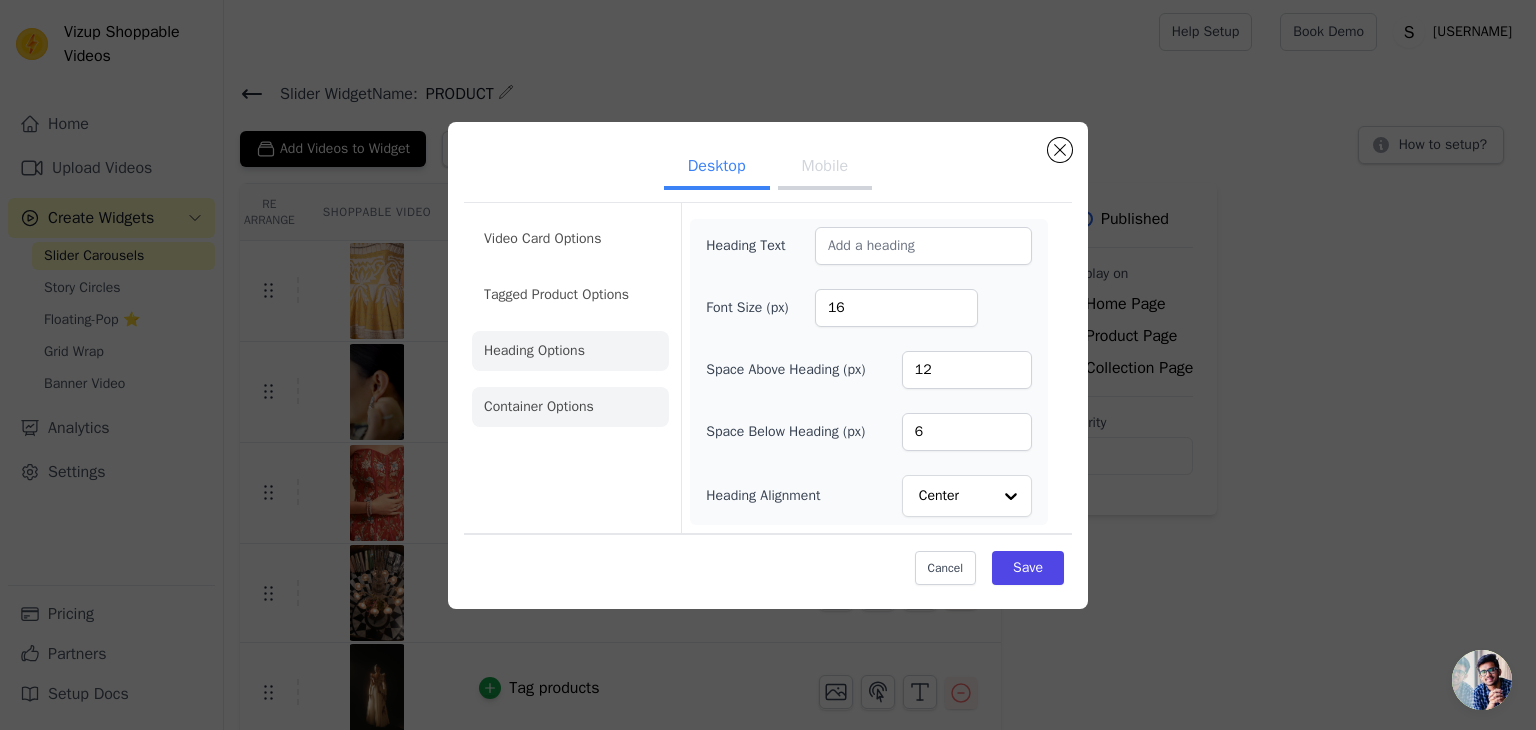 type 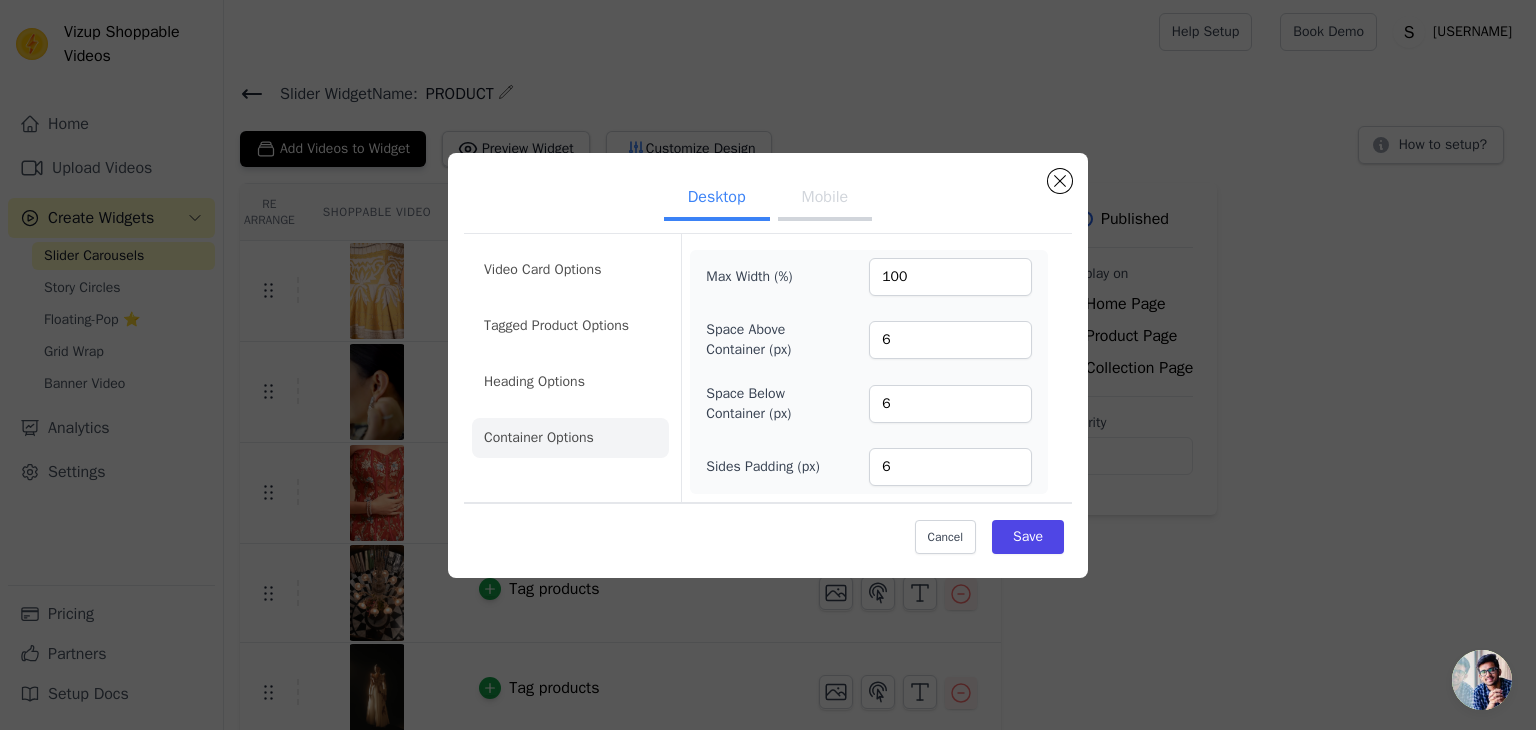 click on "Video Card Options Tagged Product Options Heading Options Container Options" at bounding box center (570, 354) 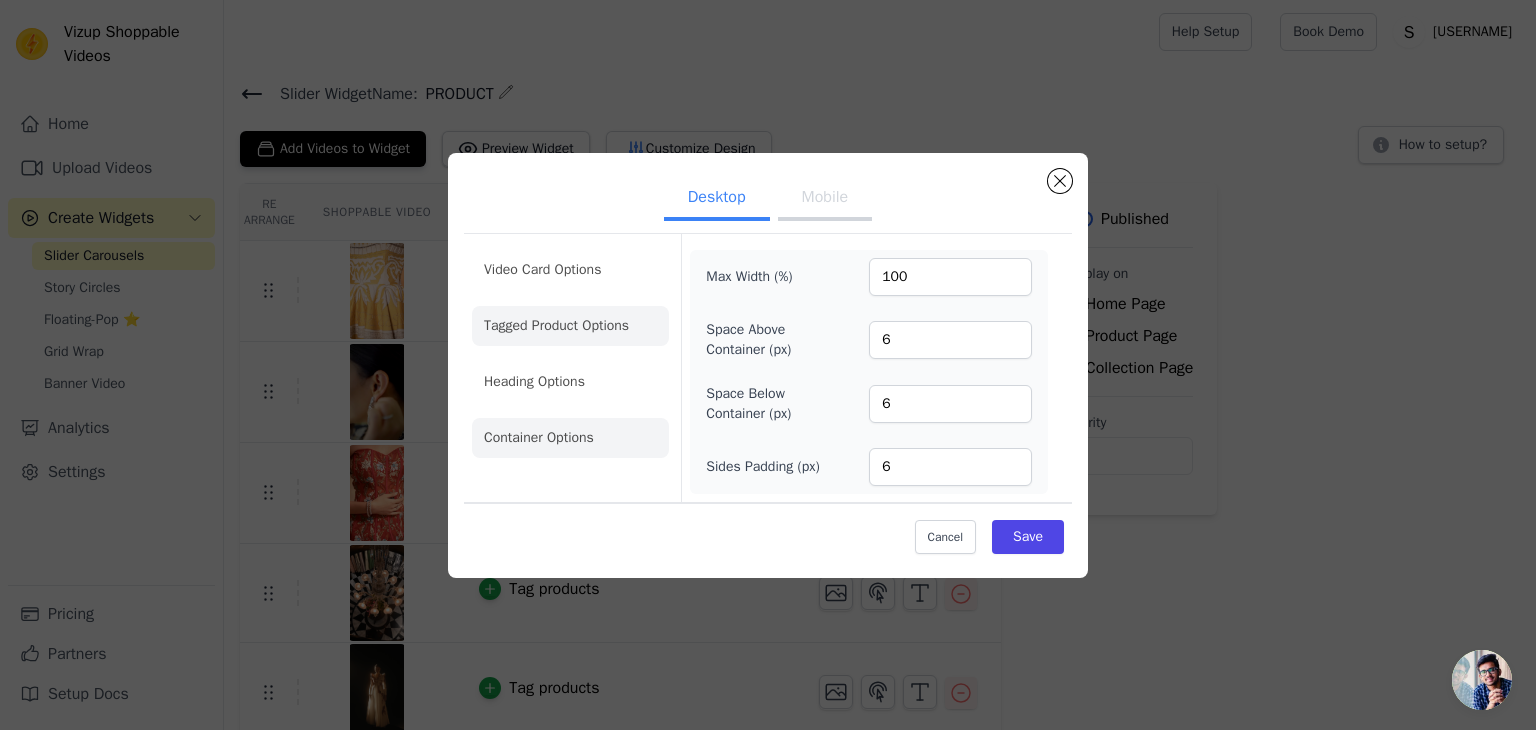 click on "Tagged Product Options" 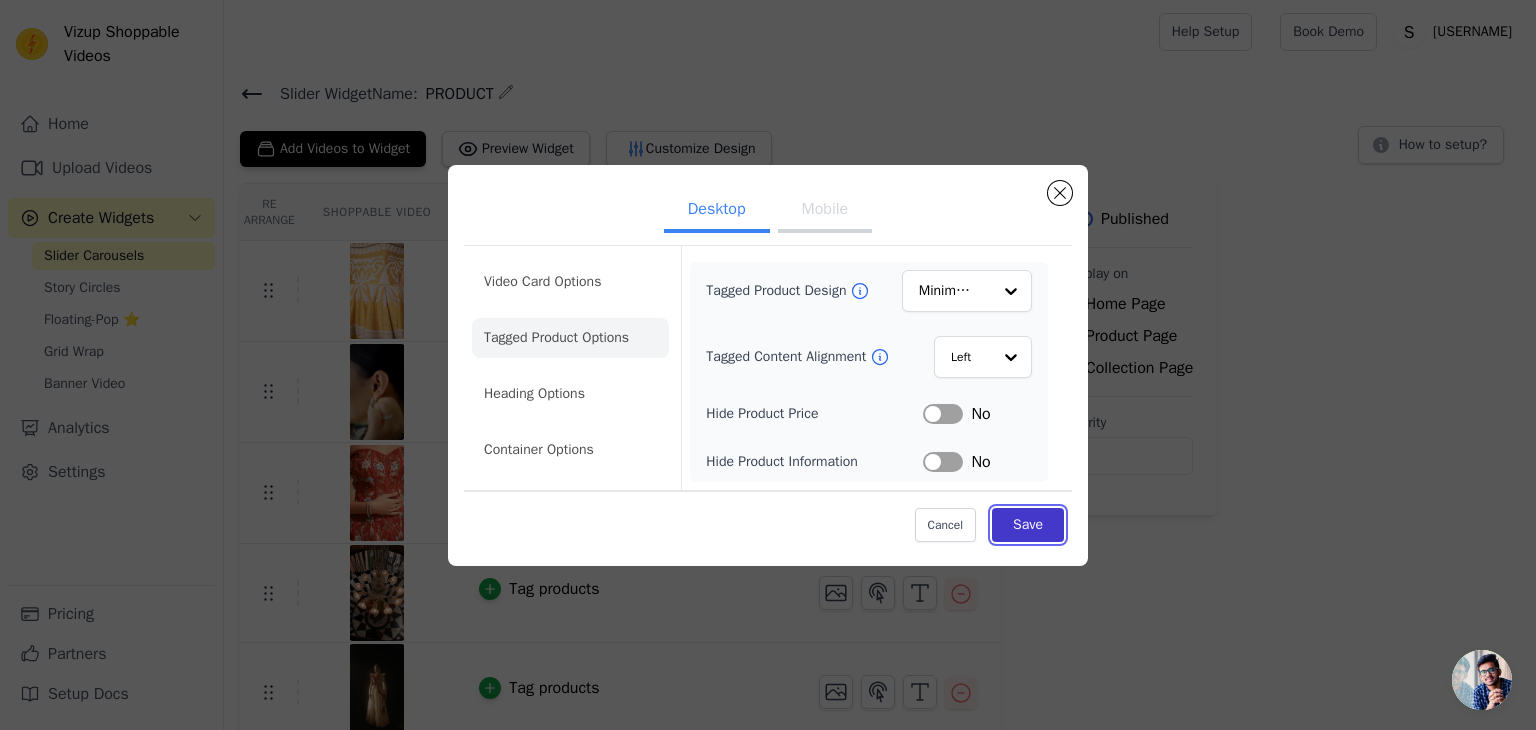 type 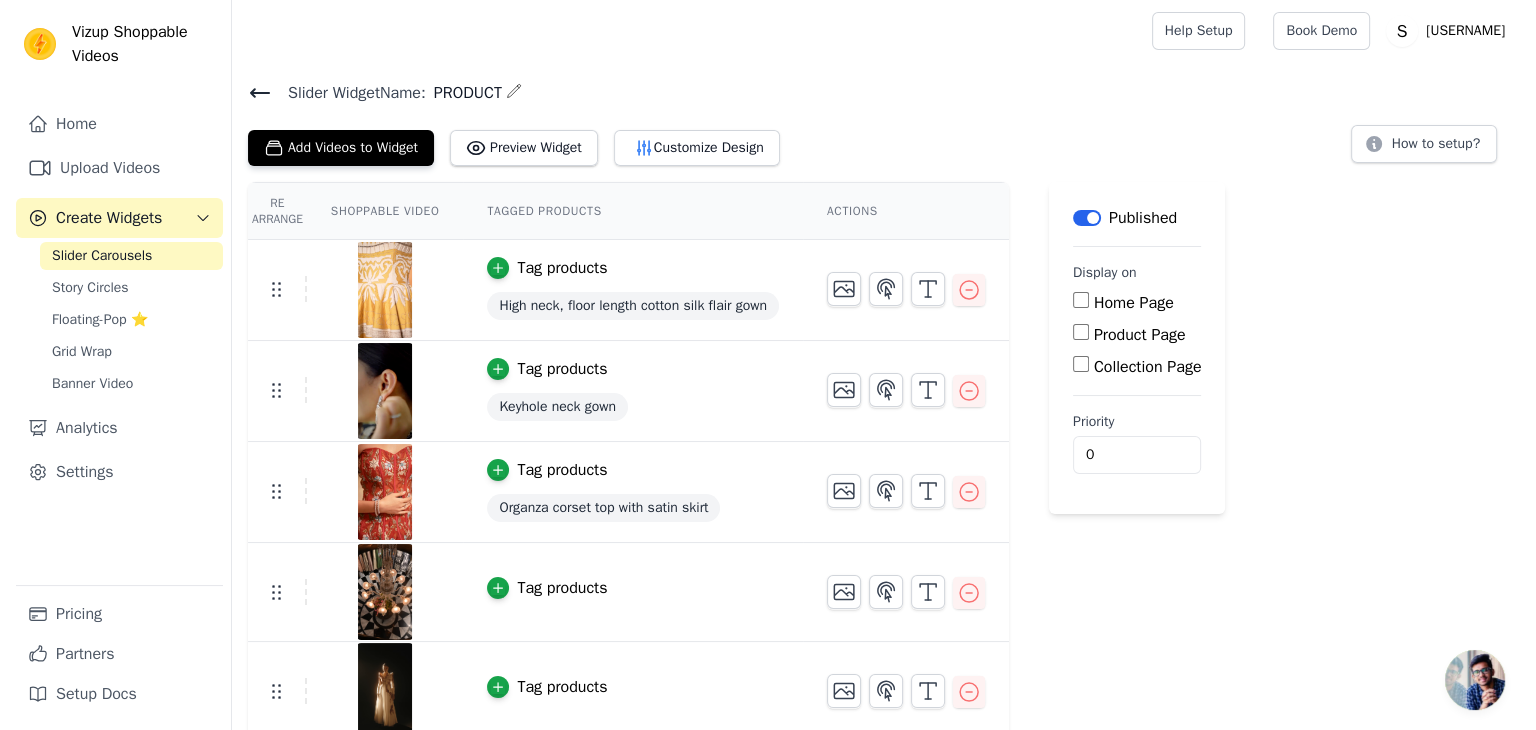 scroll, scrollTop: 0, scrollLeft: 0, axis: both 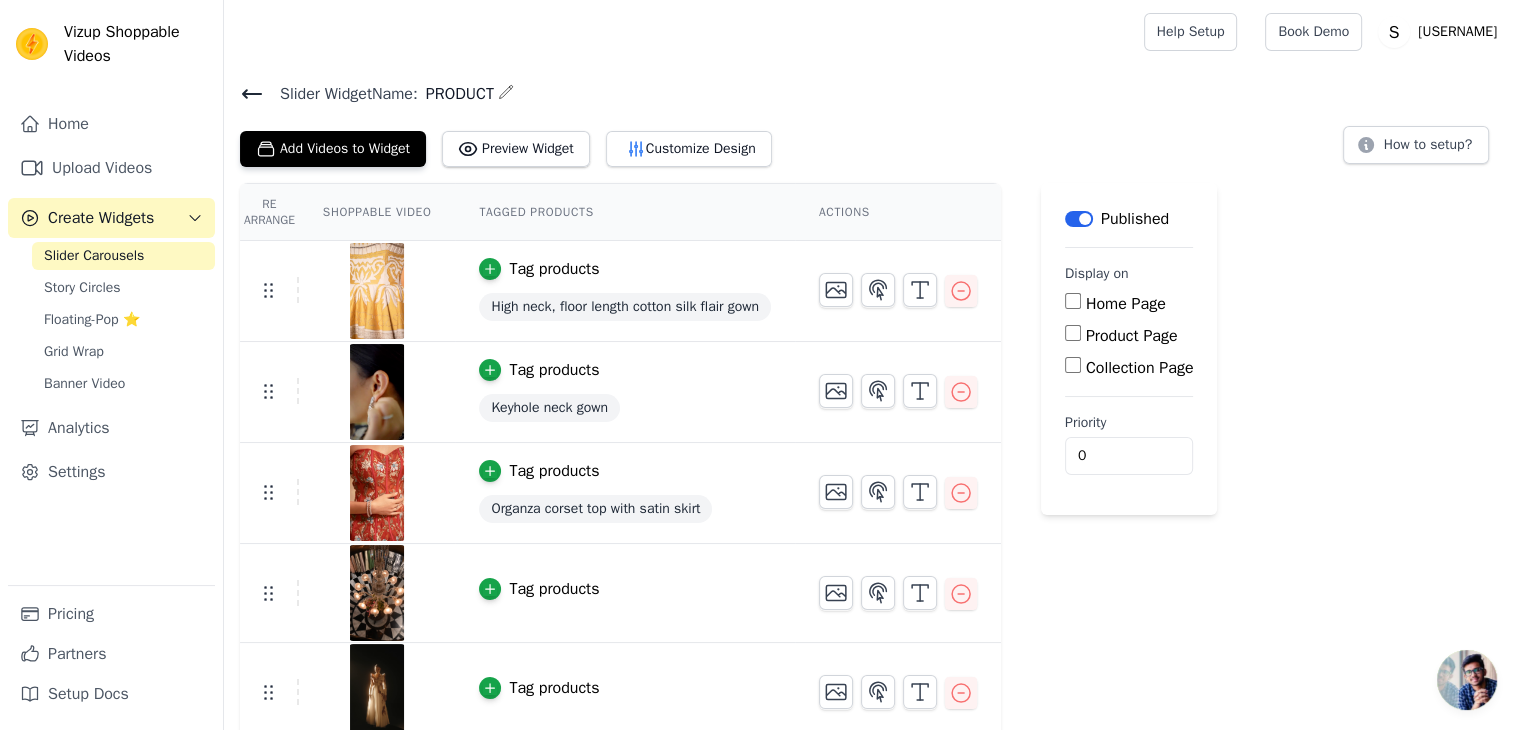 click at bounding box center [377, 291] 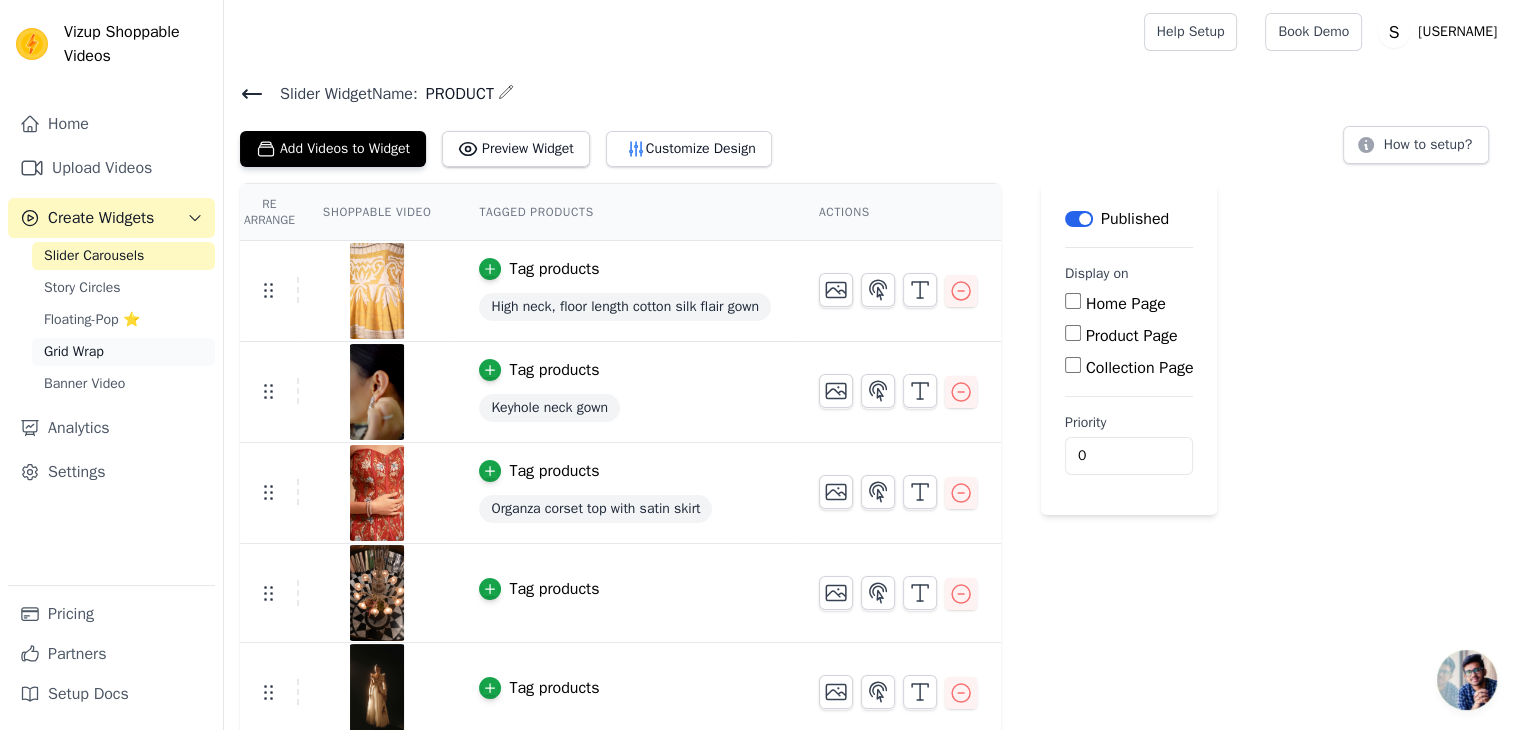 click on "Grid Wrap" at bounding box center [74, 352] 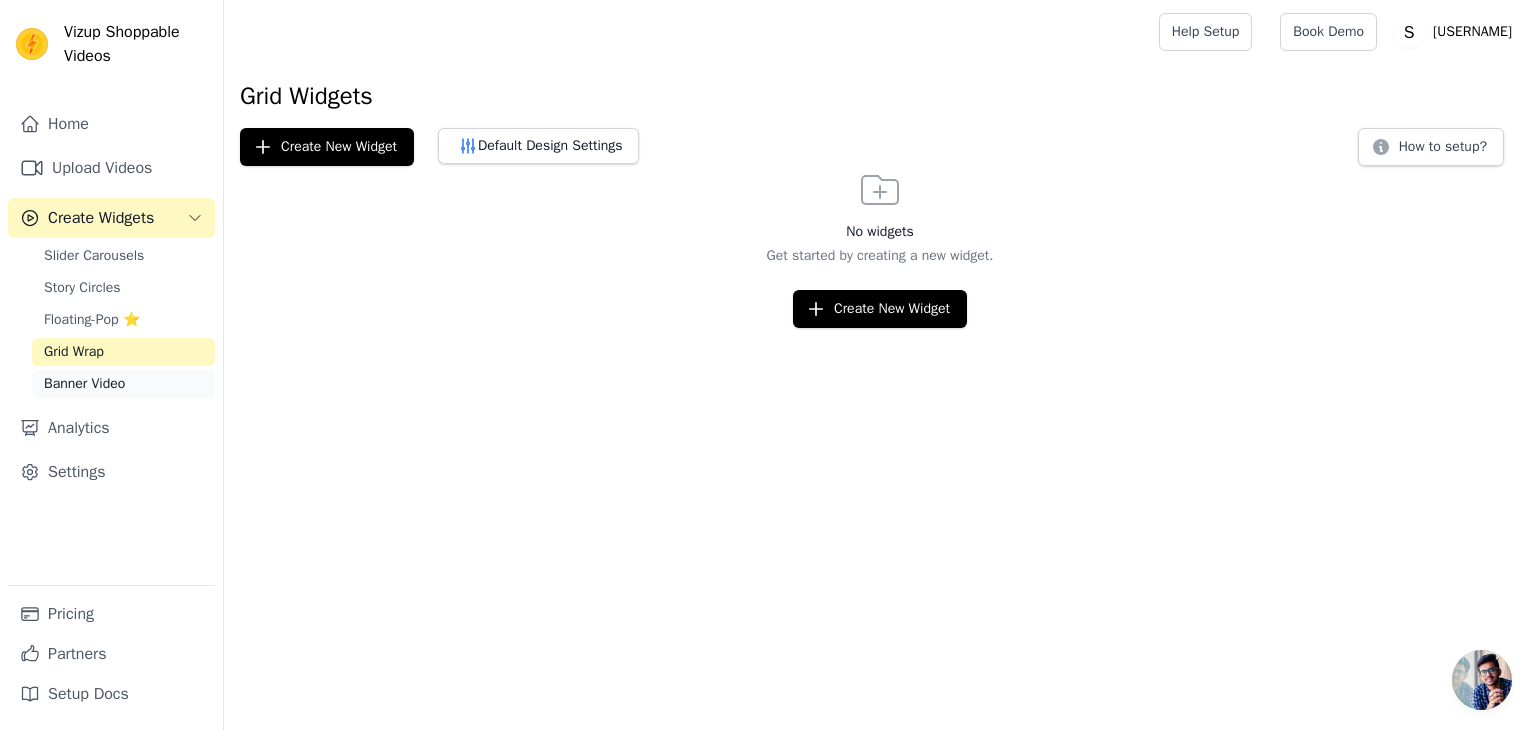 click on "Banner Video" at bounding box center [84, 384] 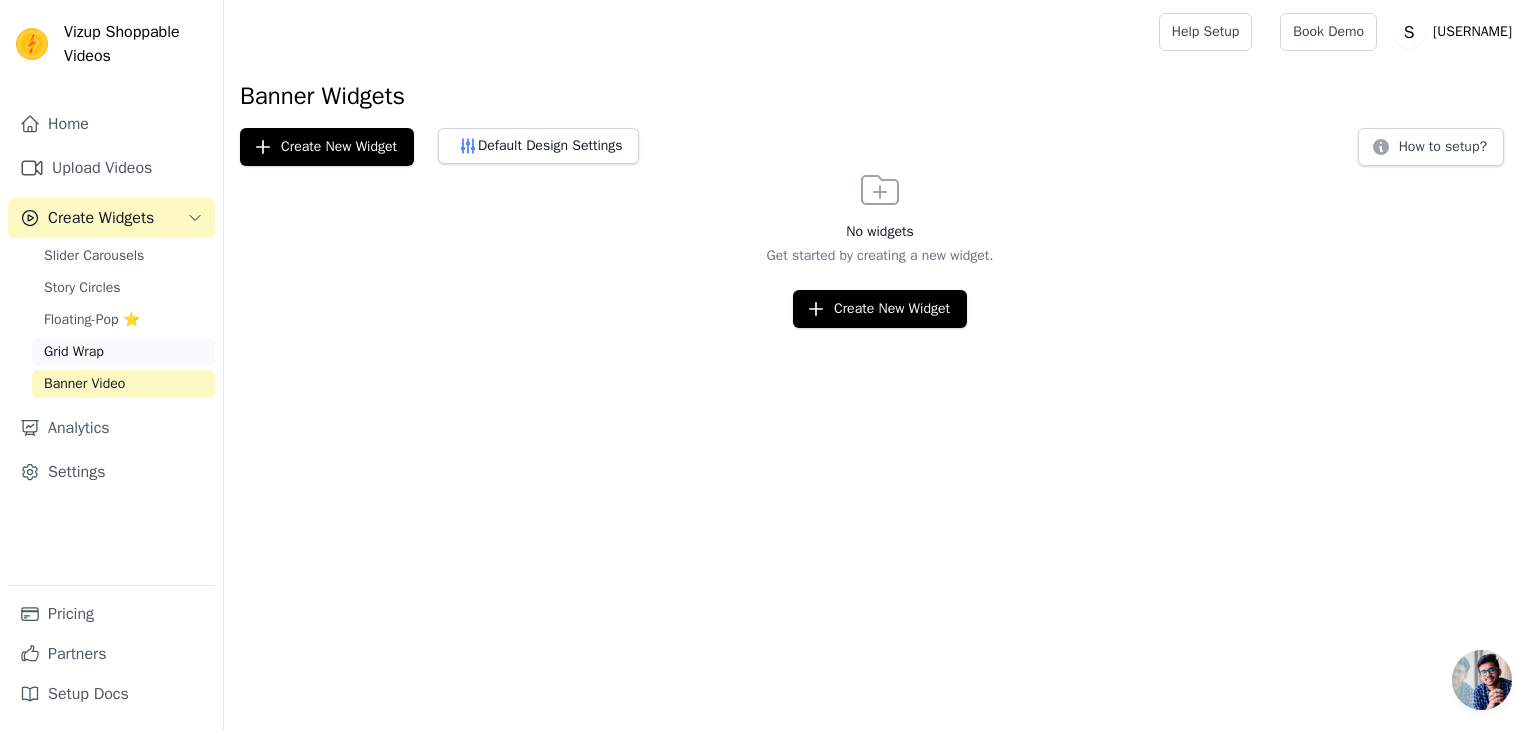 click on "Grid Wrap" at bounding box center (74, 352) 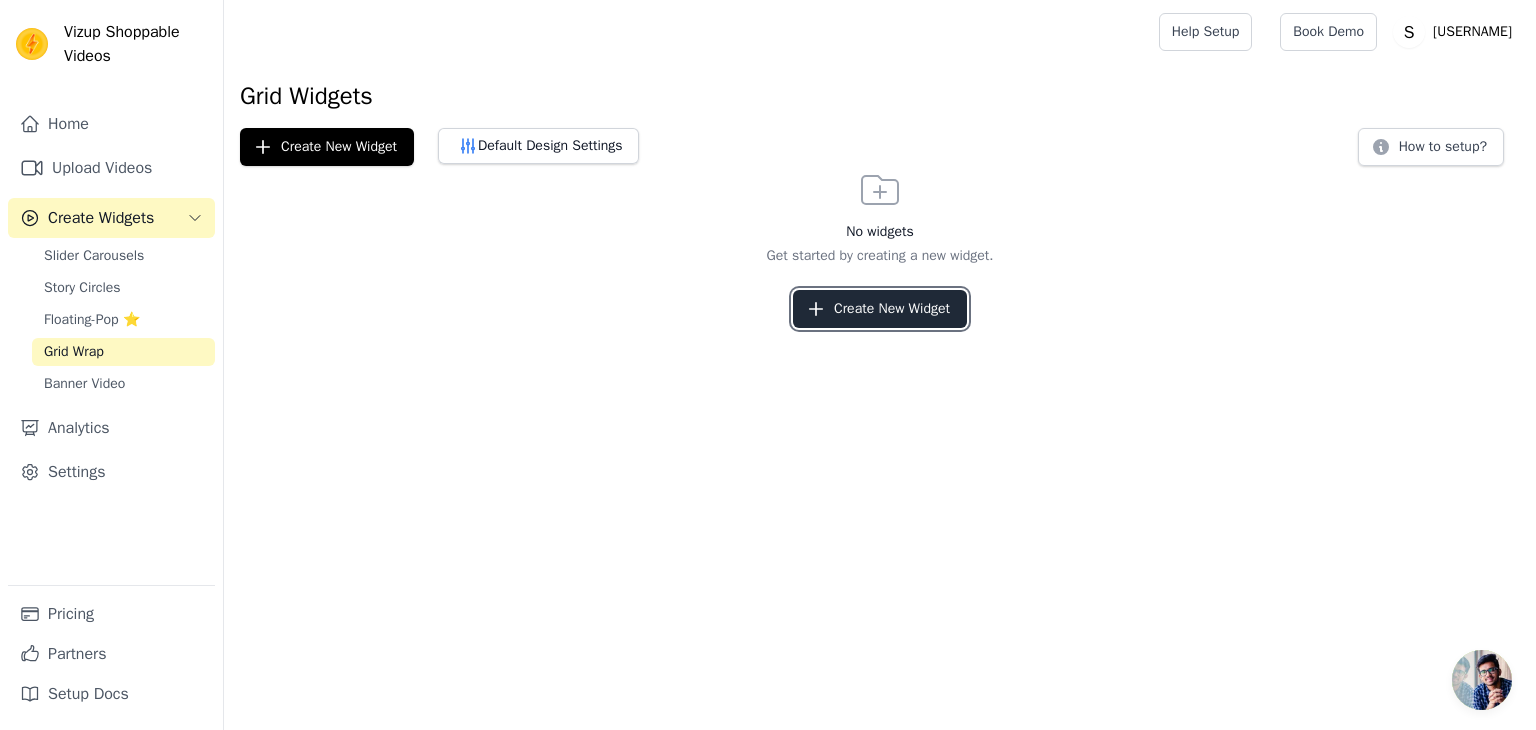 type 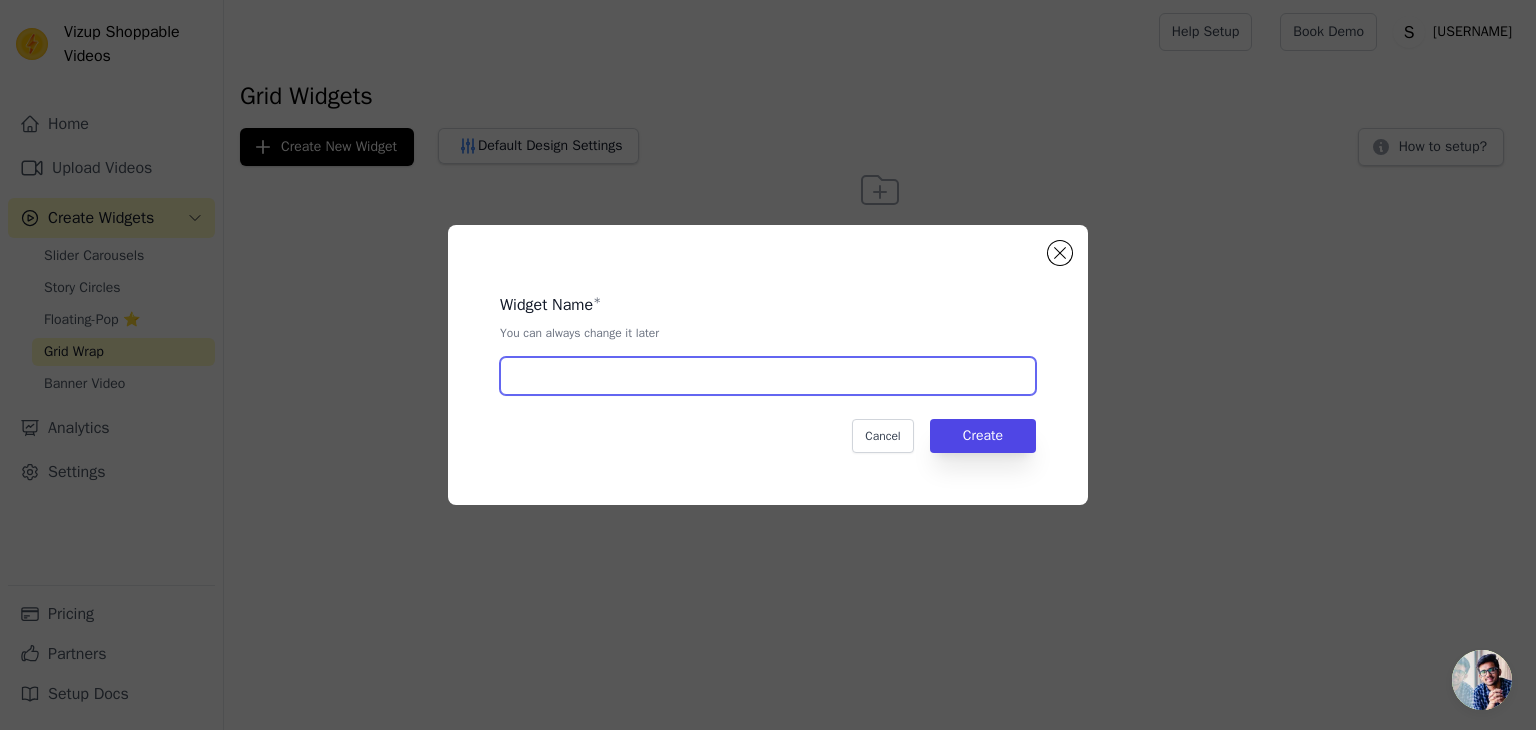 click at bounding box center [768, 376] 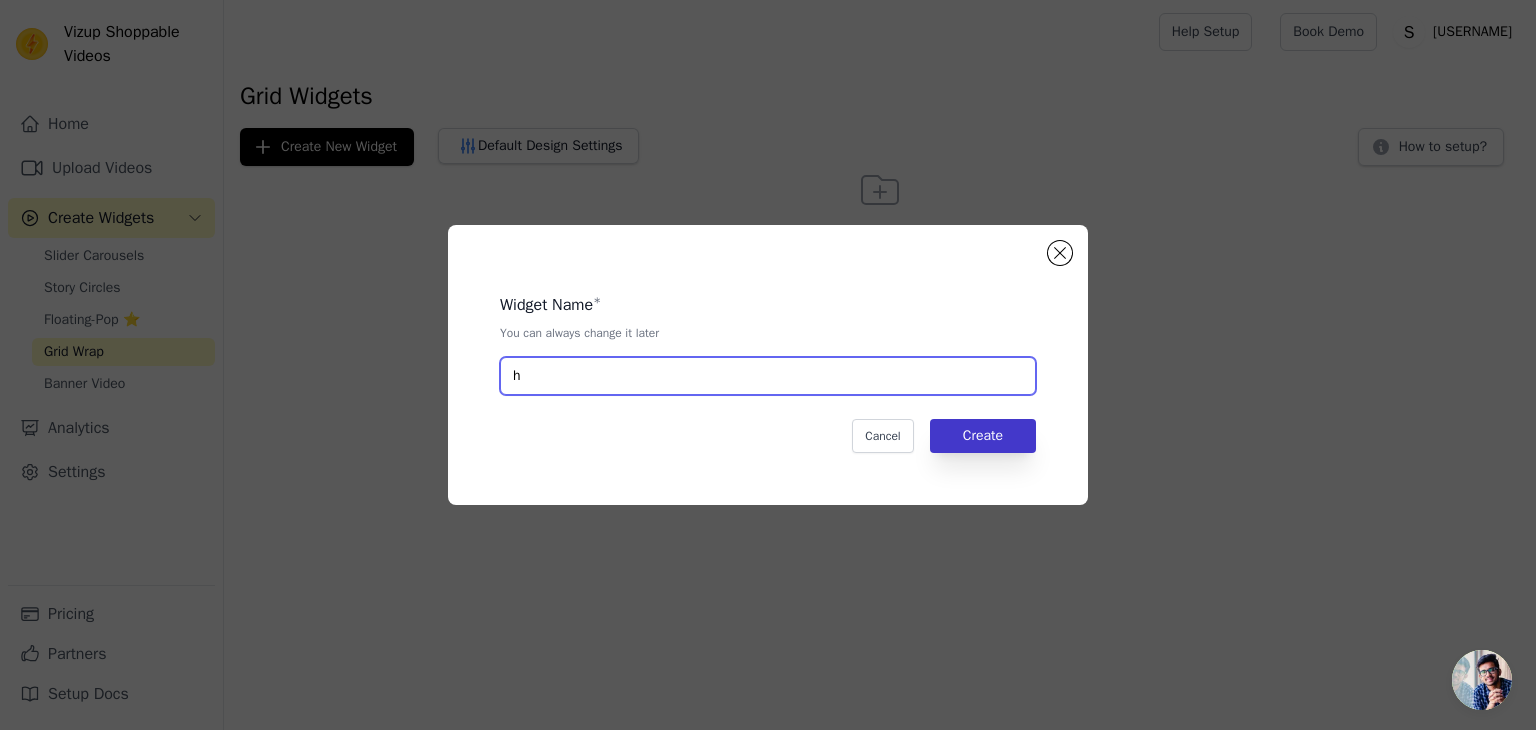 type on "h" 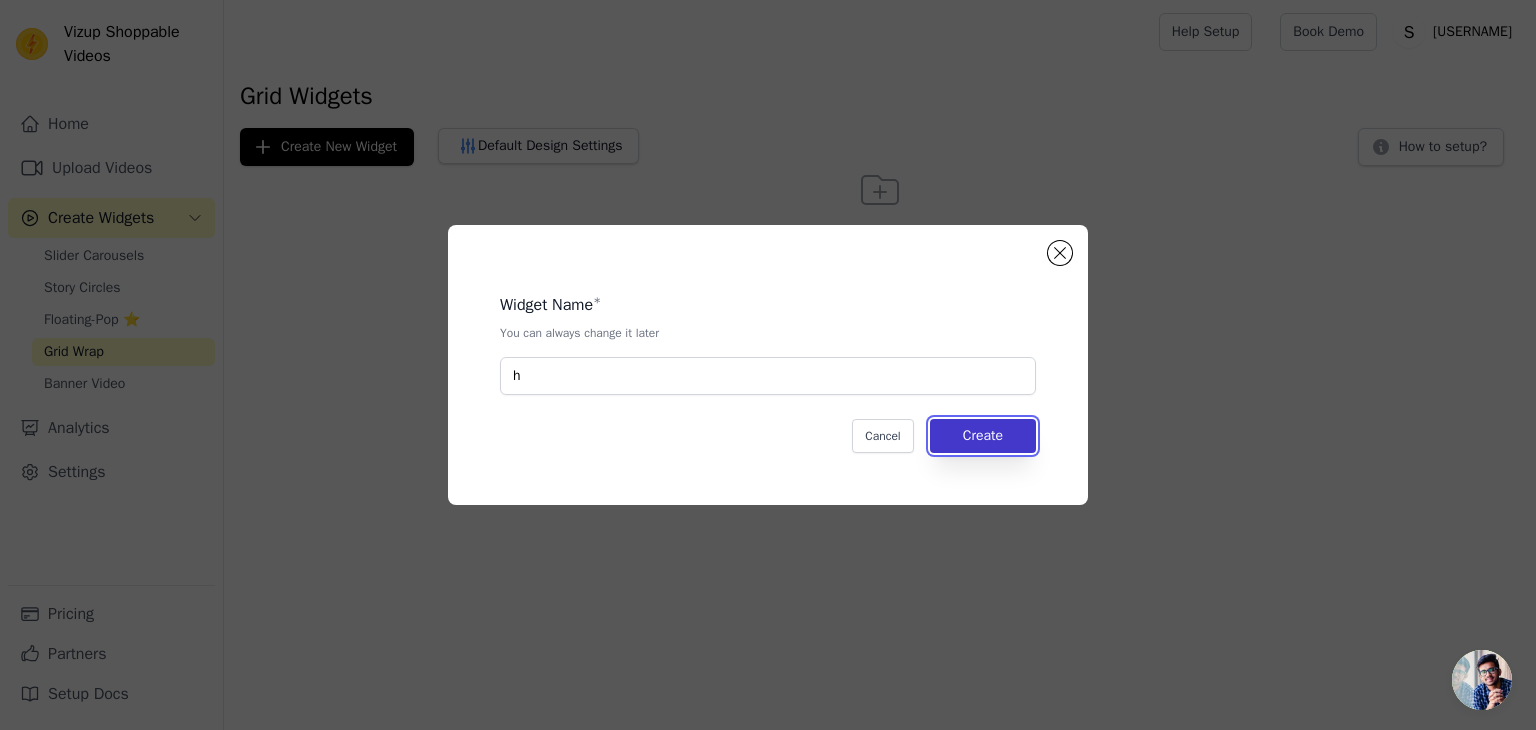 click on "Create" at bounding box center [983, 436] 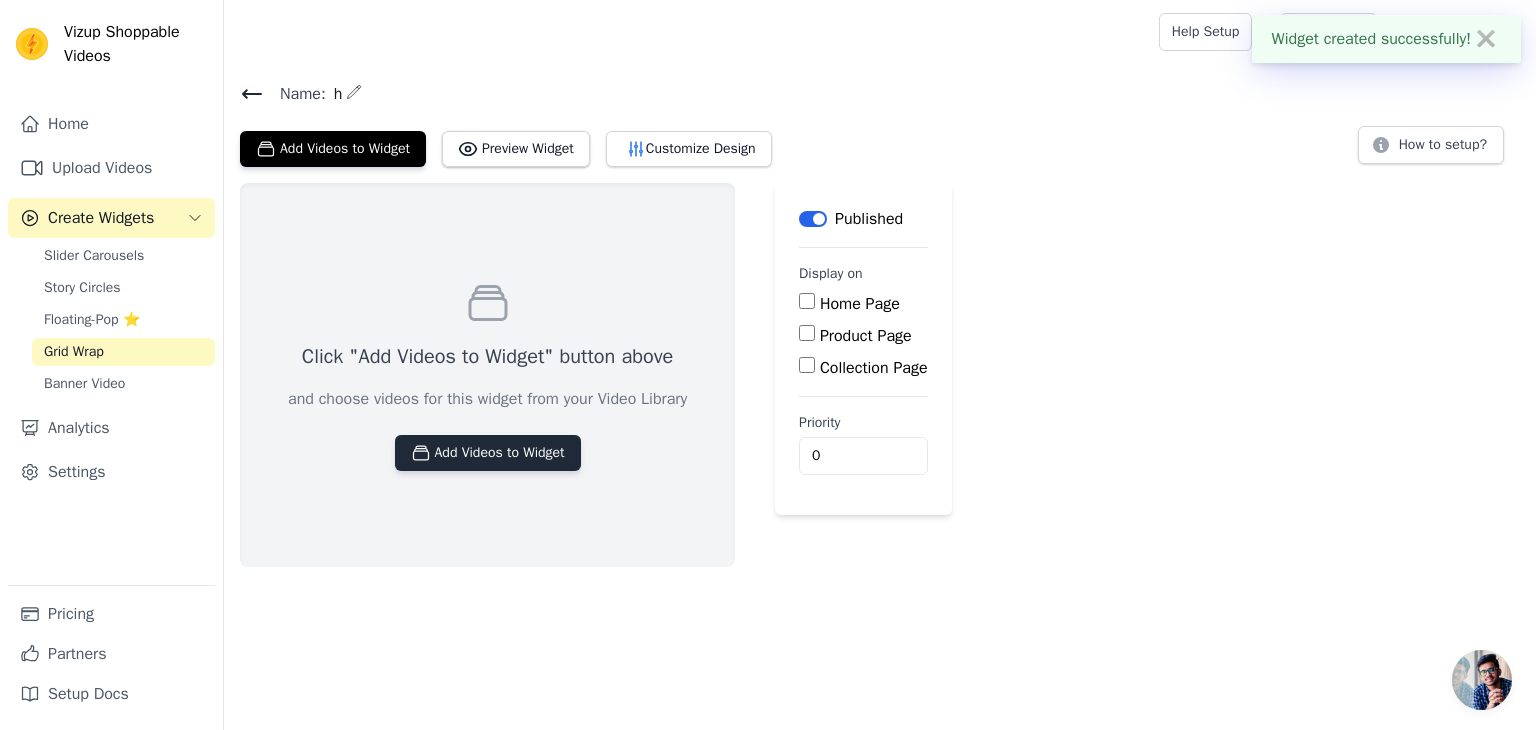 click on "Add Videos to Widget" at bounding box center [488, 453] 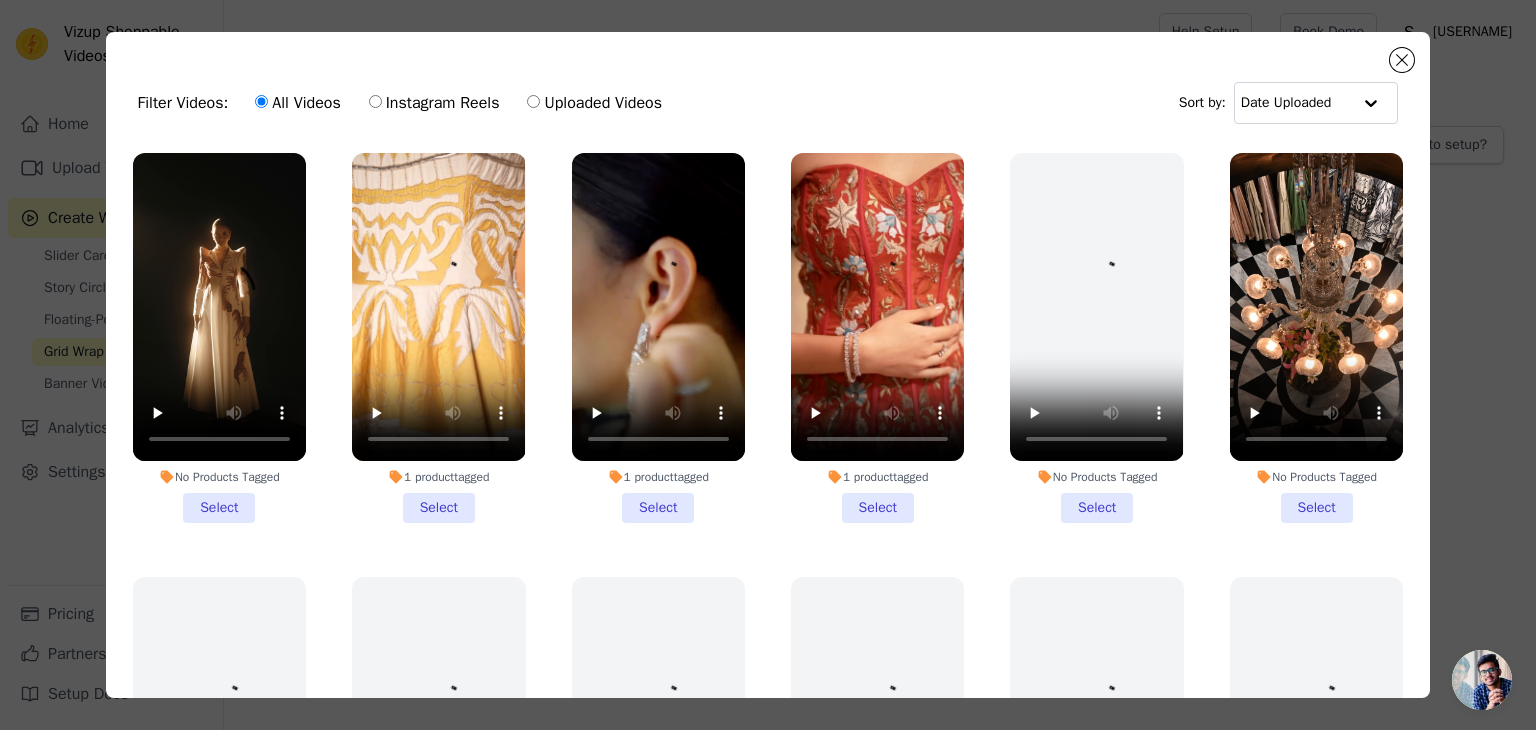click on "1   product  tagged     Select" at bounding box center [438, 338] 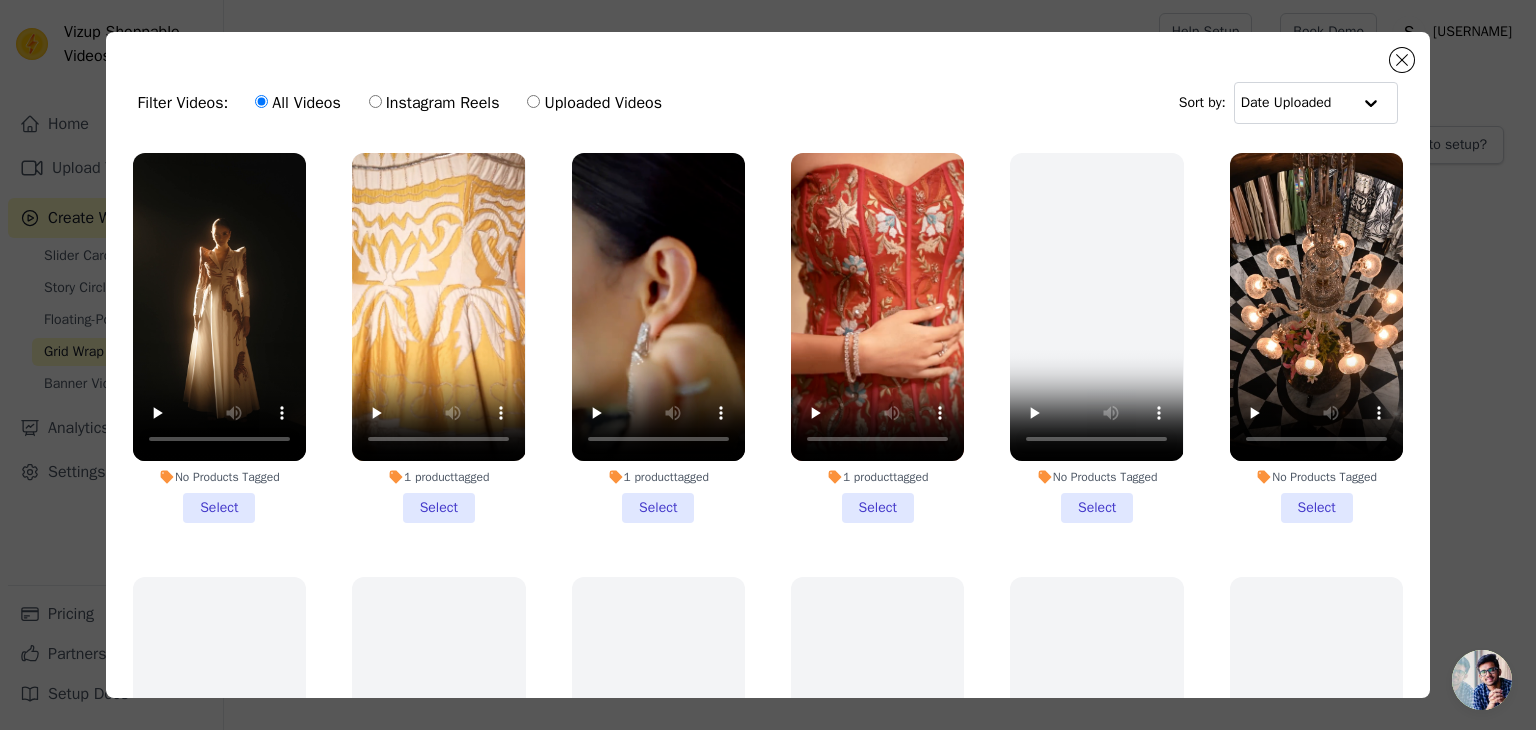 click on "1   product  tagged     Select" at bounding box center [0, 0] 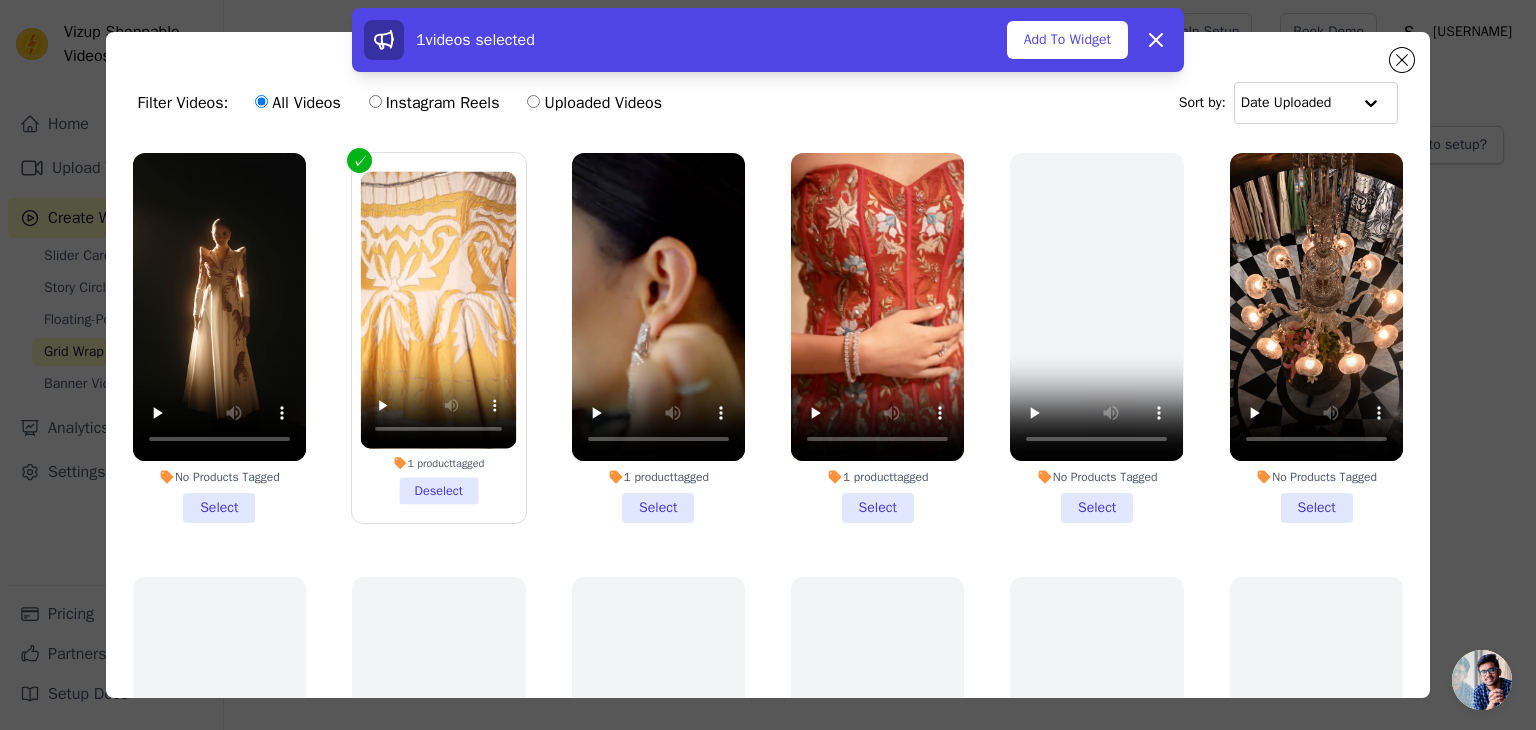 click on "1   product  tagged     Select" at bounding box center [658, 338] 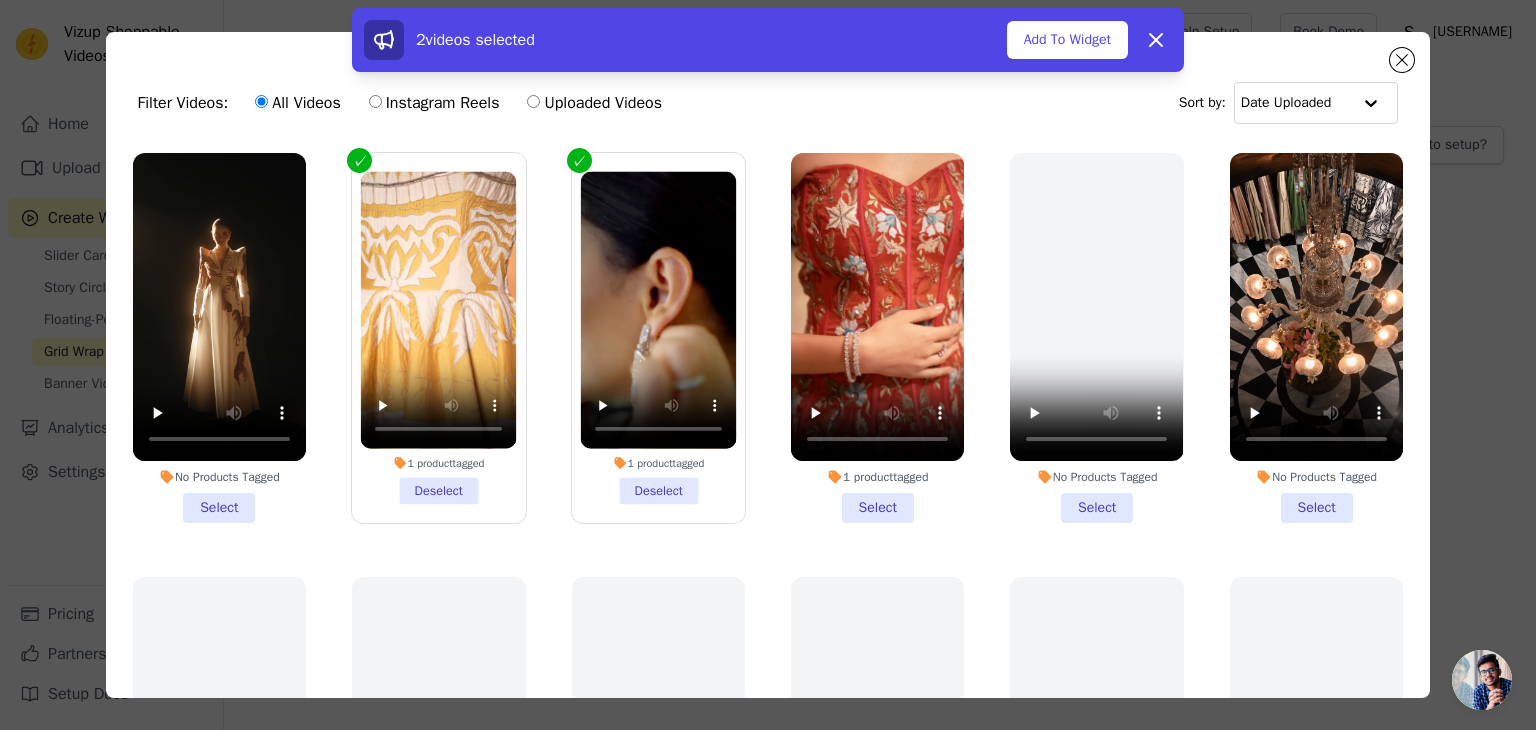 click on "1   product  tagged     Select" at bounding box center [877, 338] 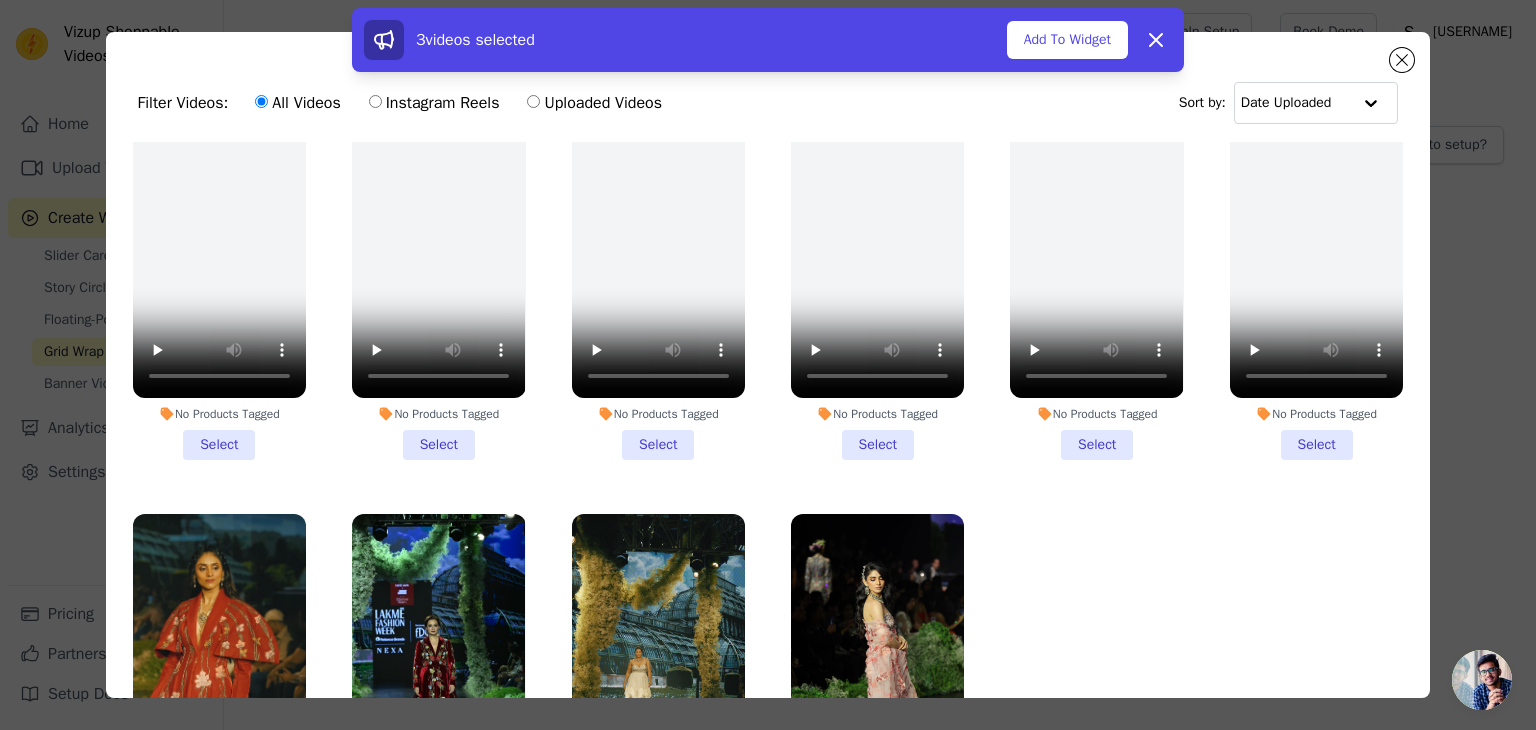 scroll, scrollTop: 1012, scrollLeft: 0, axis: vertical 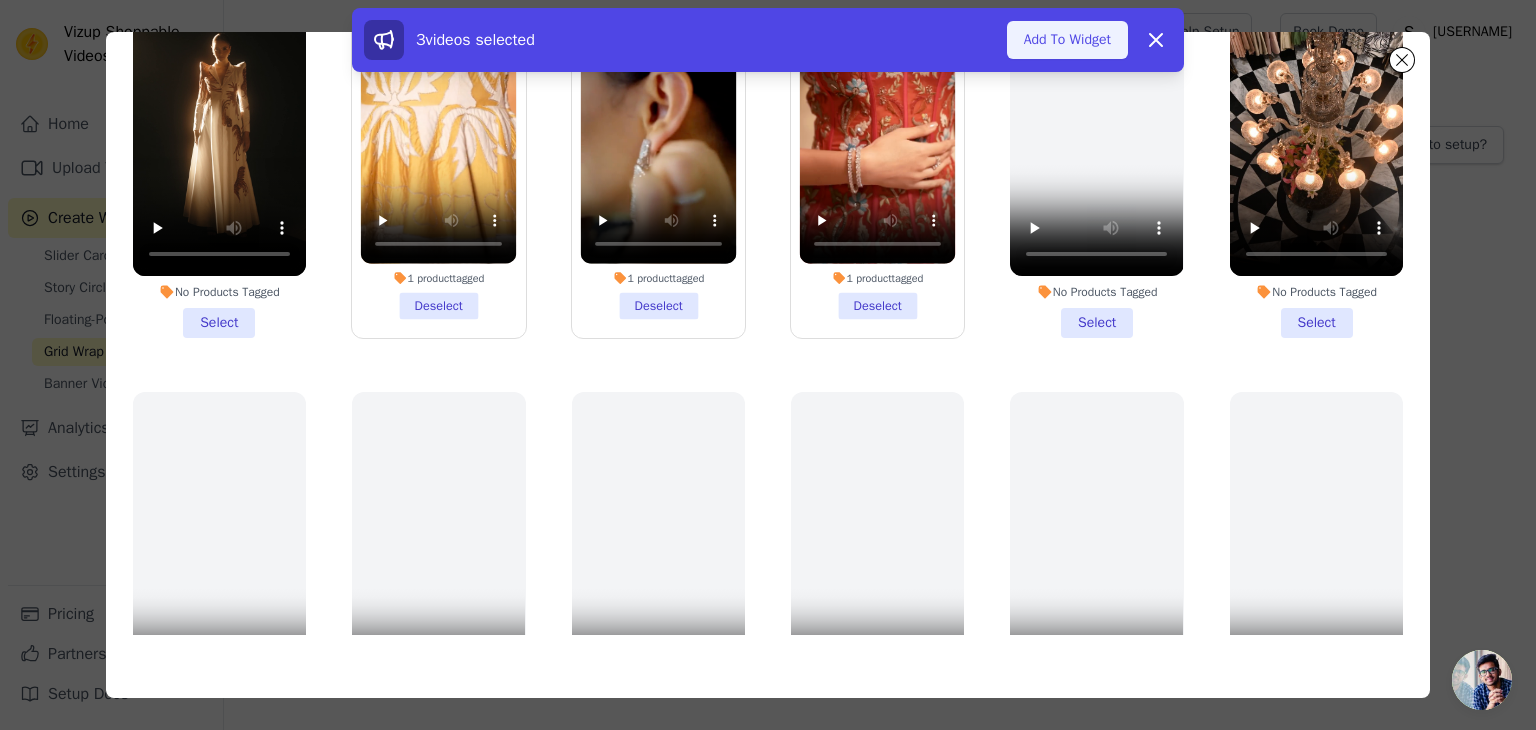 click on "Add To Widget" at bounding box center (1067, 40) 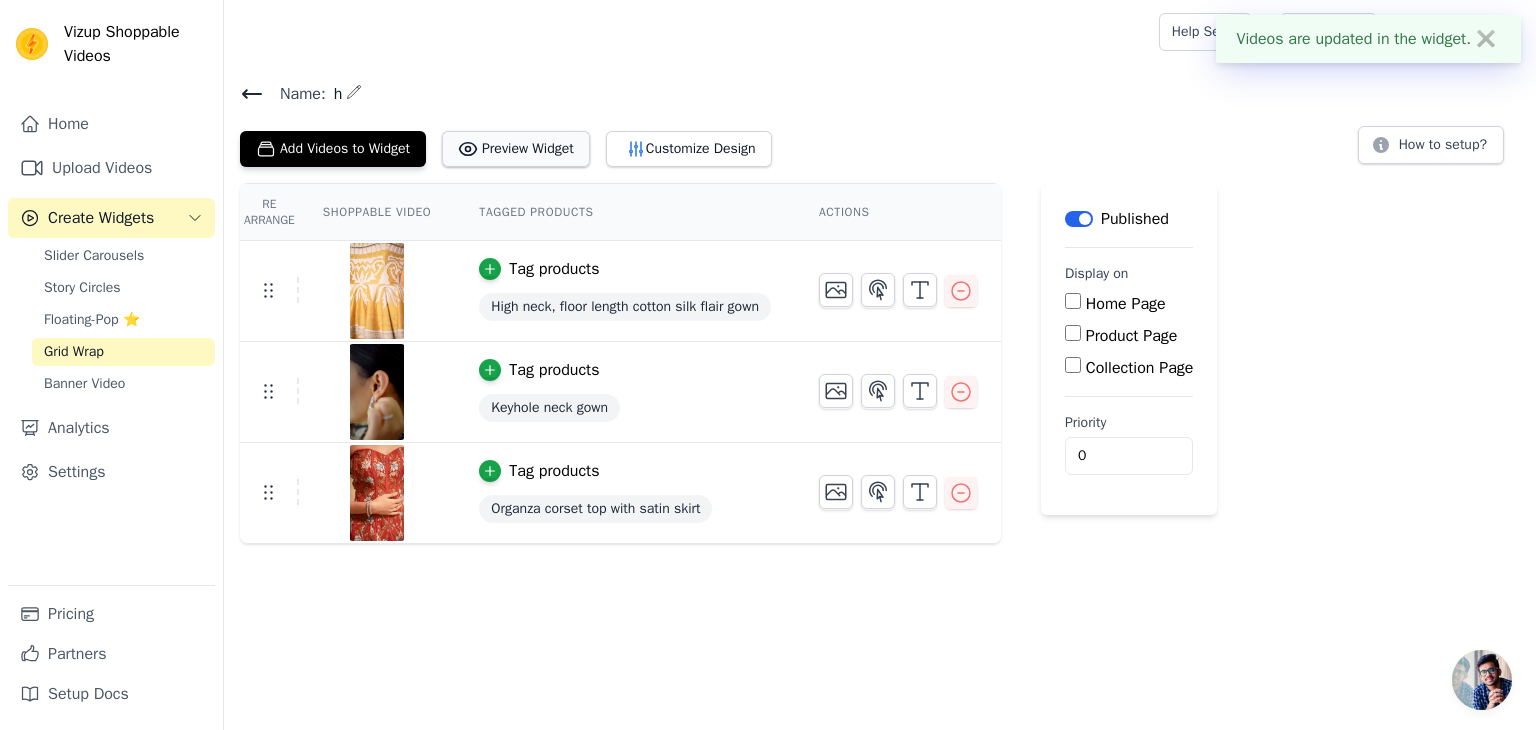 click on "Preview Widget" at bounding box center (516, 149) 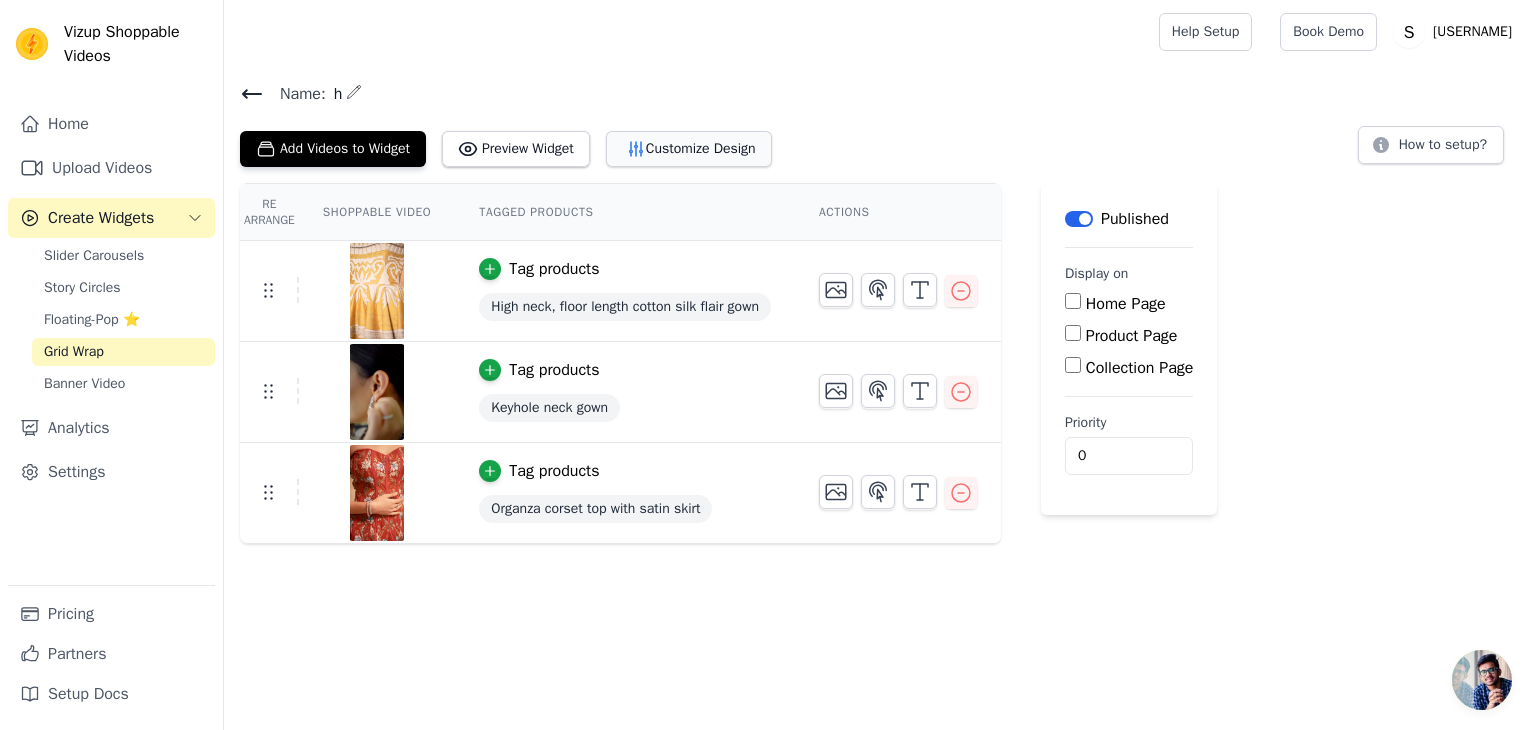 click on "Customize Design" at bounding box center (689, 149) 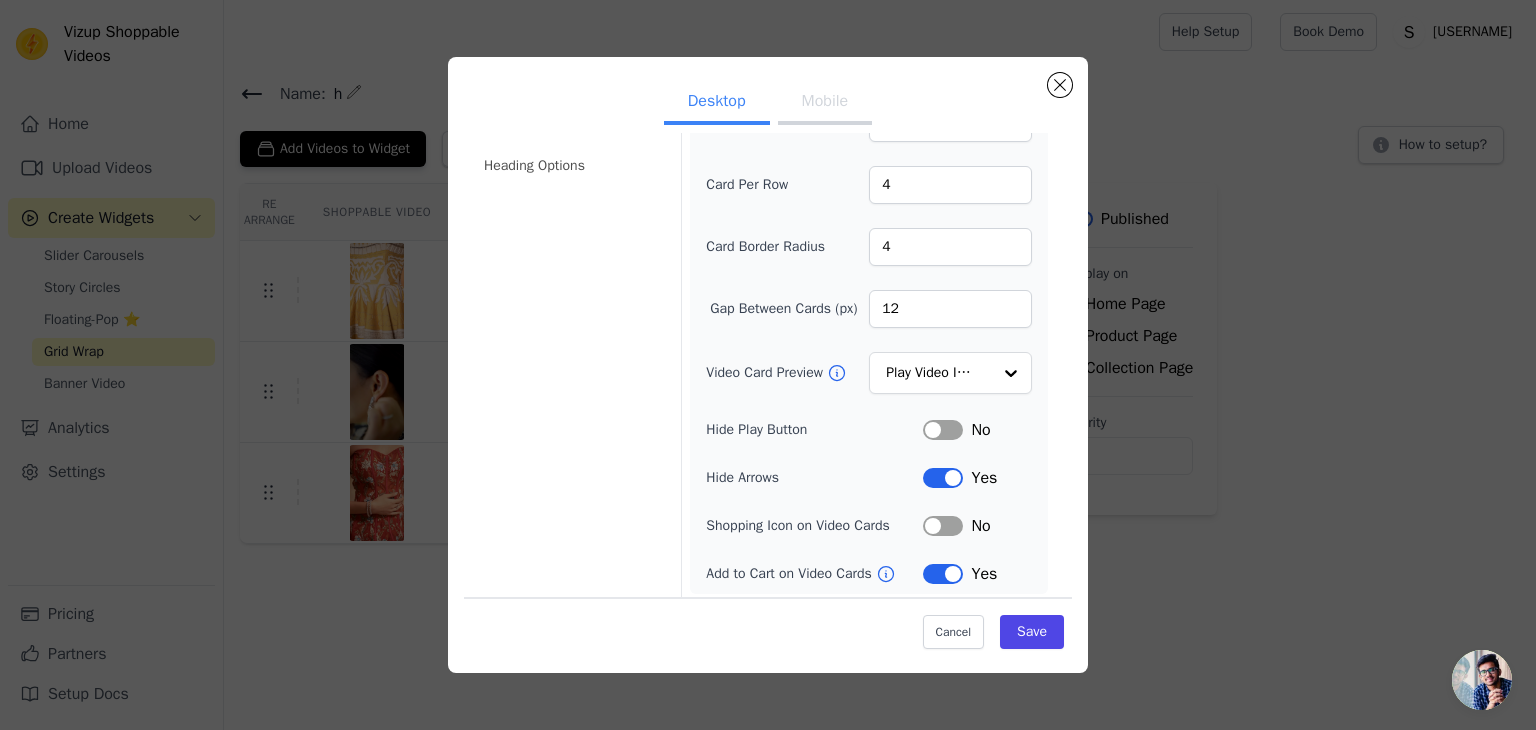 scroll, scrollTop: 122, scrollLeft: 0, axis: vertical 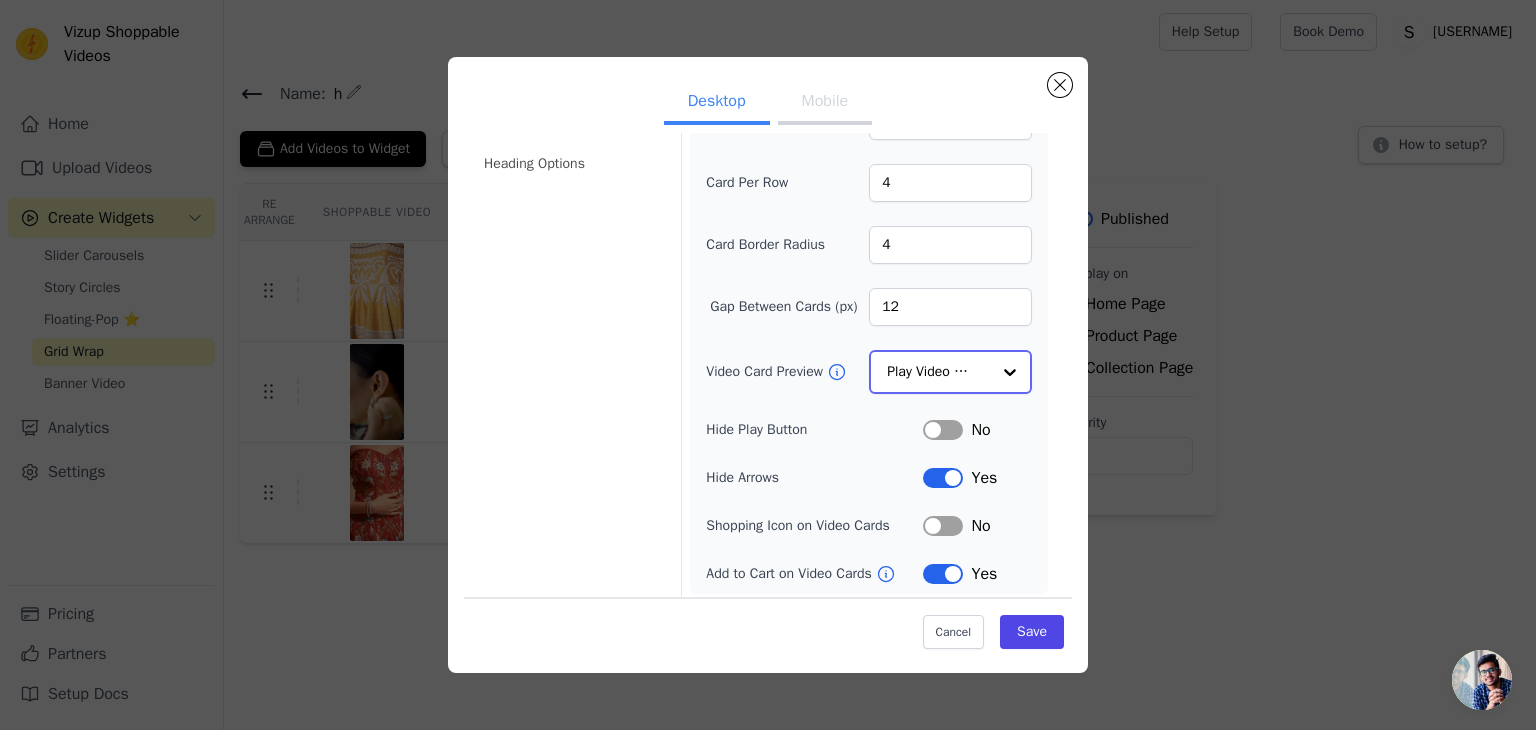 click on "Video Card Preview" 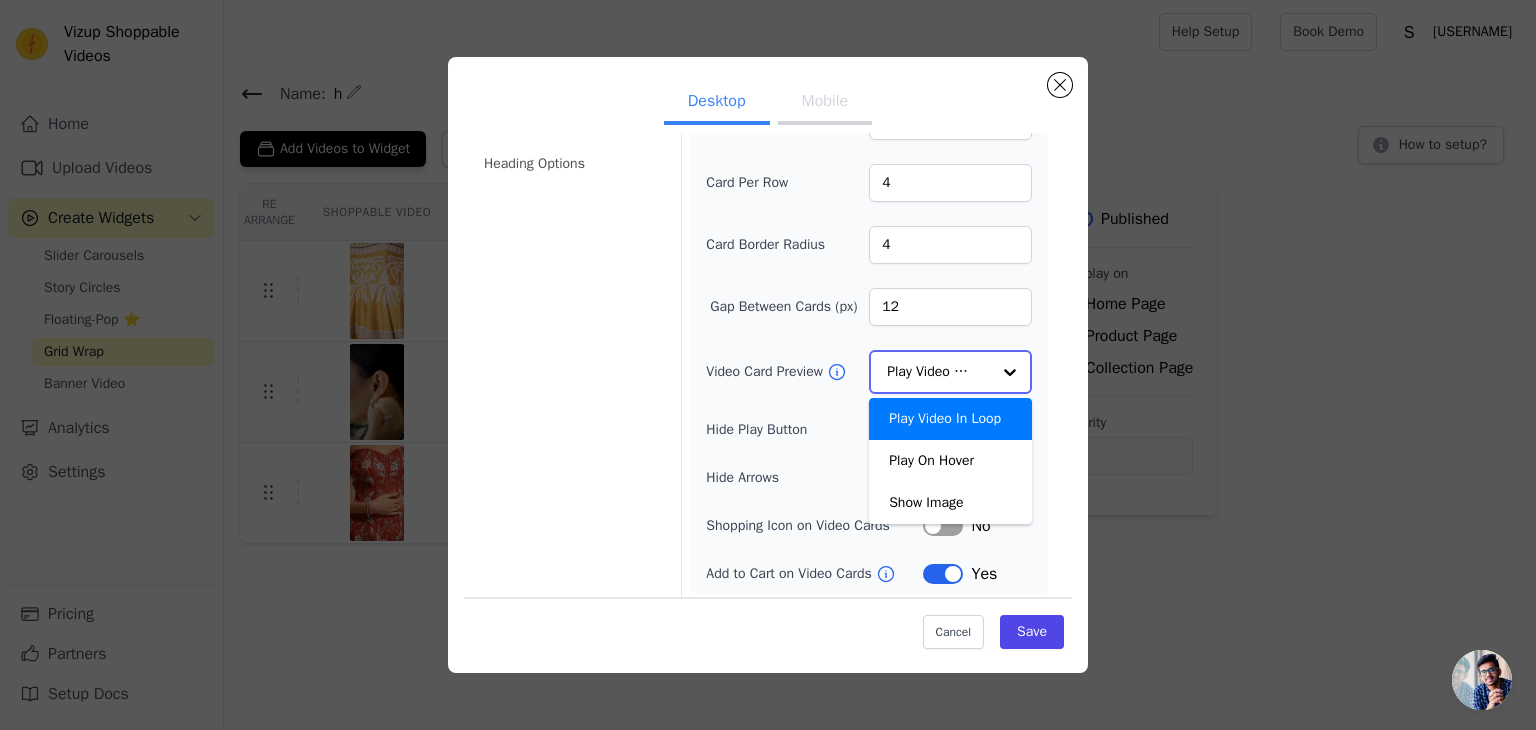 click on "Video Card Preview" 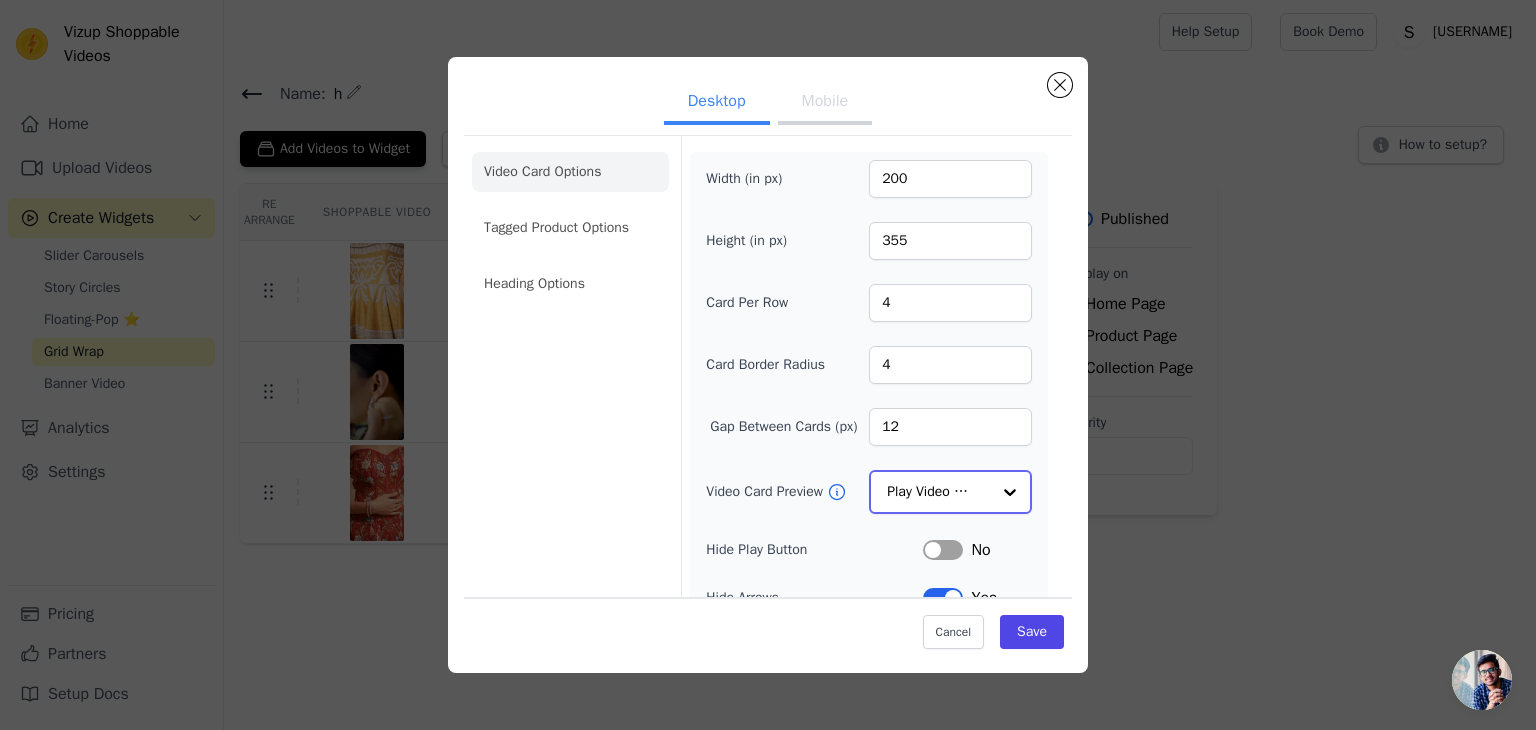 scroll, scrollTop: 0, scrollLeft: 0, axis: both 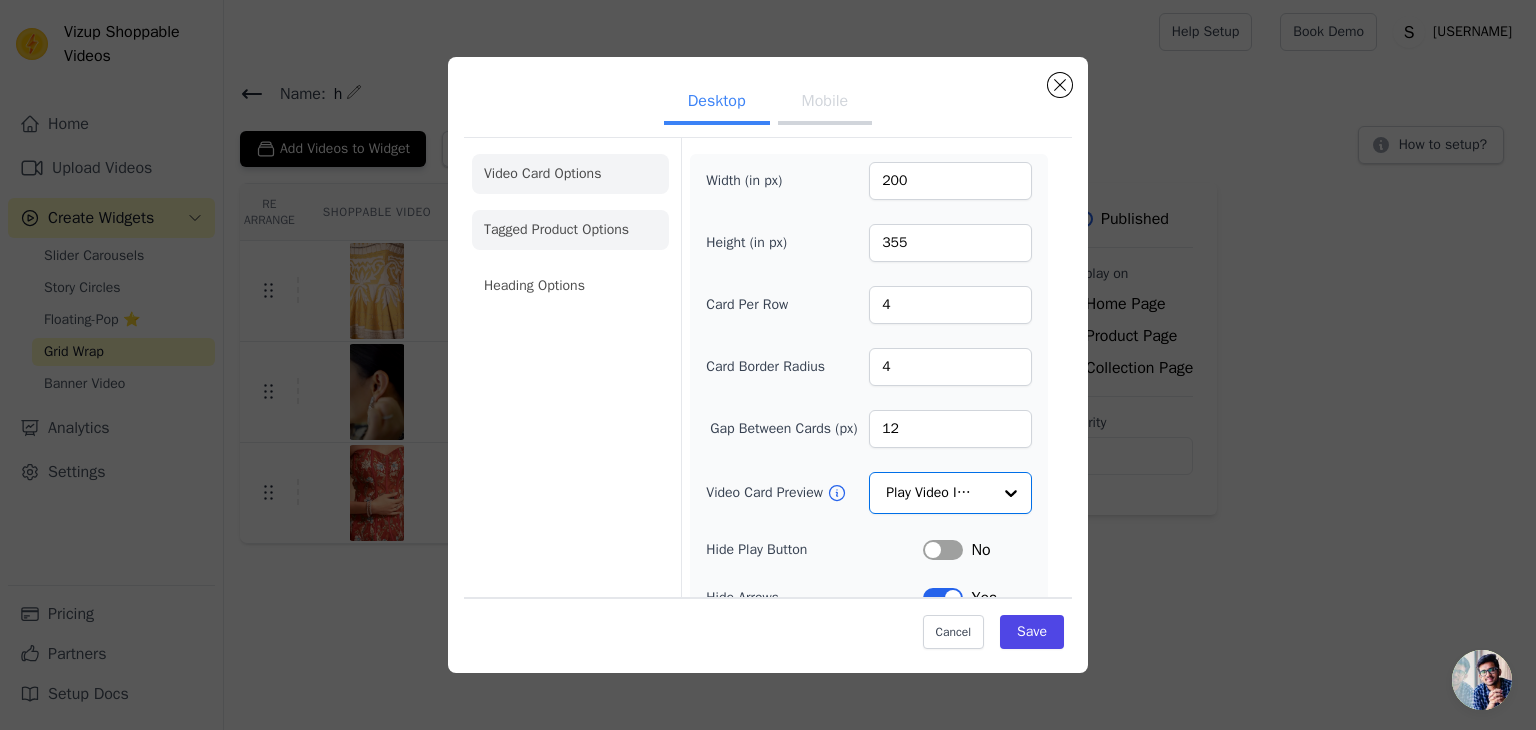 click on "Tagged Product Options" 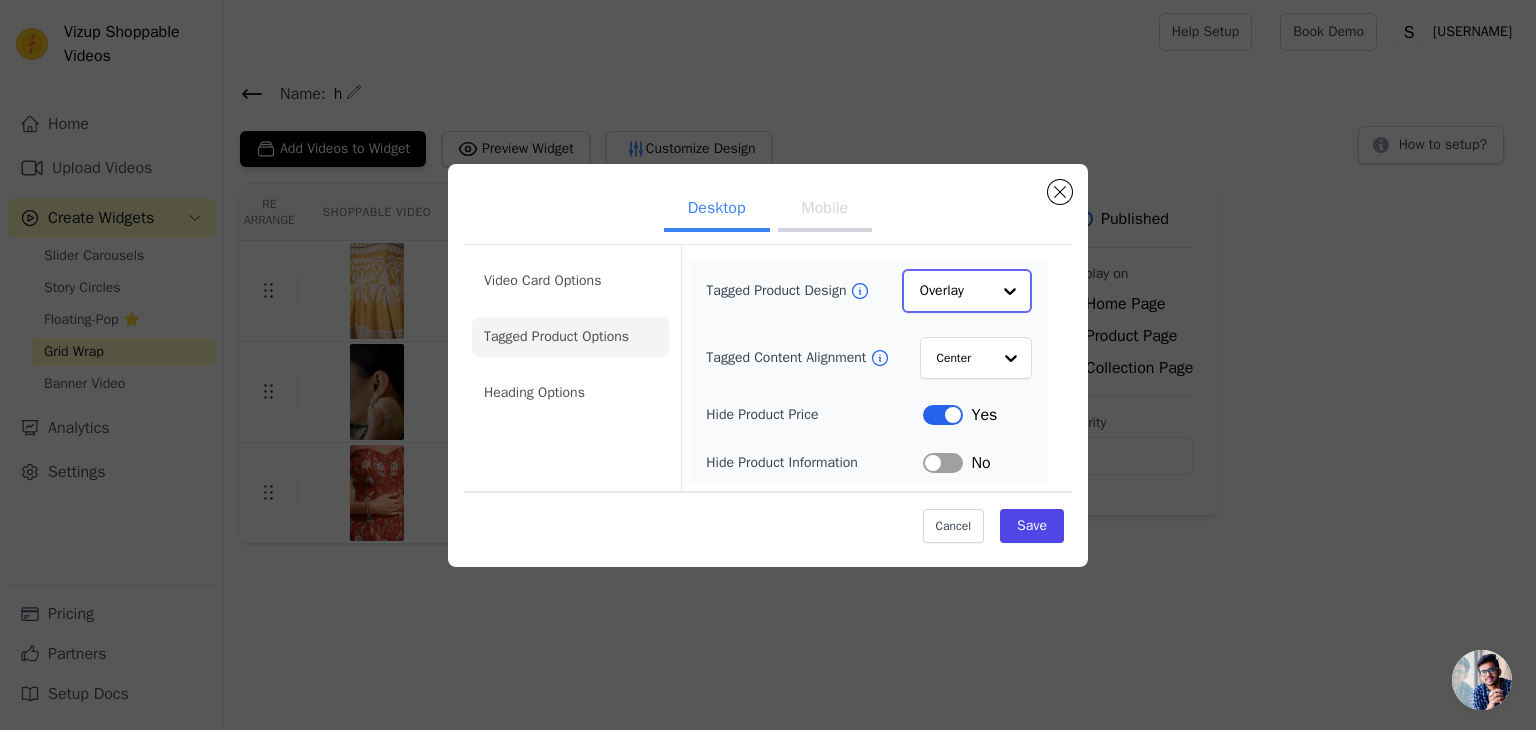 click on "Tagged Product Design" 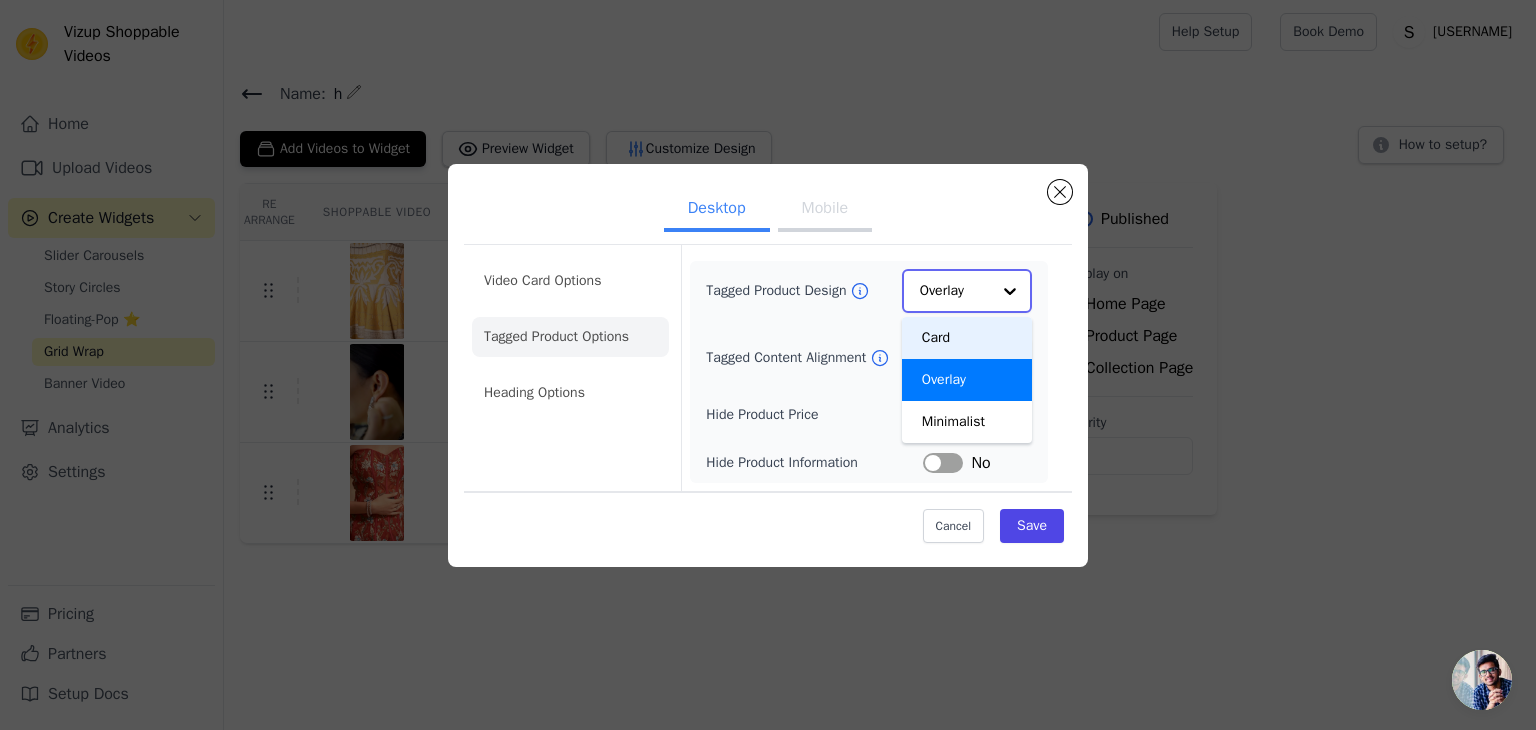 click on "Card" at bounding box center [967, 338] 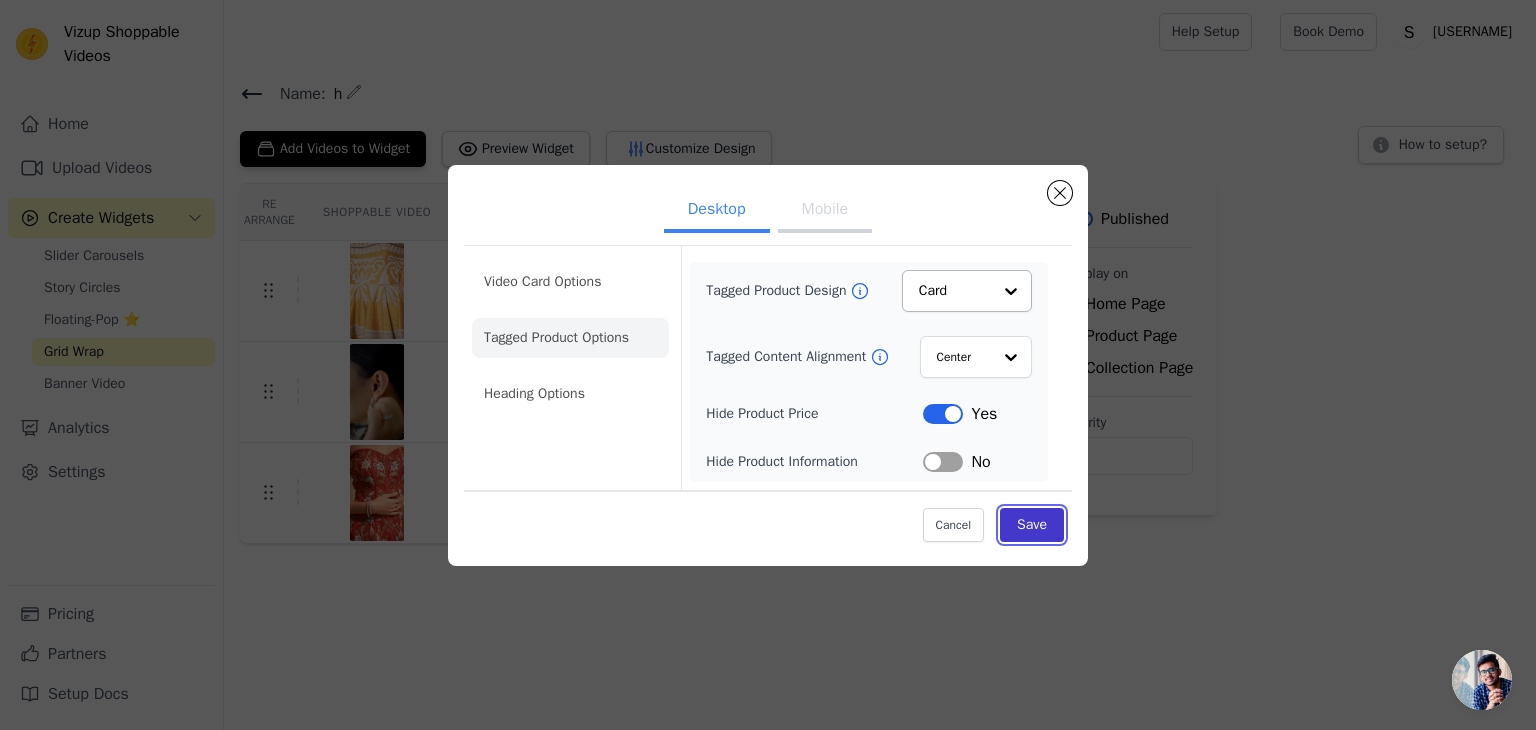 click on "Save" at bounding box center [1032, 525] 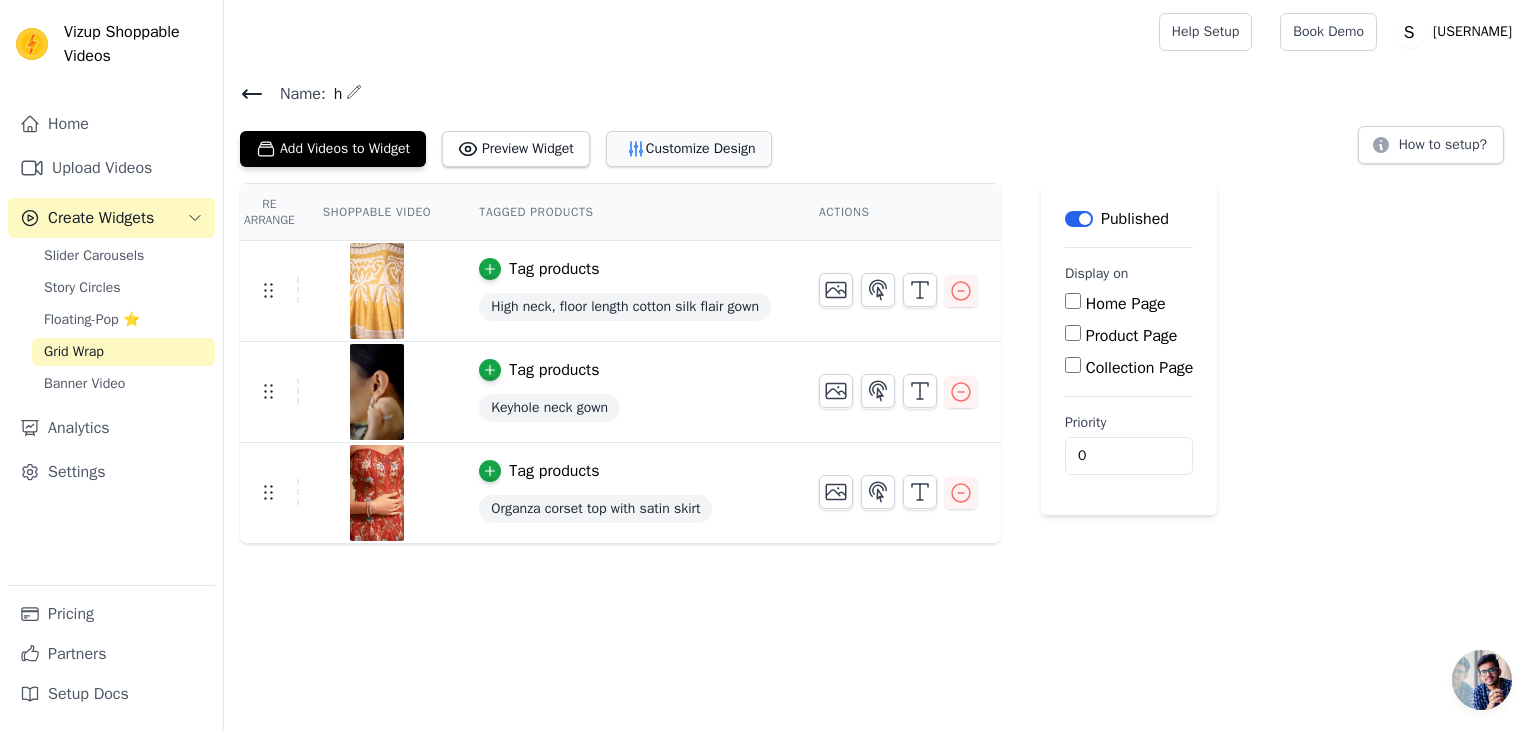 click on "Customize Design" at bounding box center [689, 149] 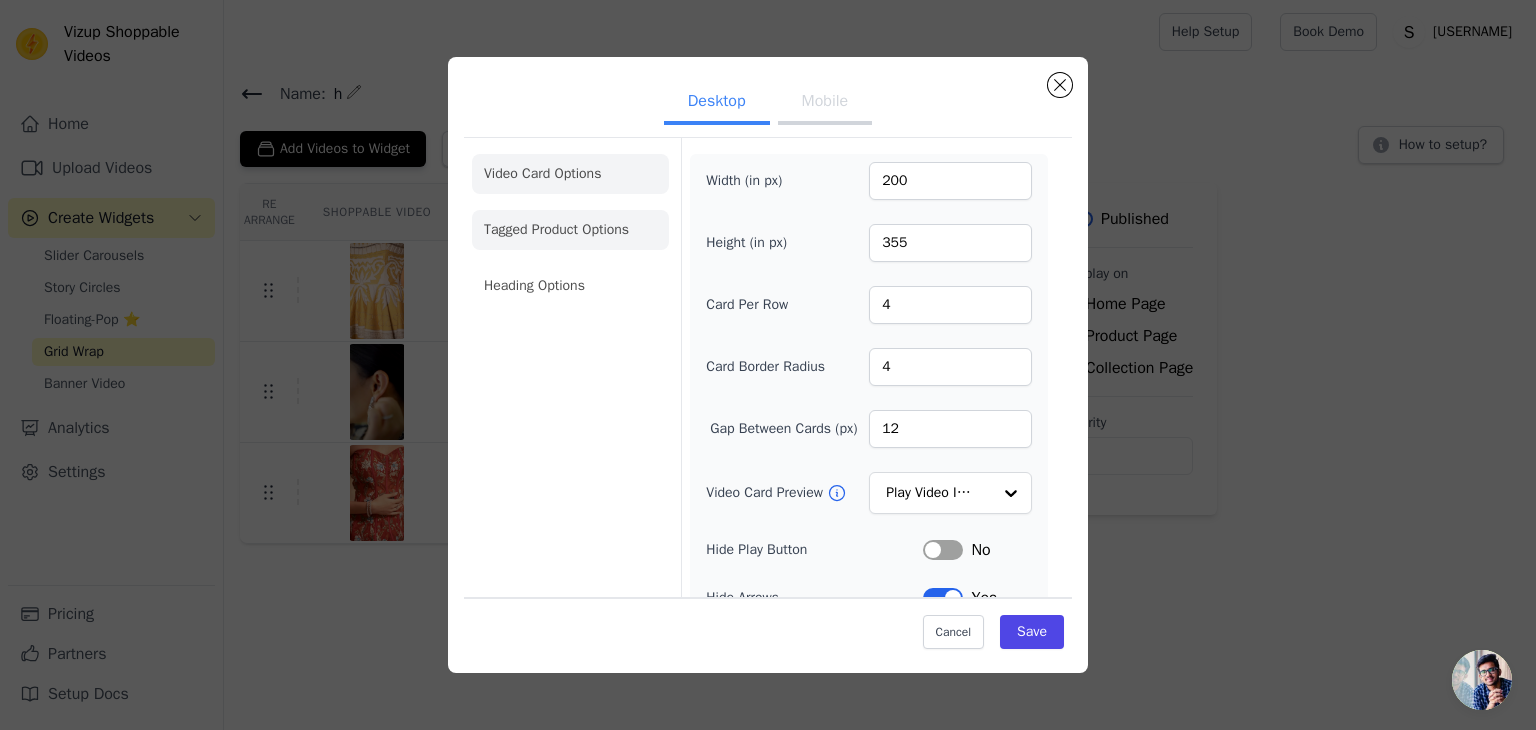 click on "Tagged Product Options" 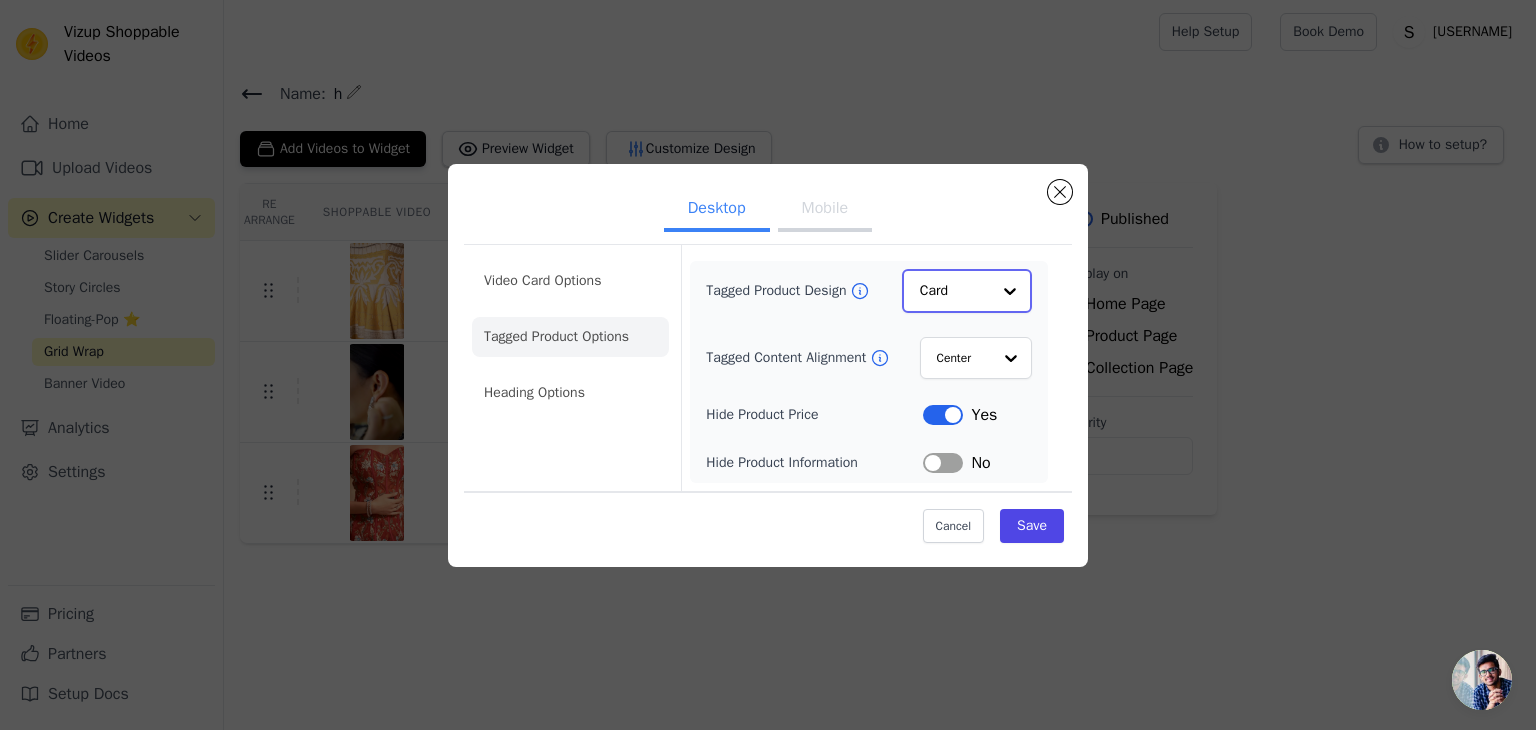 click on "Card" at bounding box center (967, 291) 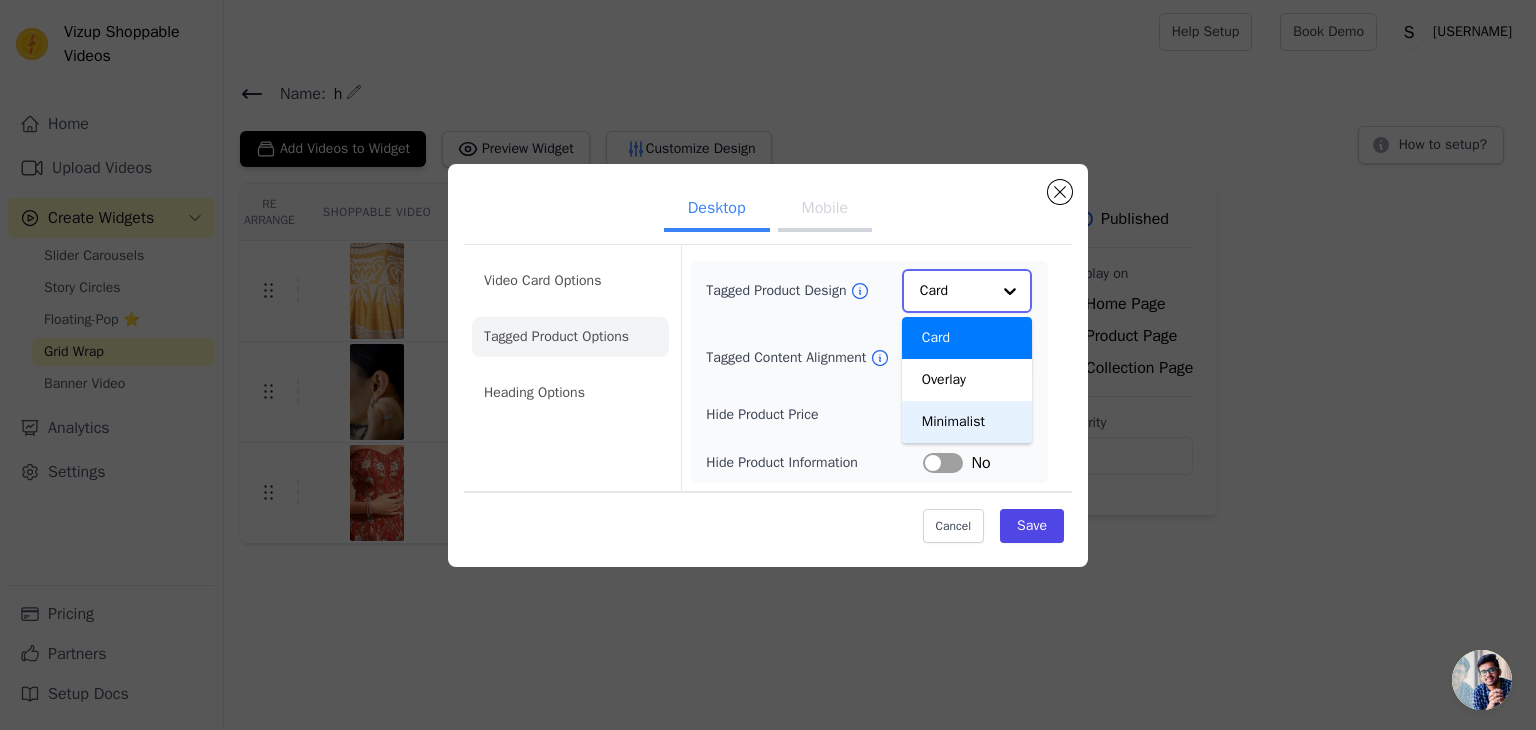 click on "Minimalist" at bounding box center (967, 422) 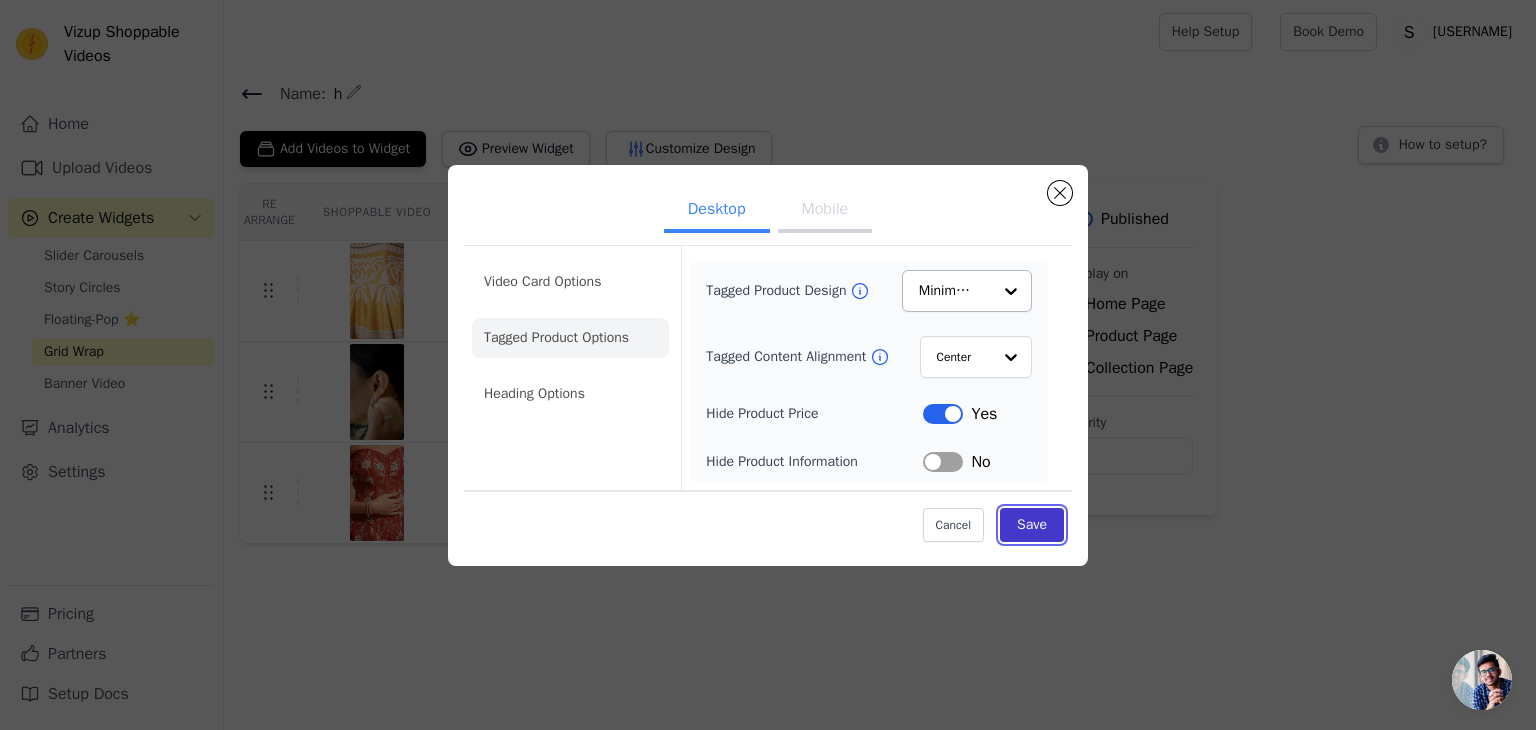 click on "Save" at bounding box center [1032, 525] 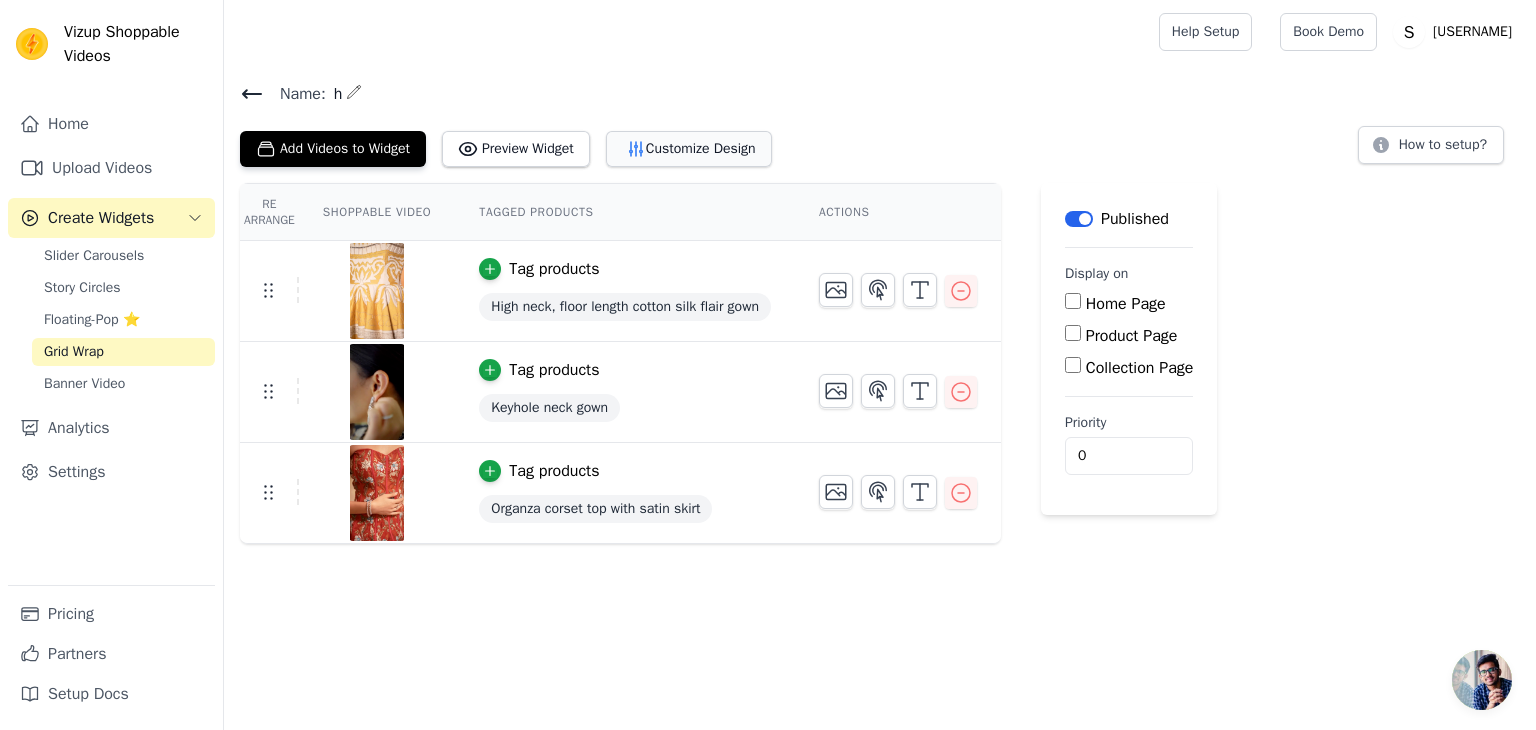 click on "Customize Design" at bounding box center (689, 149) 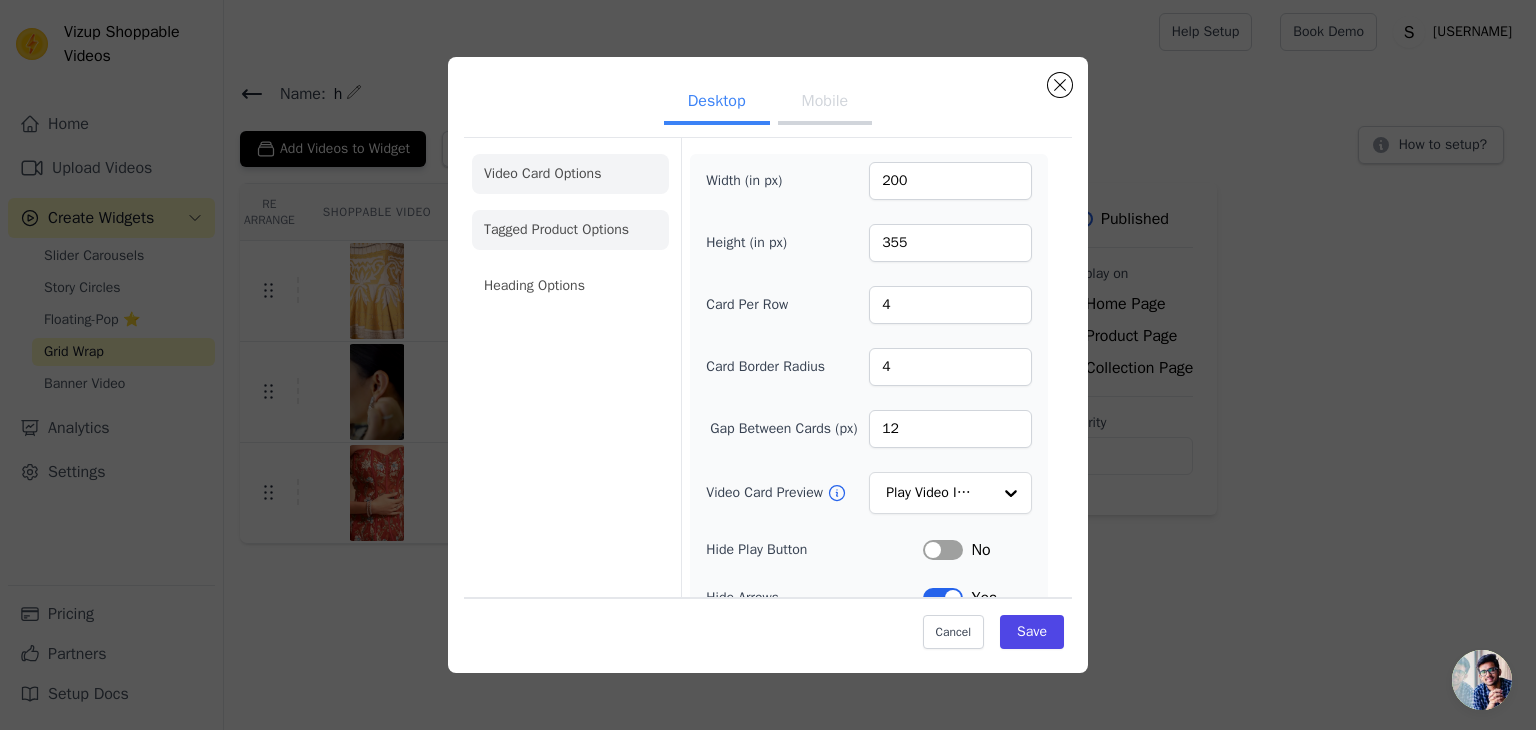 click on "Tagged Product Options" 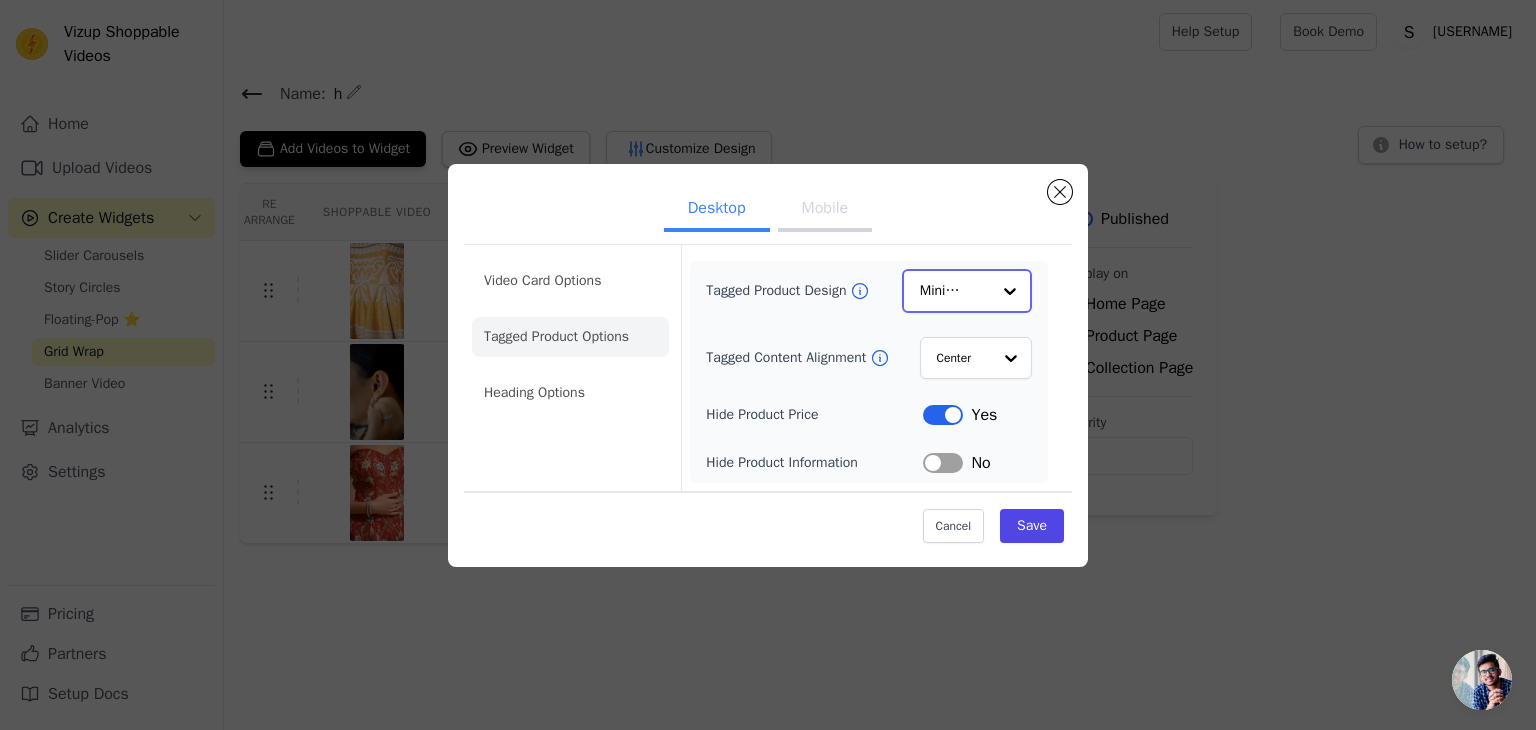 click on "Option Minimalist, selected.   Select is focused, type to refine list, press down to open the menu.     Minimalist" at bounding box center (967, 291) 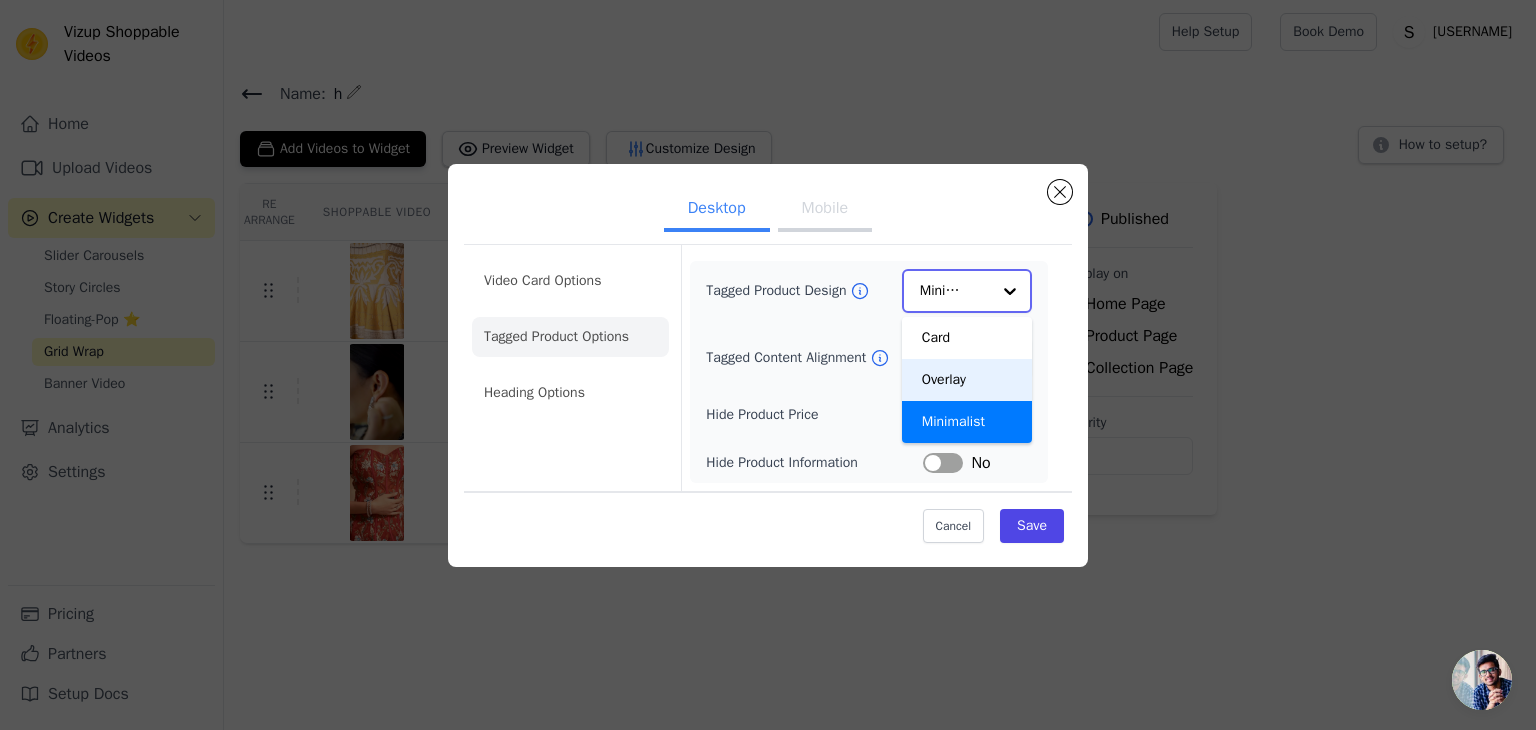 click on "Overlay" at bounding box center (967, 380) 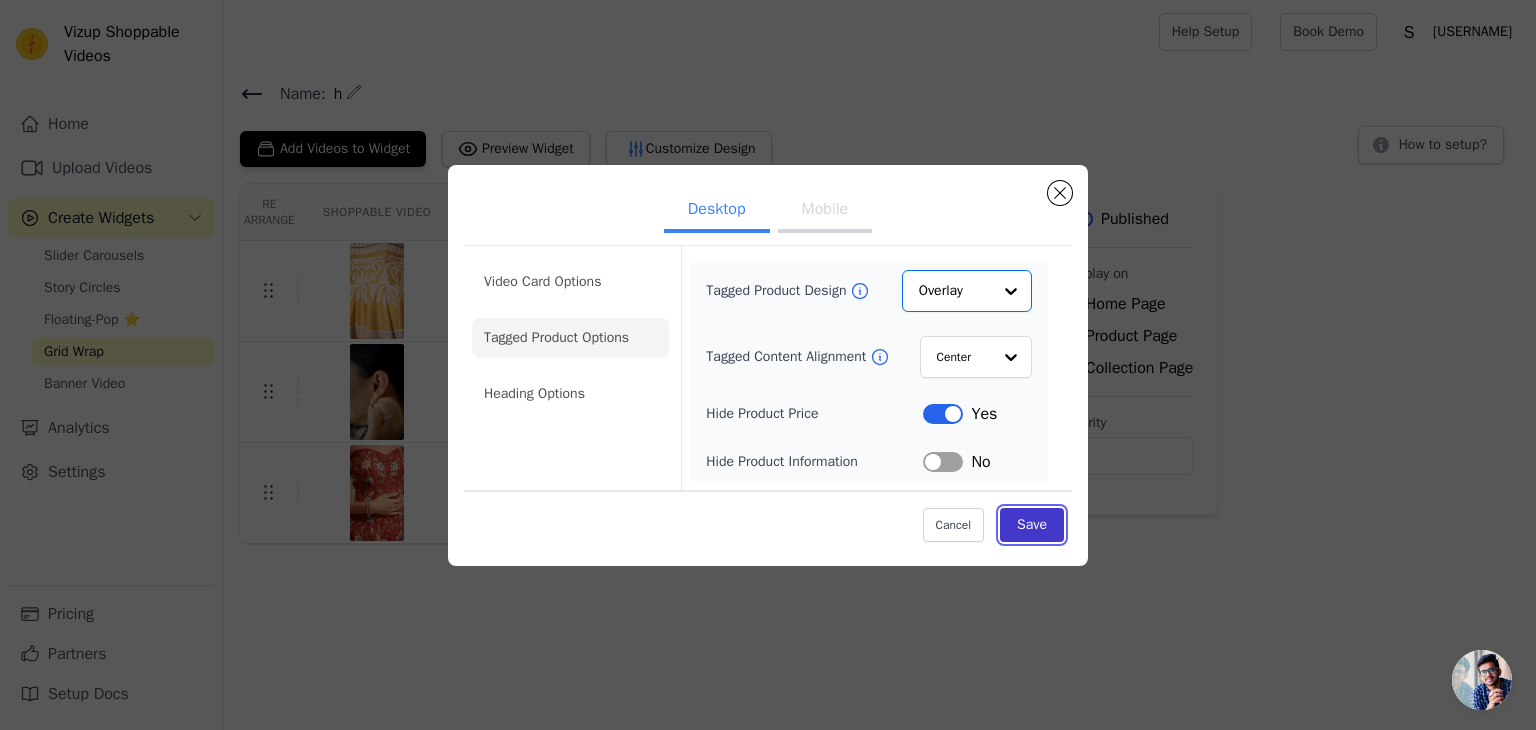 click on "Save" at bounding box center [1032, 525] 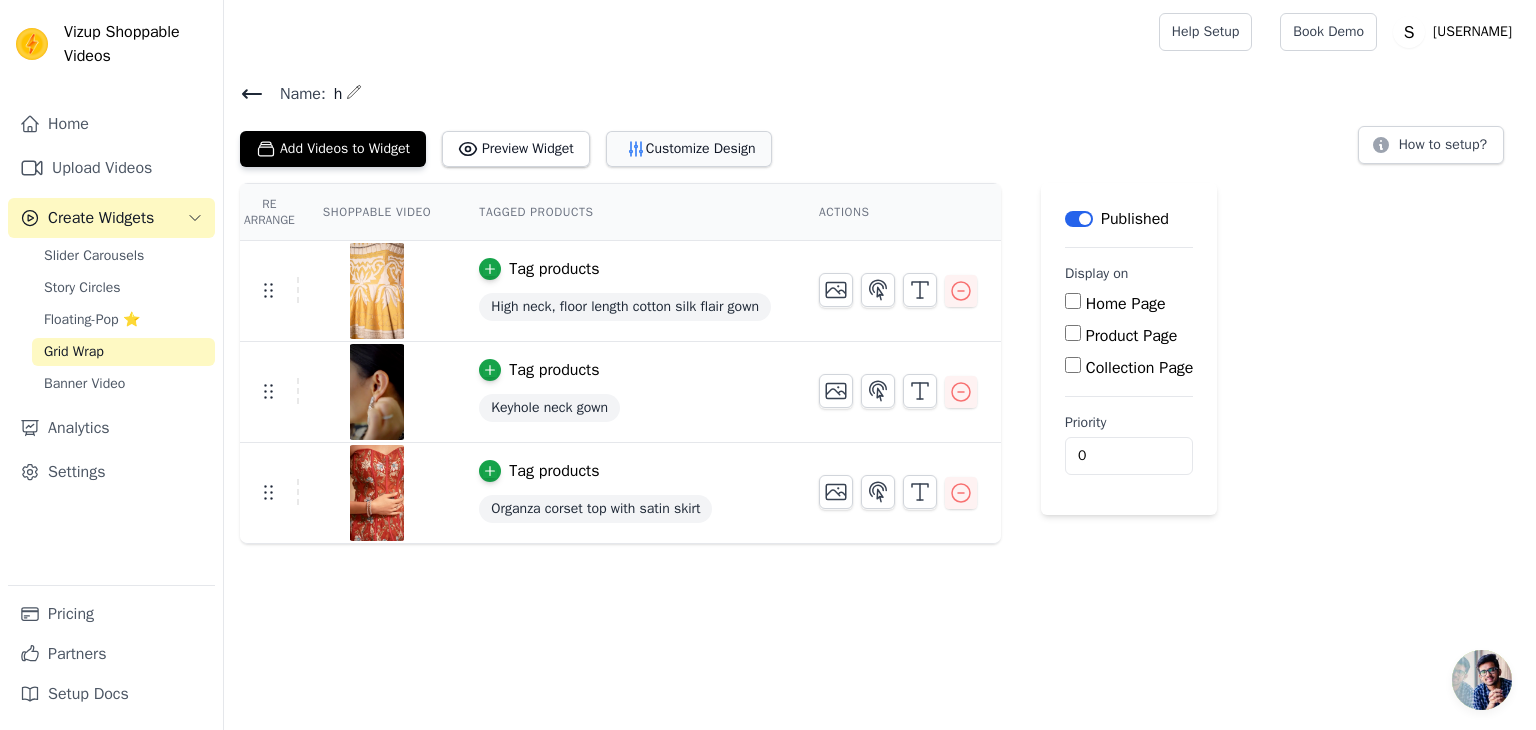 click on "Customize Design" at bounding box center [689, 149] 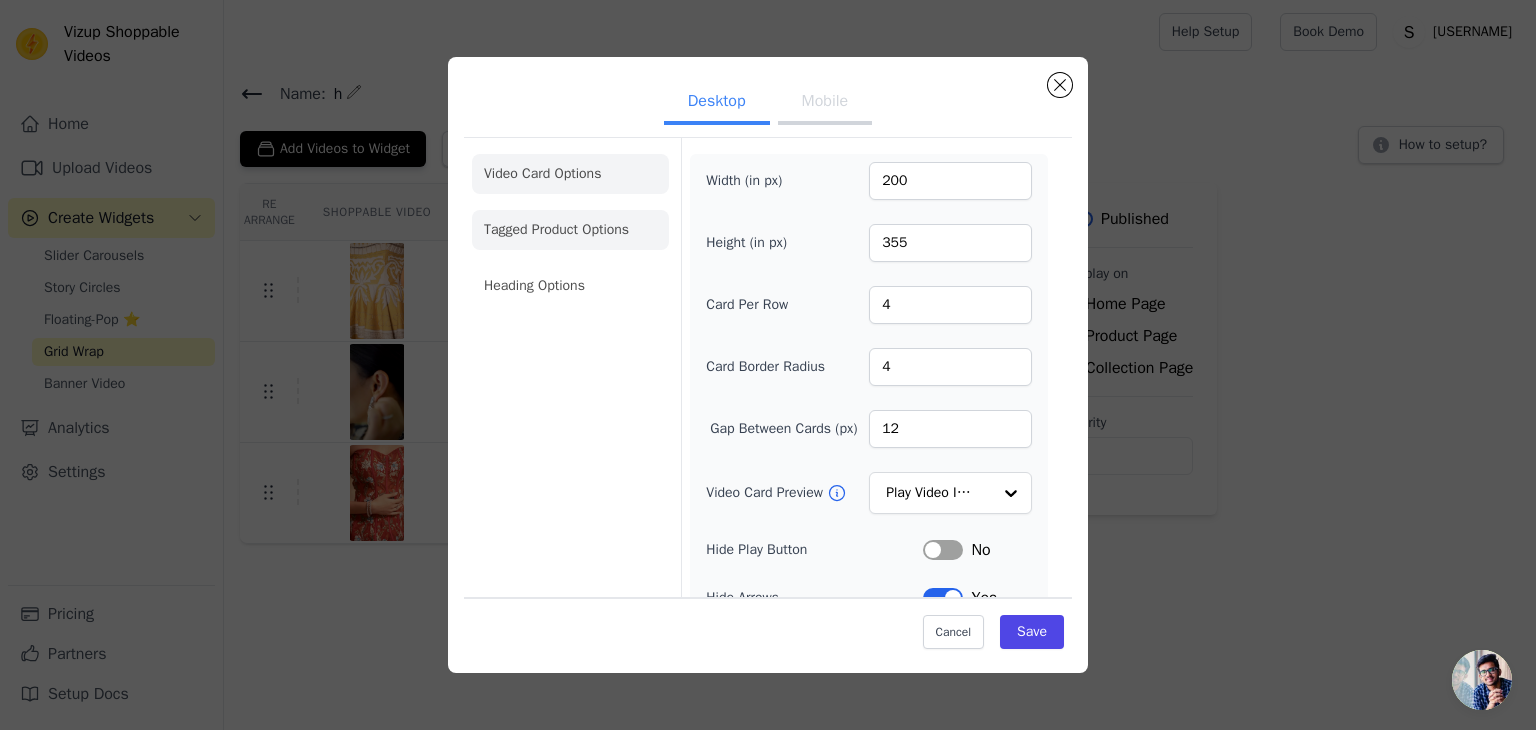 click on "Tagged Product Options" 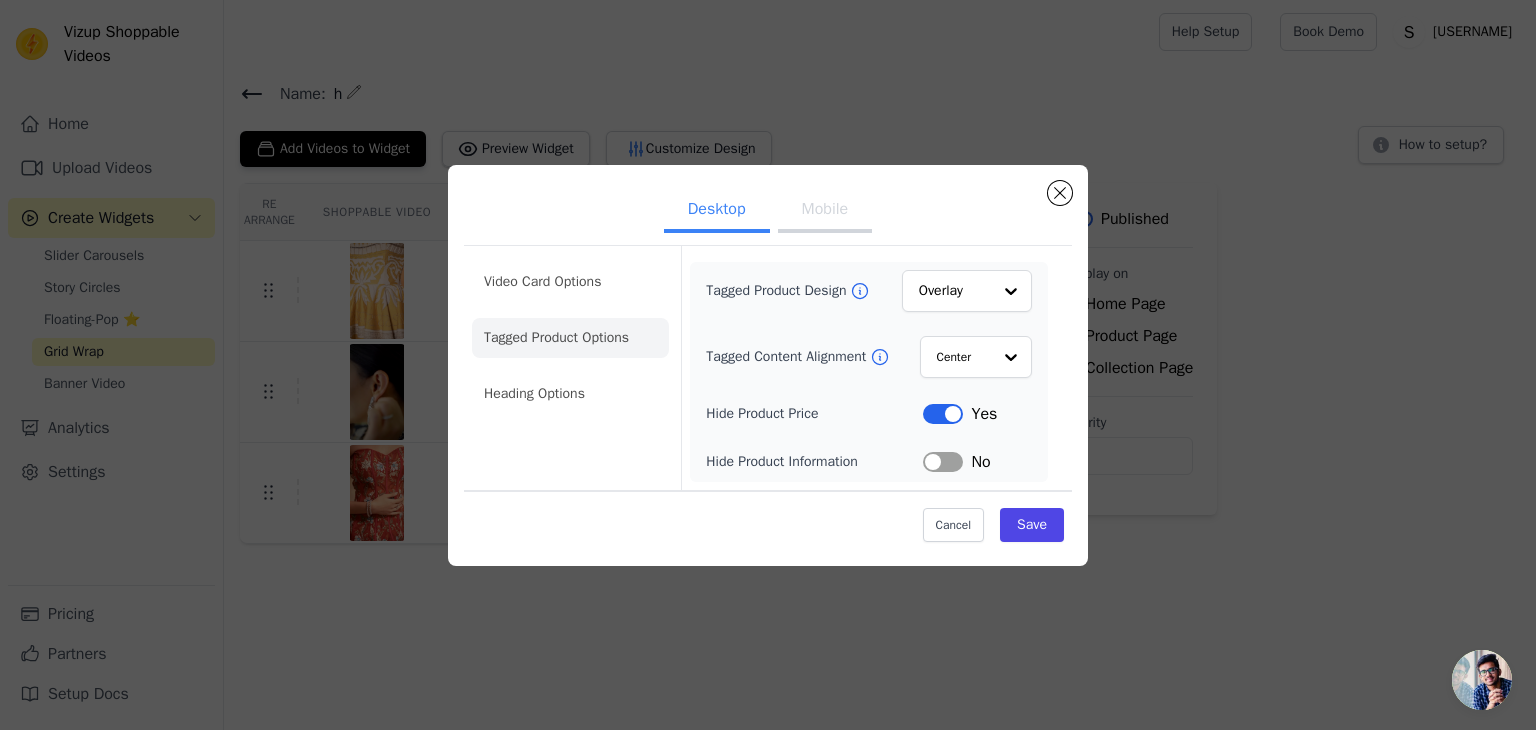 click on "Label" at bounding box center [943, 414] 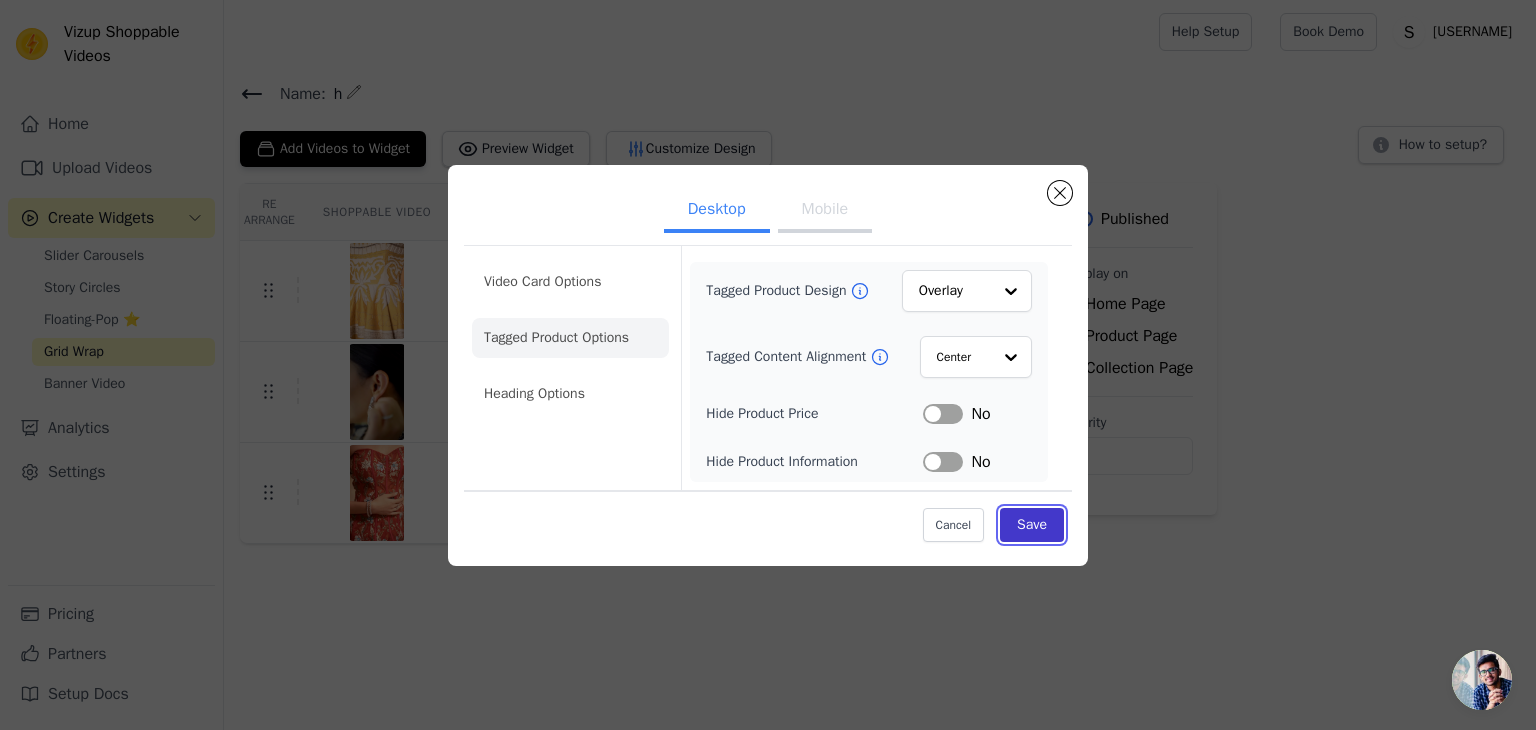 click on "Save" at bounding box center [1032, 525] 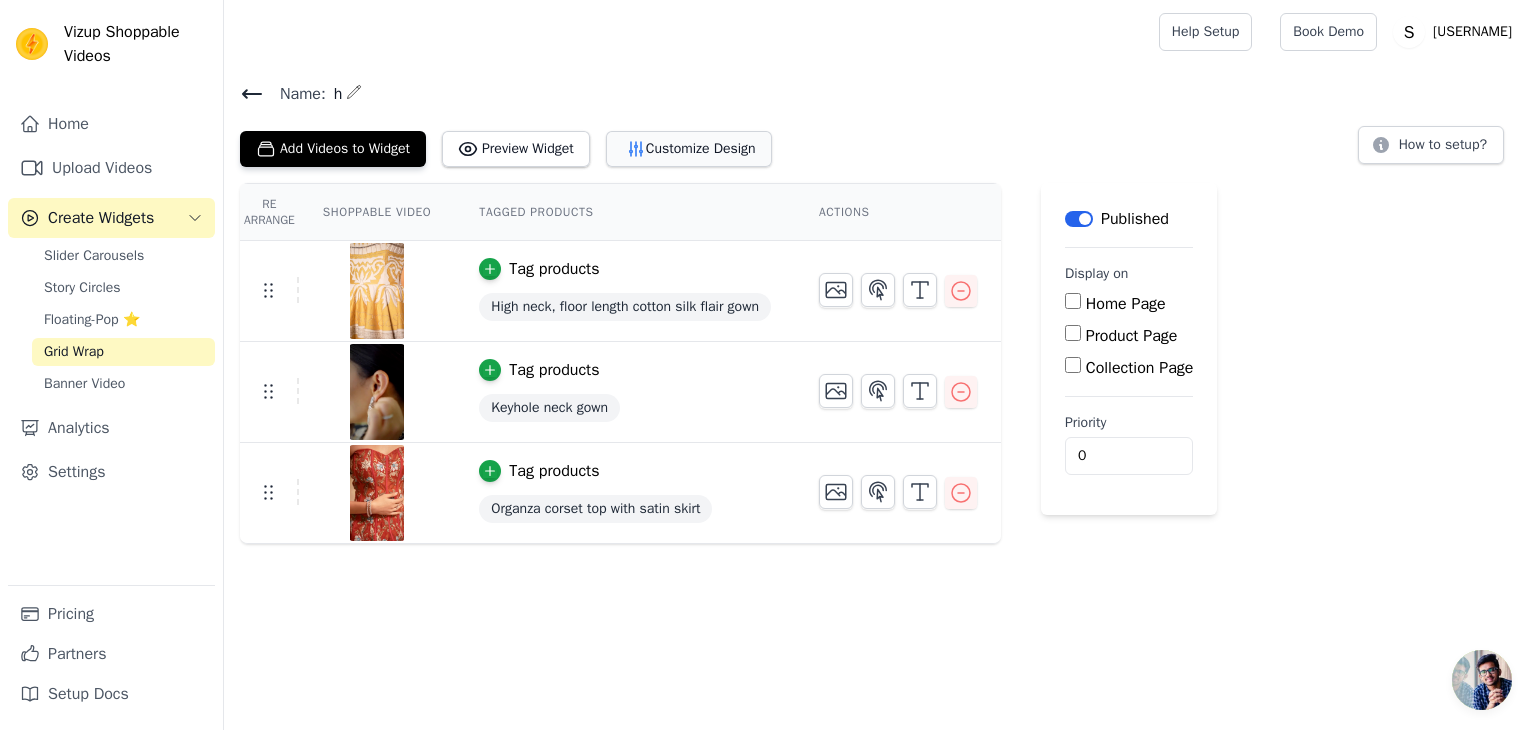 click on "Customize Design" at bounding box center [689, 149] 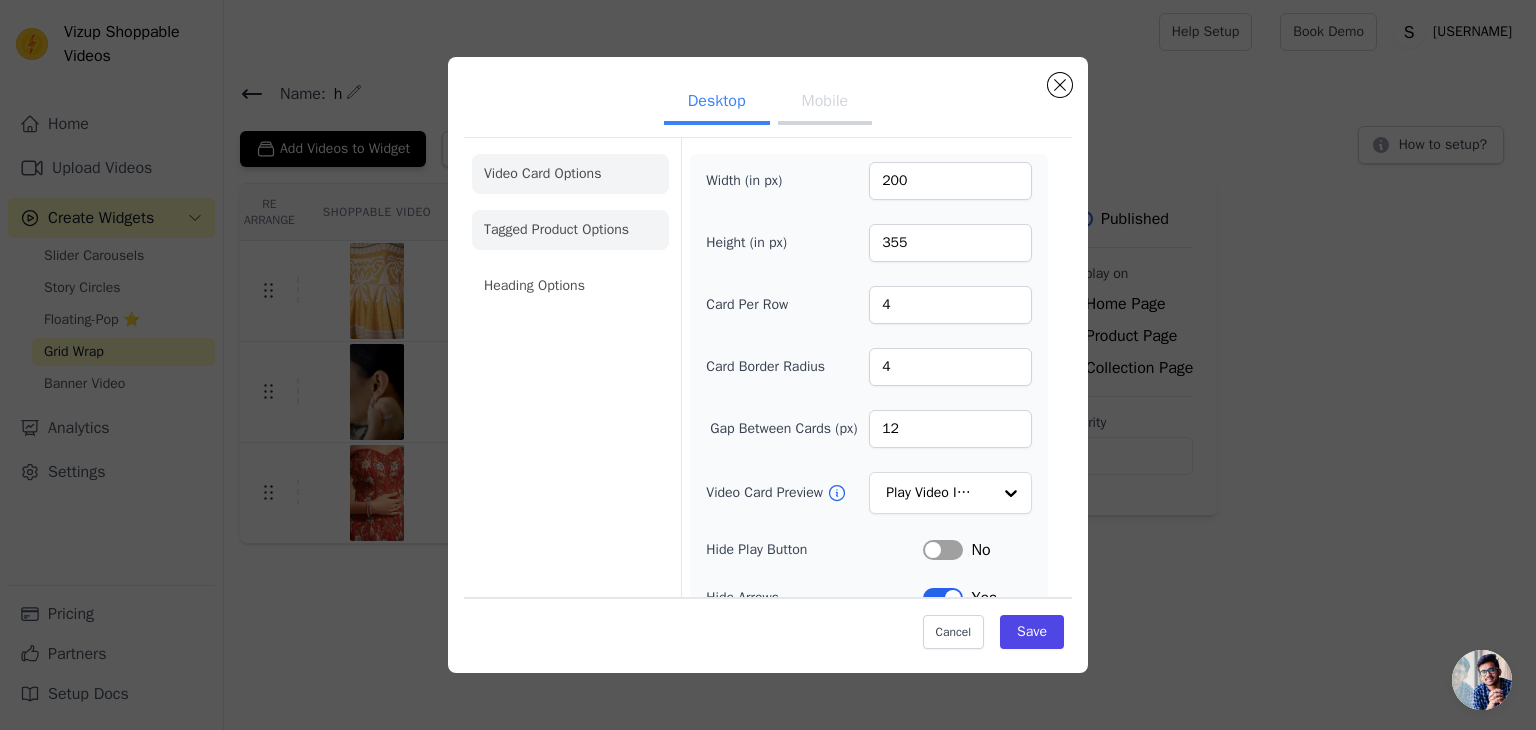 click on "Tagged Product Options" 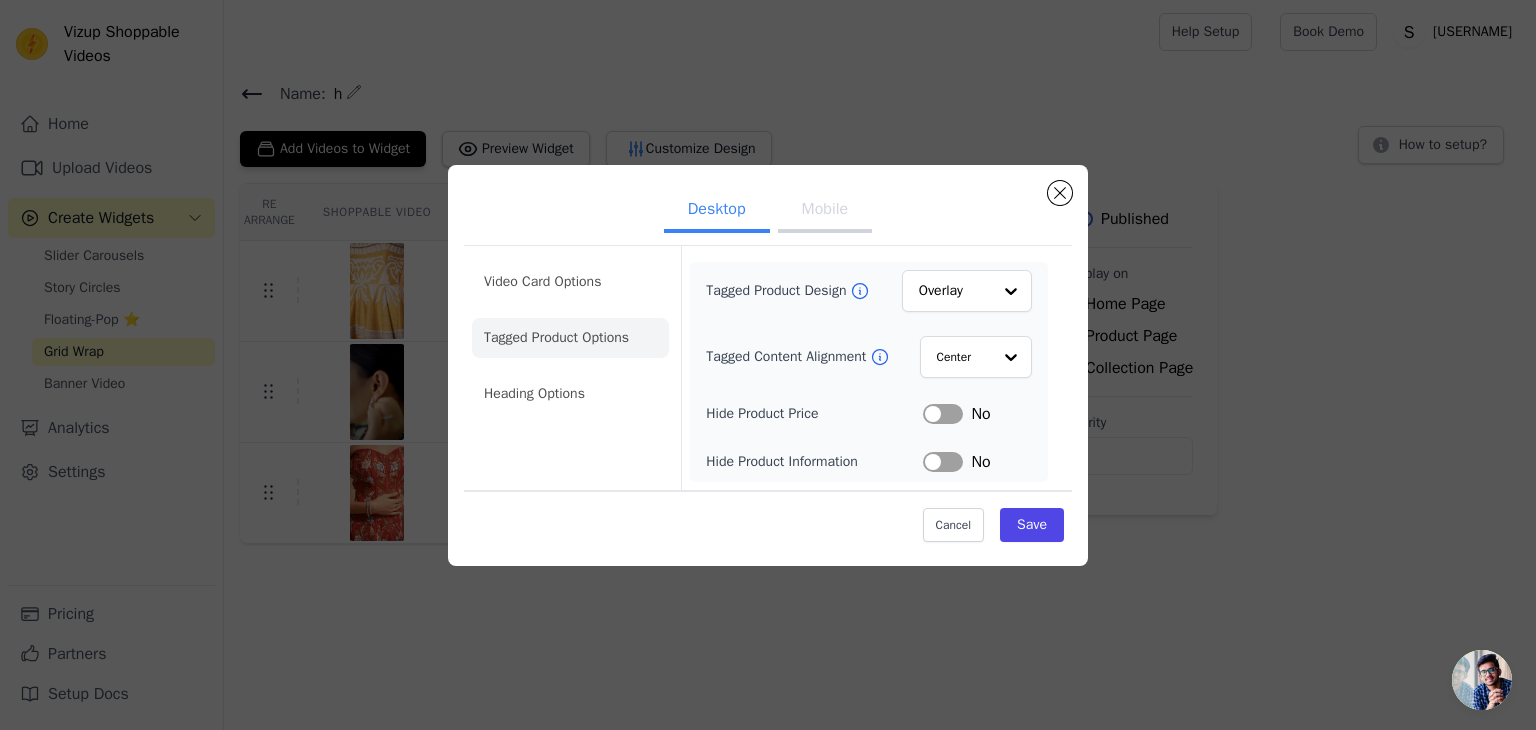 click on "Label" at bounding box center [943, 414] 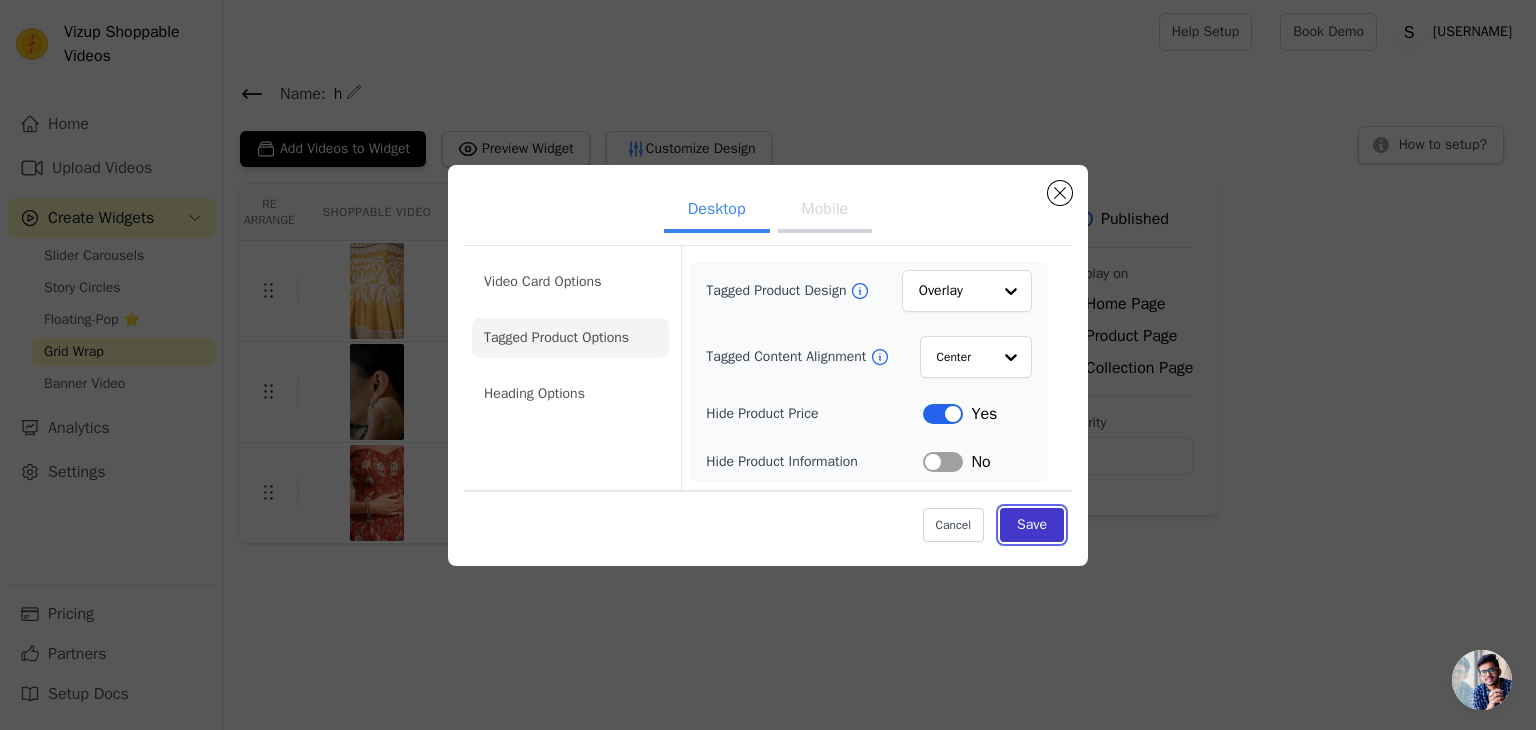 click on "Save" at bounding box center [1032, 525] 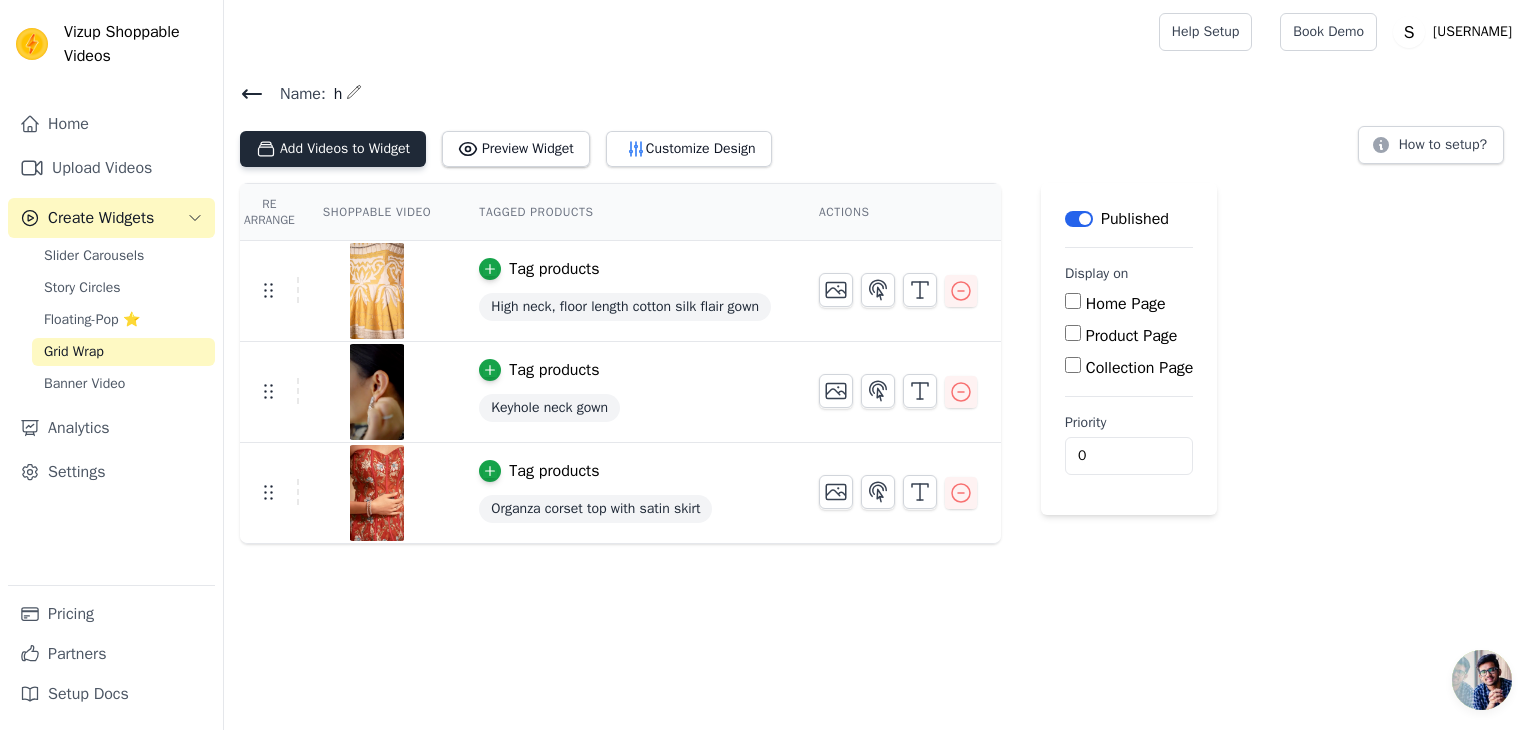 click on "Add Videos to Widget" at bounding box center [333, 149] 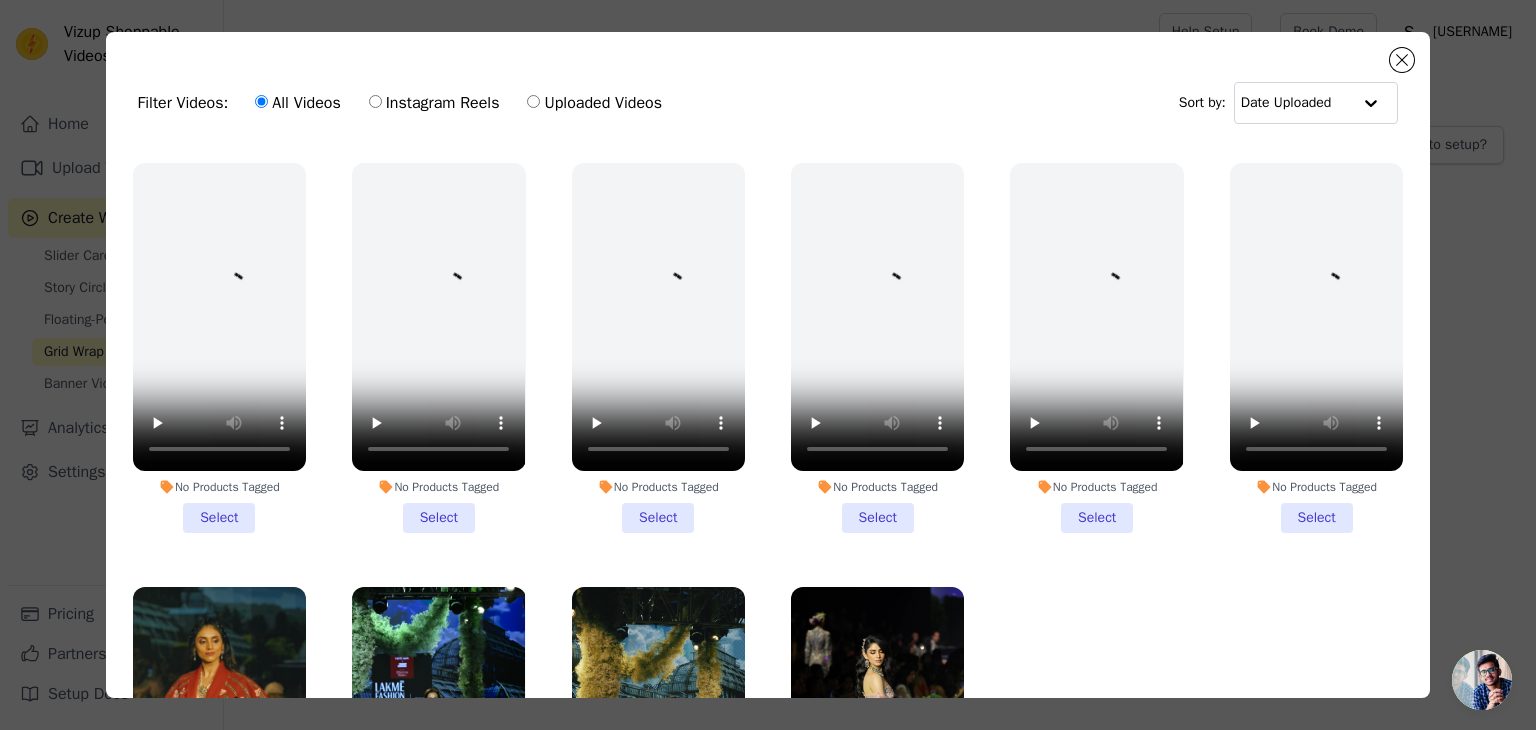 scroll, scrollTop: 1012, scrollLeft: 0, axis: vertical 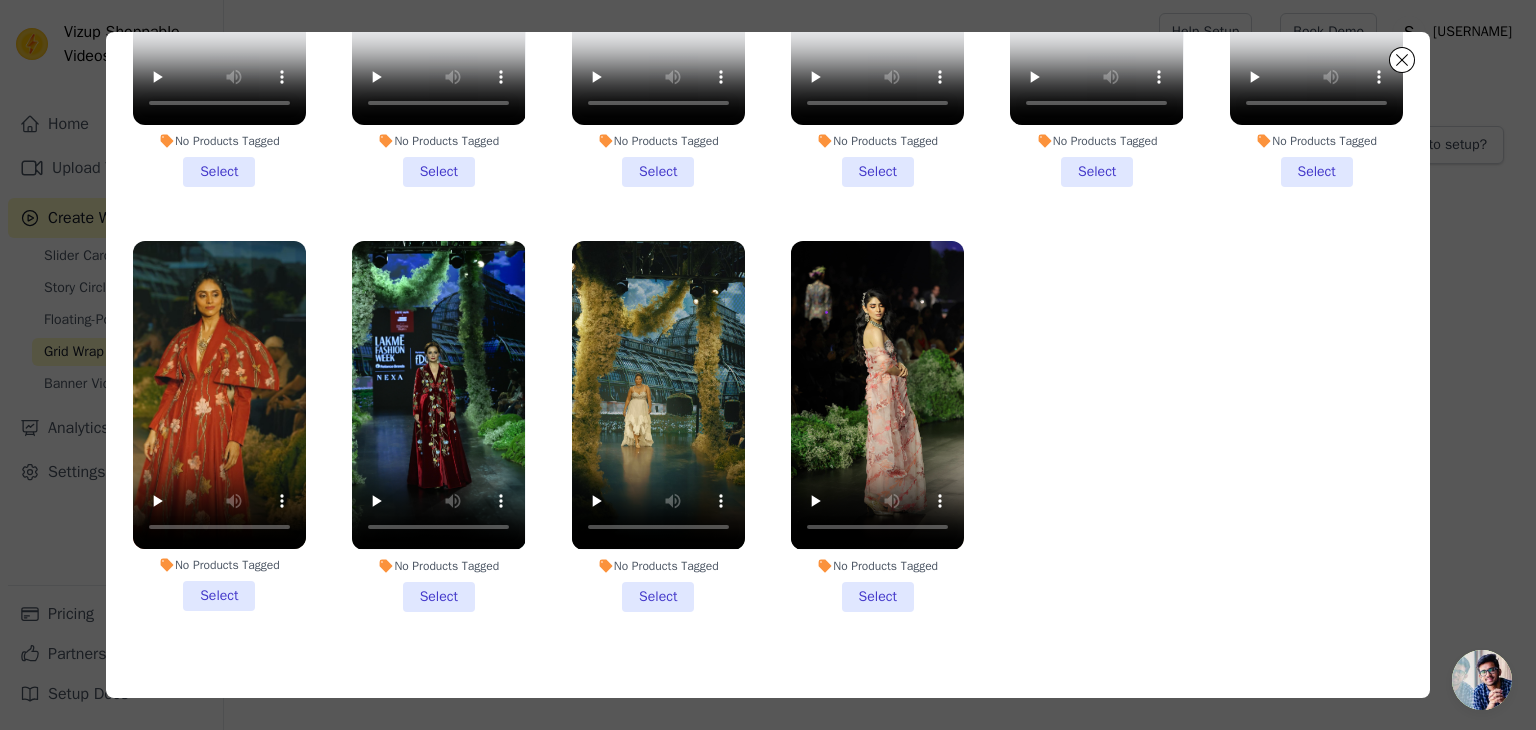 click on "No Products Tagged     Select" at bounding box center [219, 426] 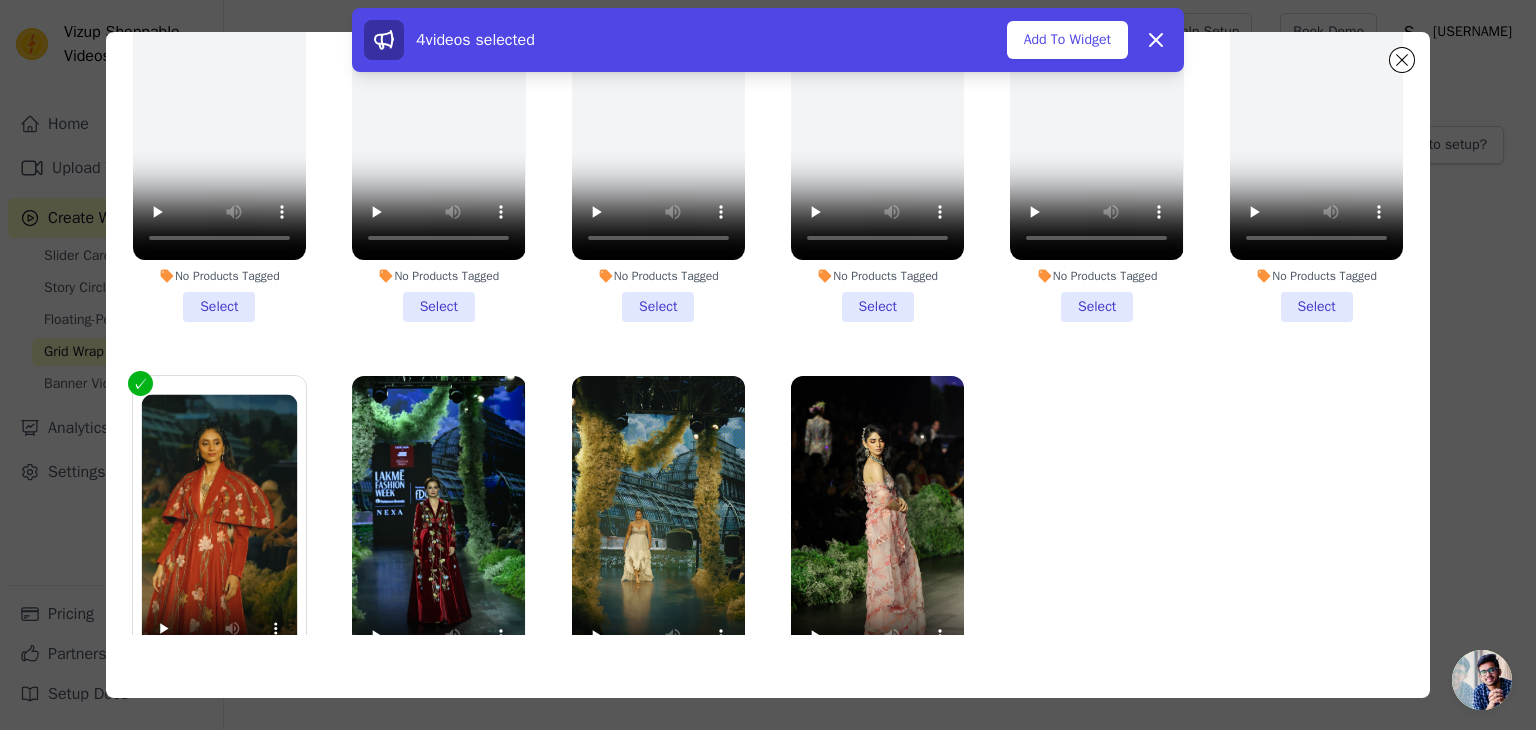 scroll, scrollTop: 1012, scrollLeft: 0, axis: vertical 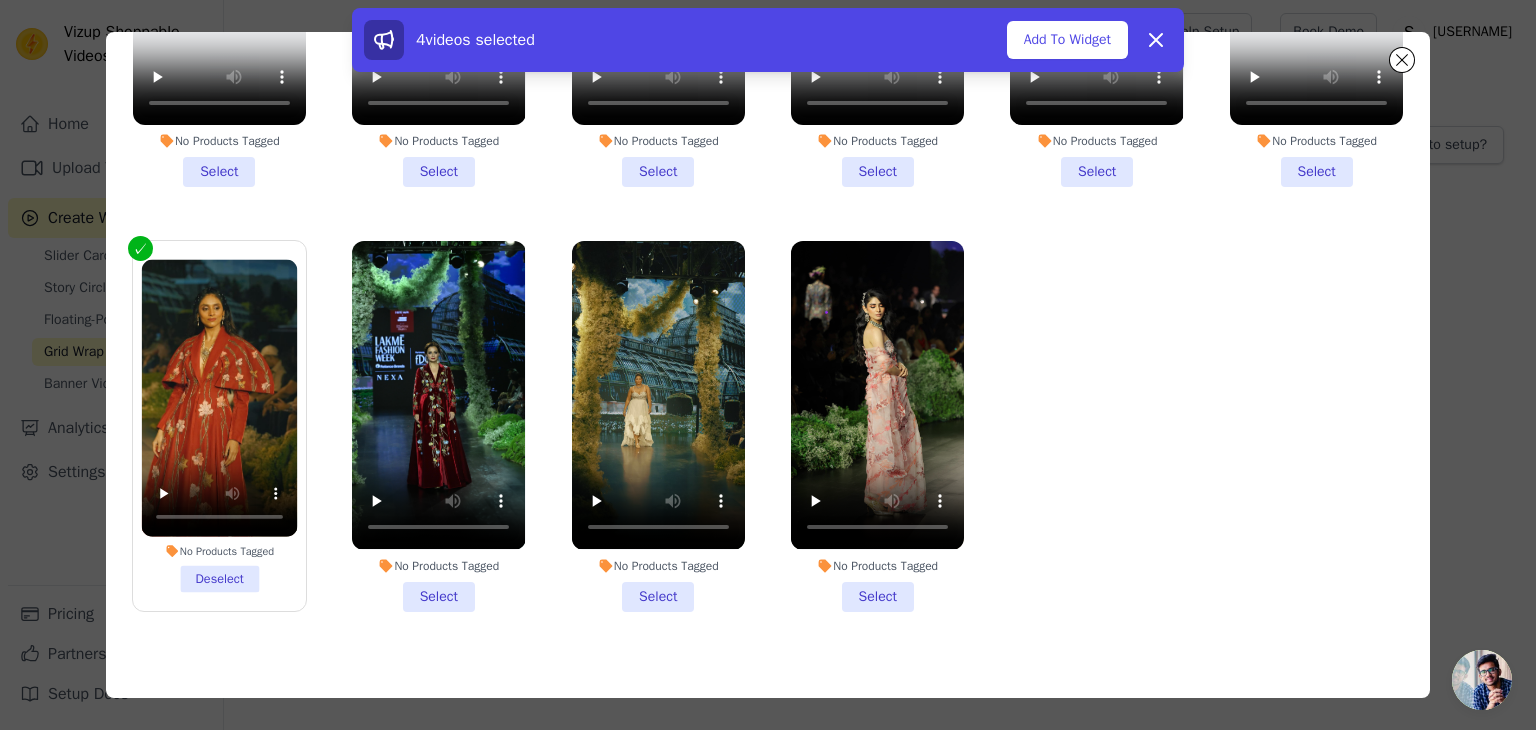 click on "No Products Tagged     Select" at bounding box center [658, 426] 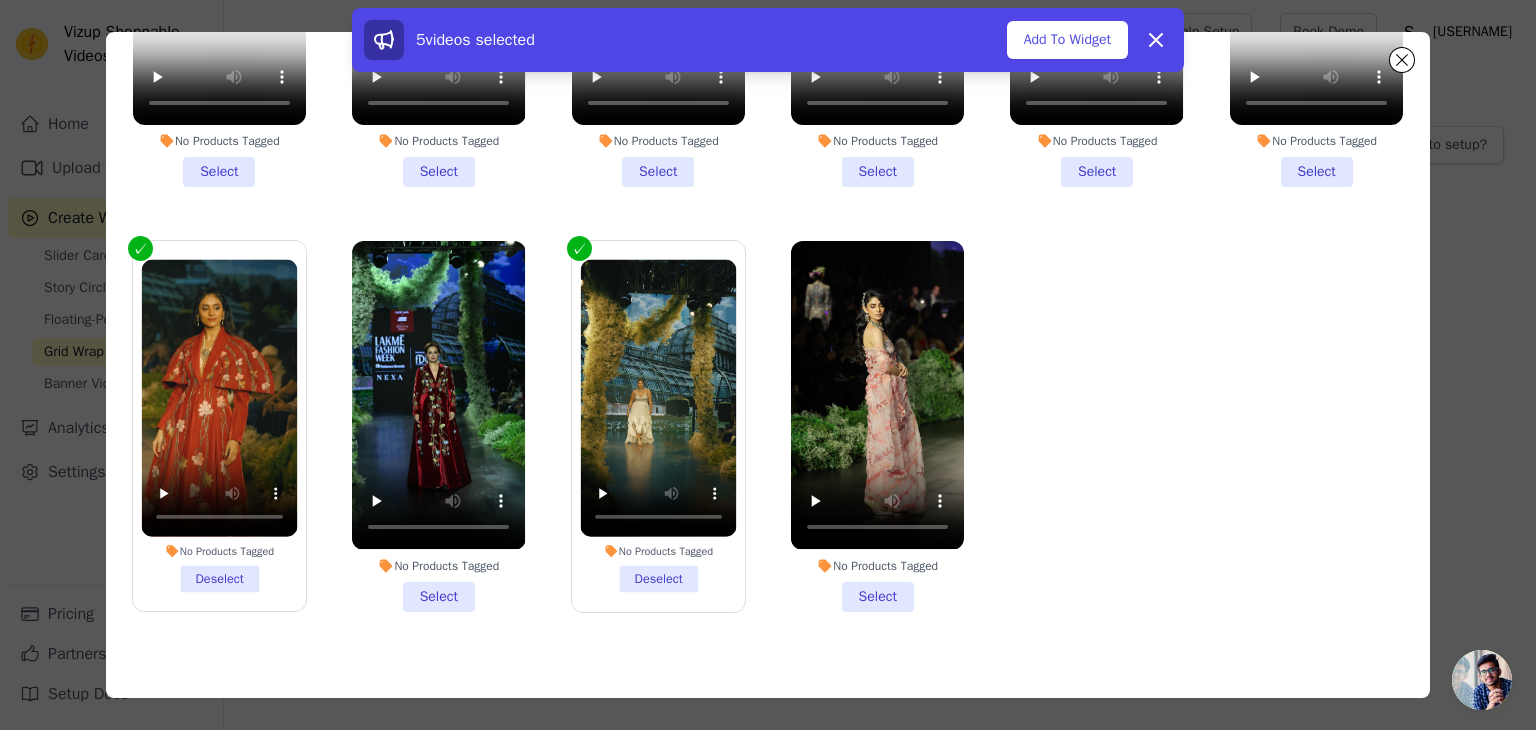 click on "No Products Tagged     Deselect" at bounding box center (658, 426) 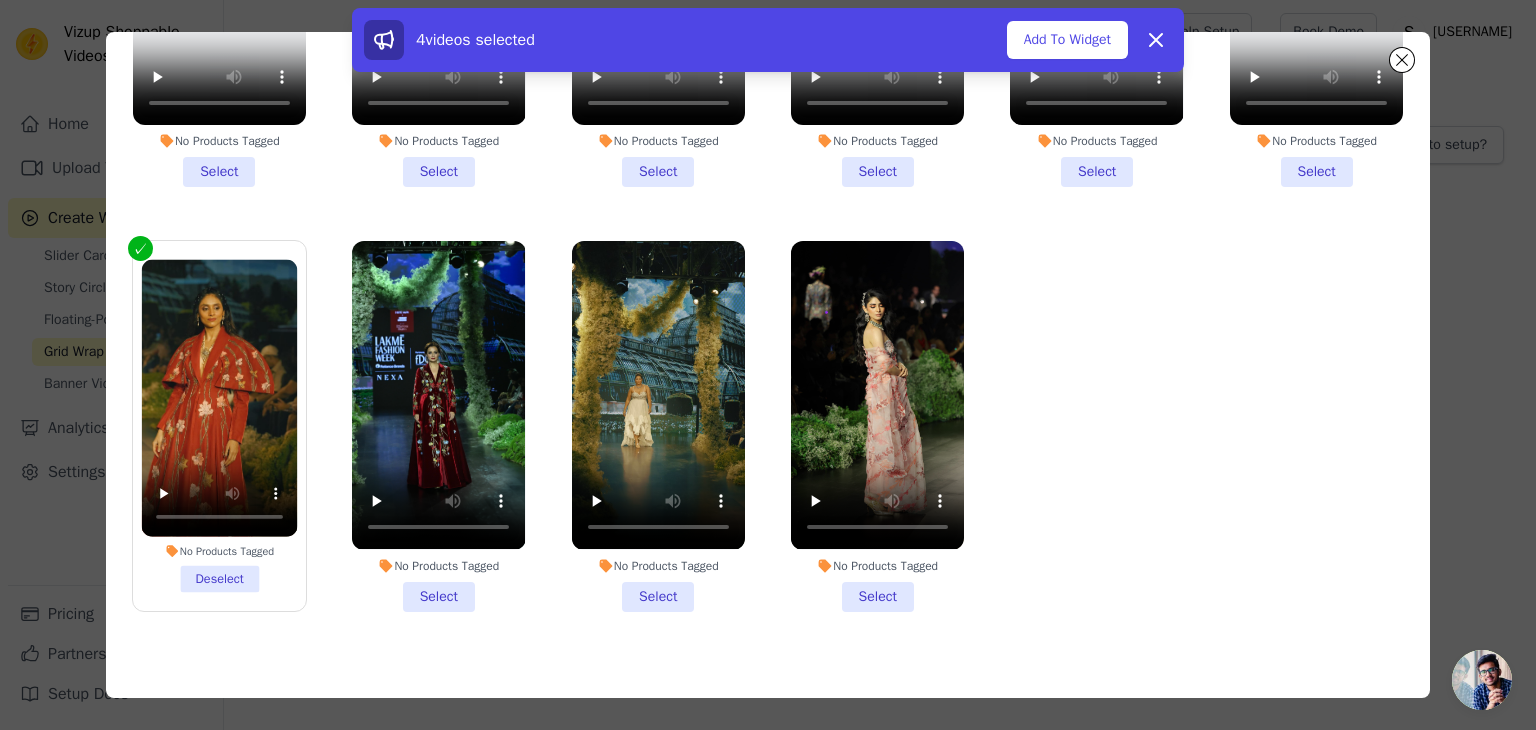 click on "No Products Tagged     Select" at bounding box center [438, 426] 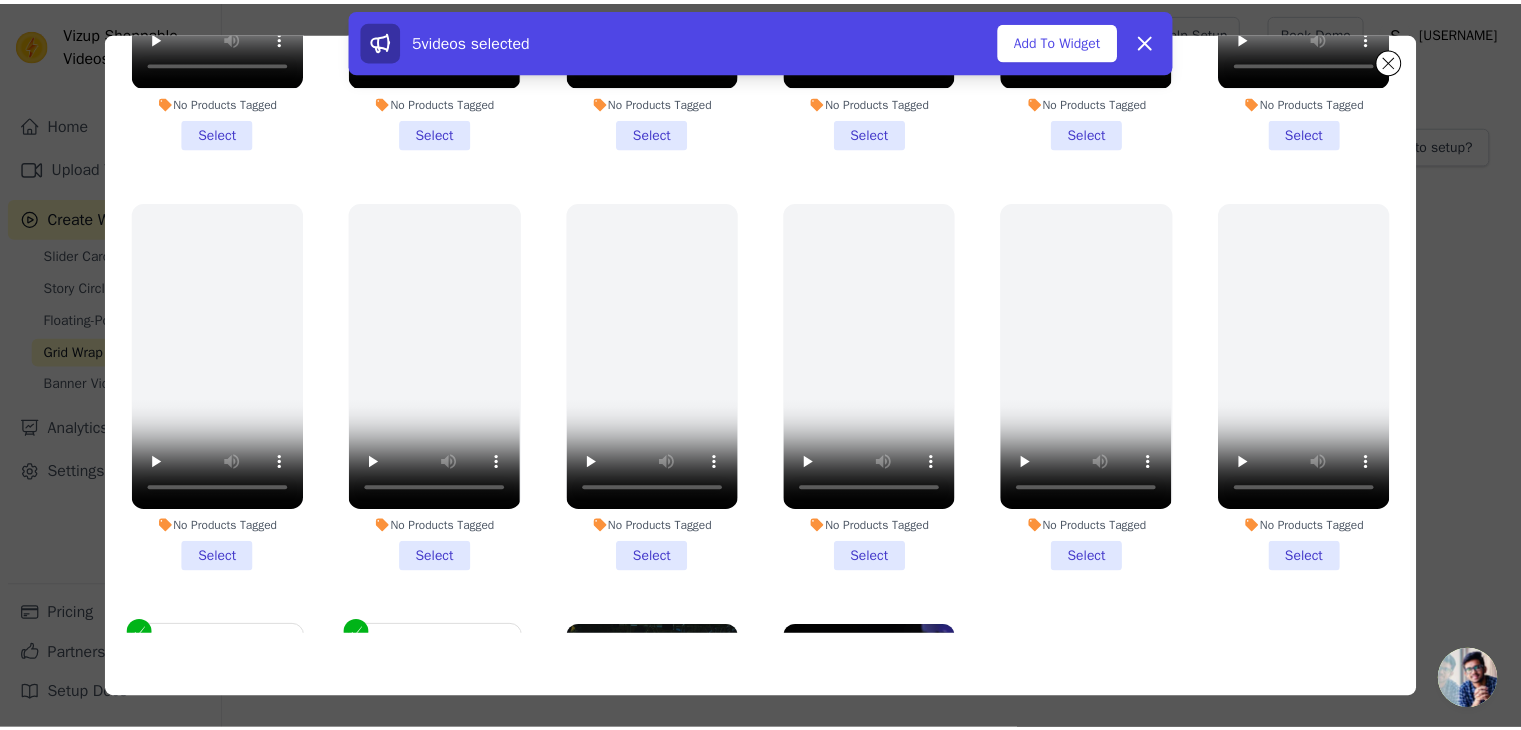 scroll, scrollTop: 612, scrollLeft: 0, axis: vertical 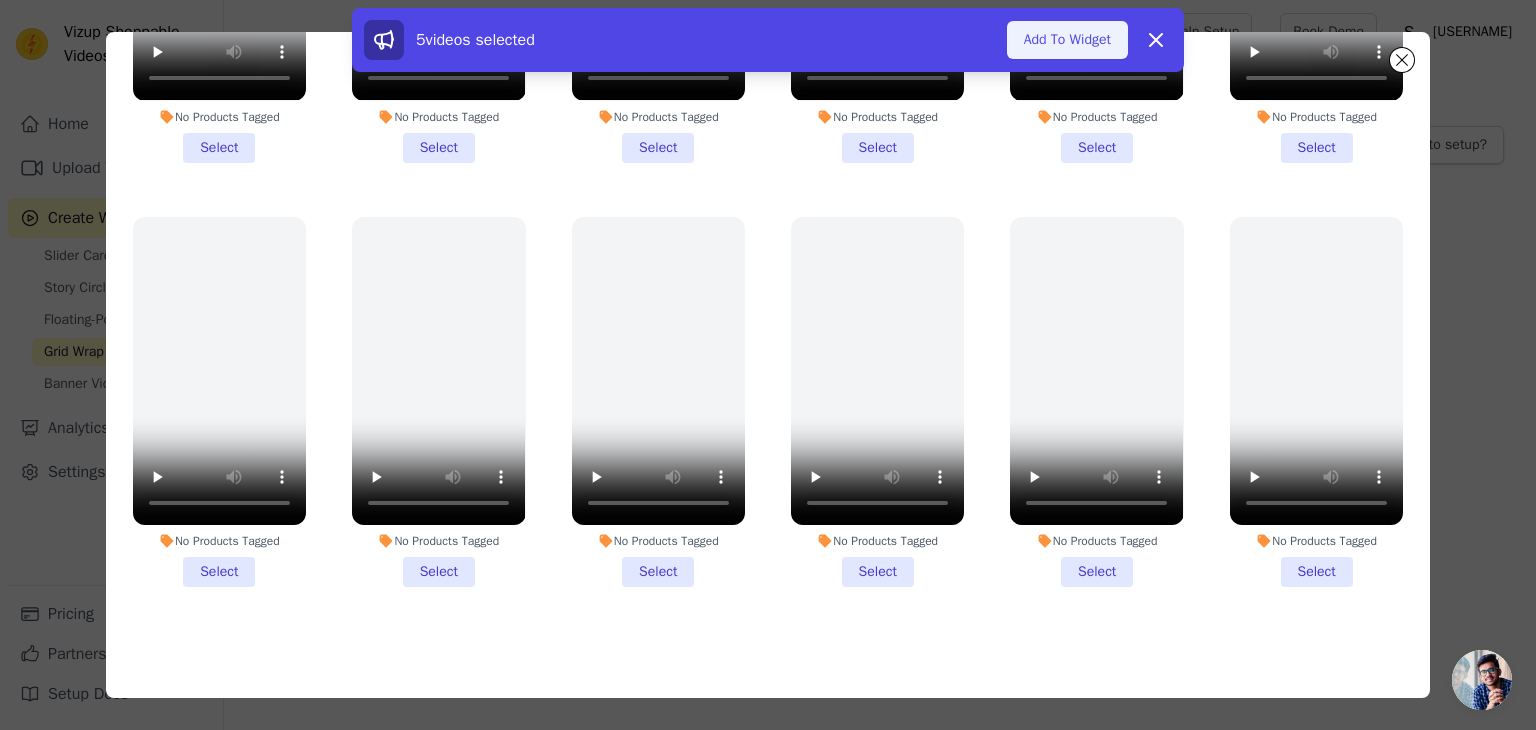 click on "Add To Widget" at bounding box center (1067, 40) 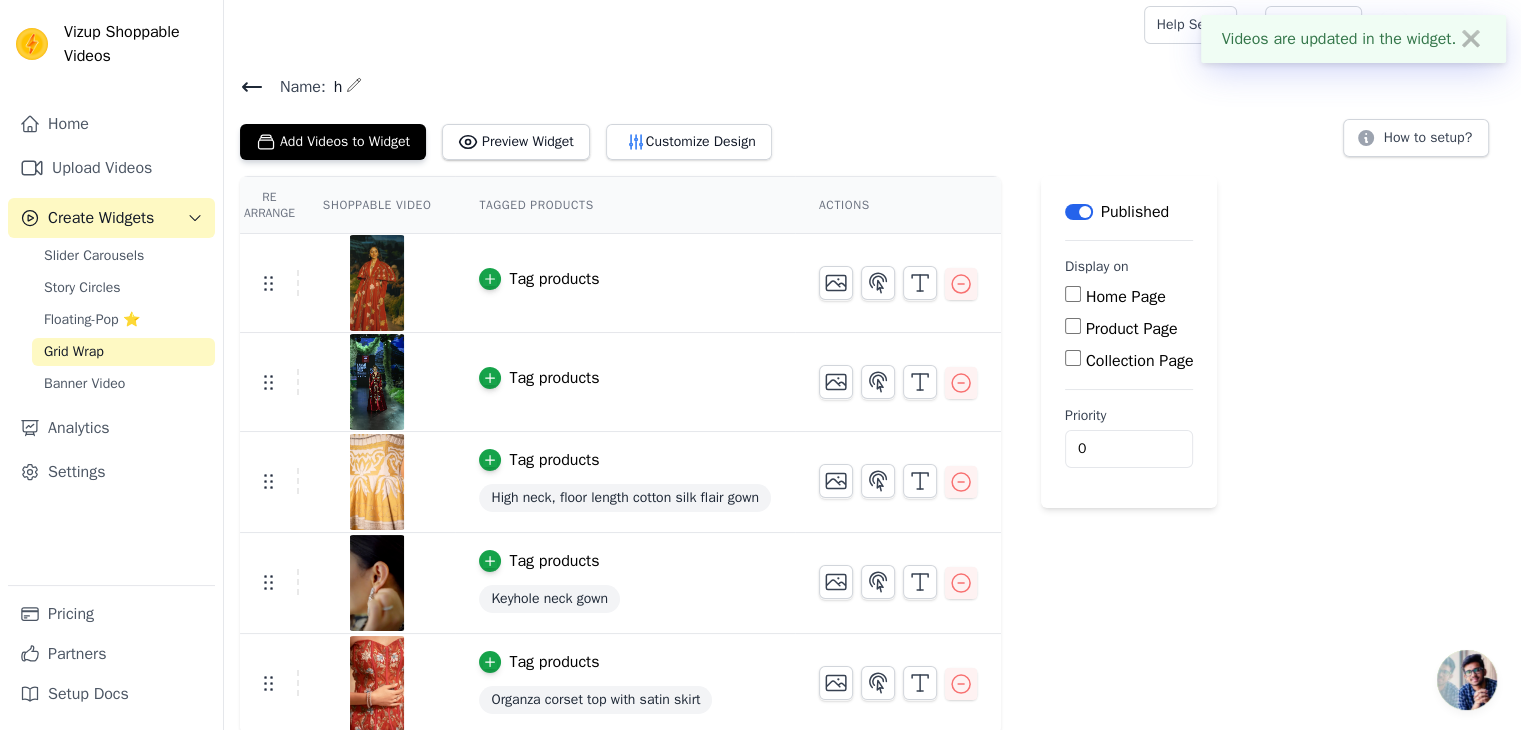 scroll, scrollTop: 9, scrollLeft: 0, axis: vertical 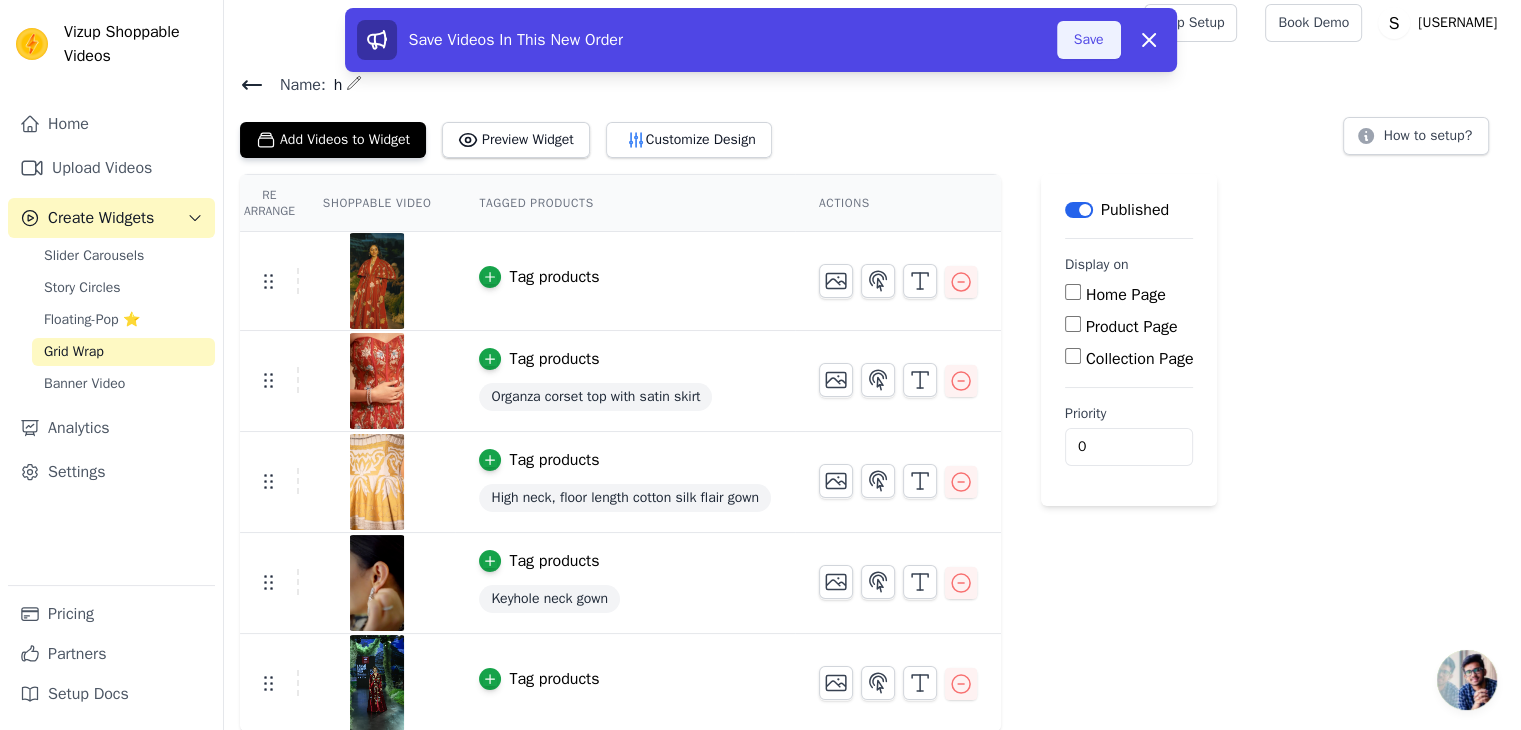 click on "Save" at bounding box center (1089, 40) 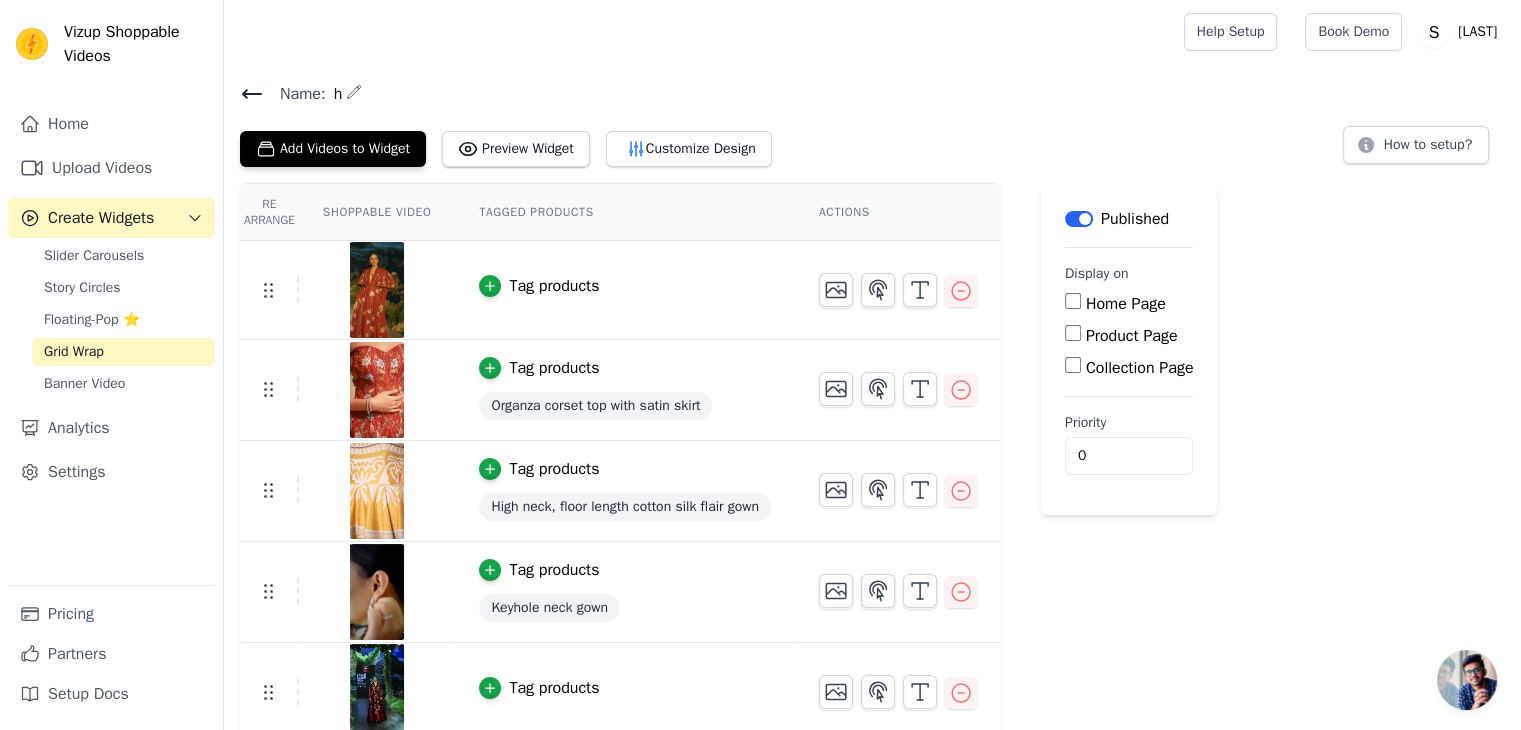 scroll, scrollTop: 9, scrollLeft: 0, axis: vertical 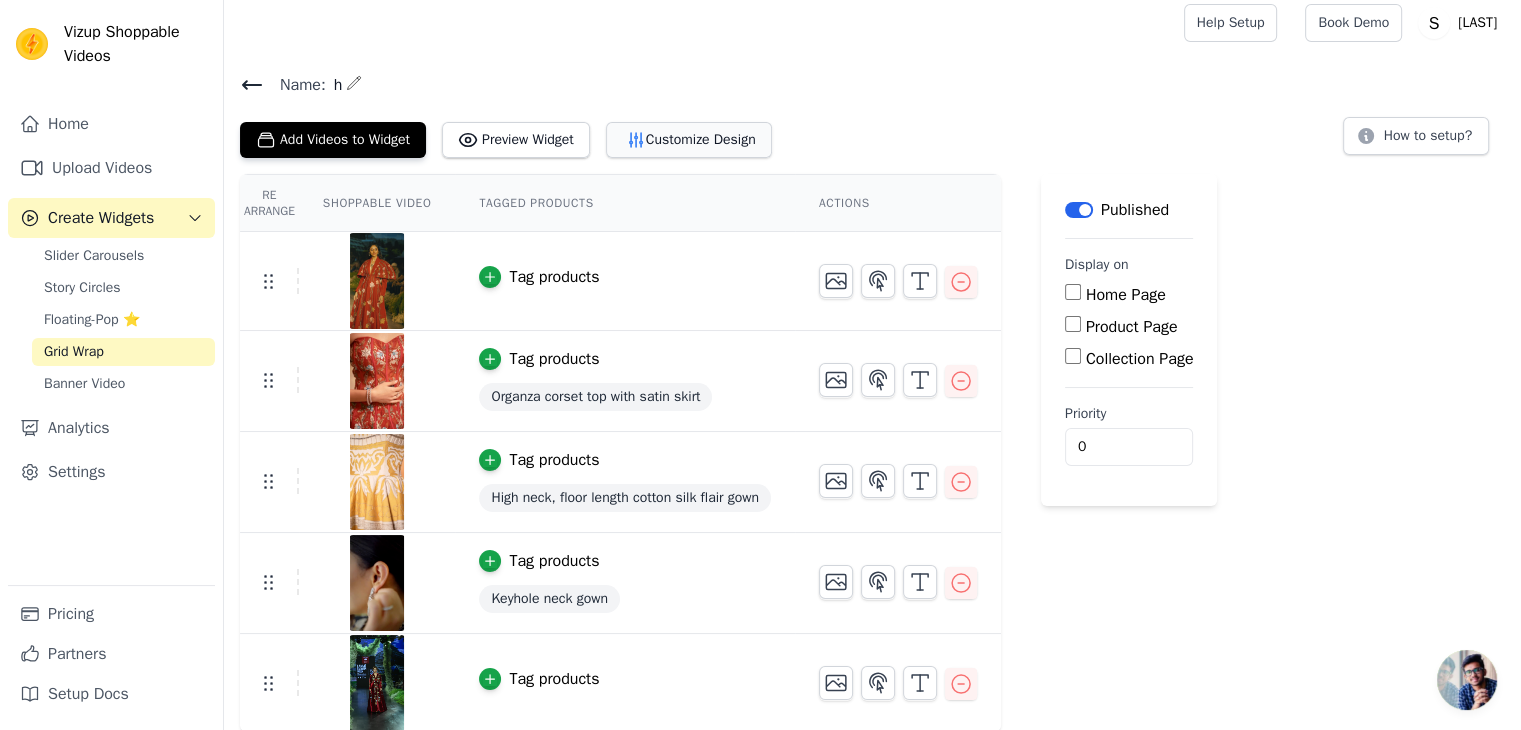click 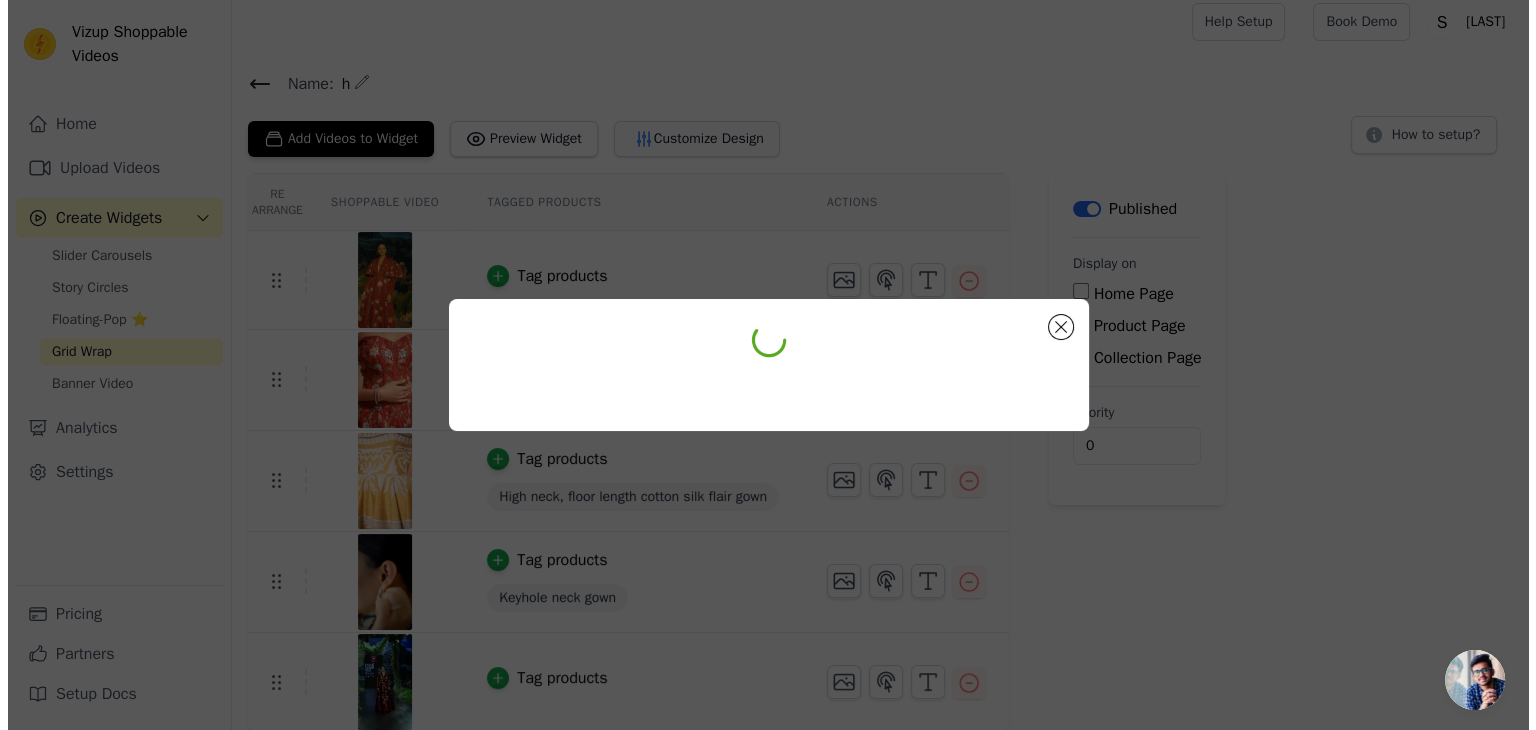 scroll, scrollTop: 0, scrollLeft: 0, axis: both 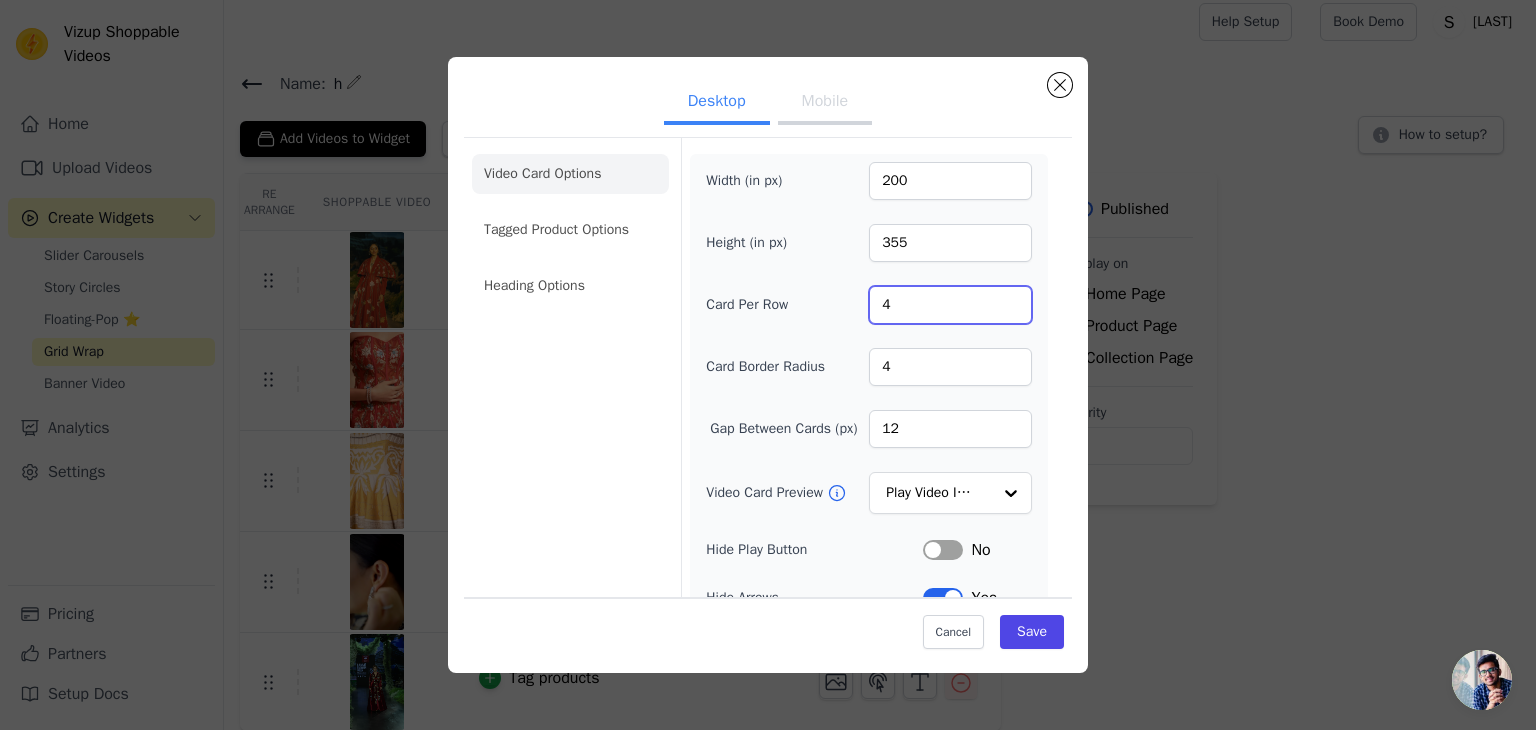 click on "4" at bounding box center [950, 305] 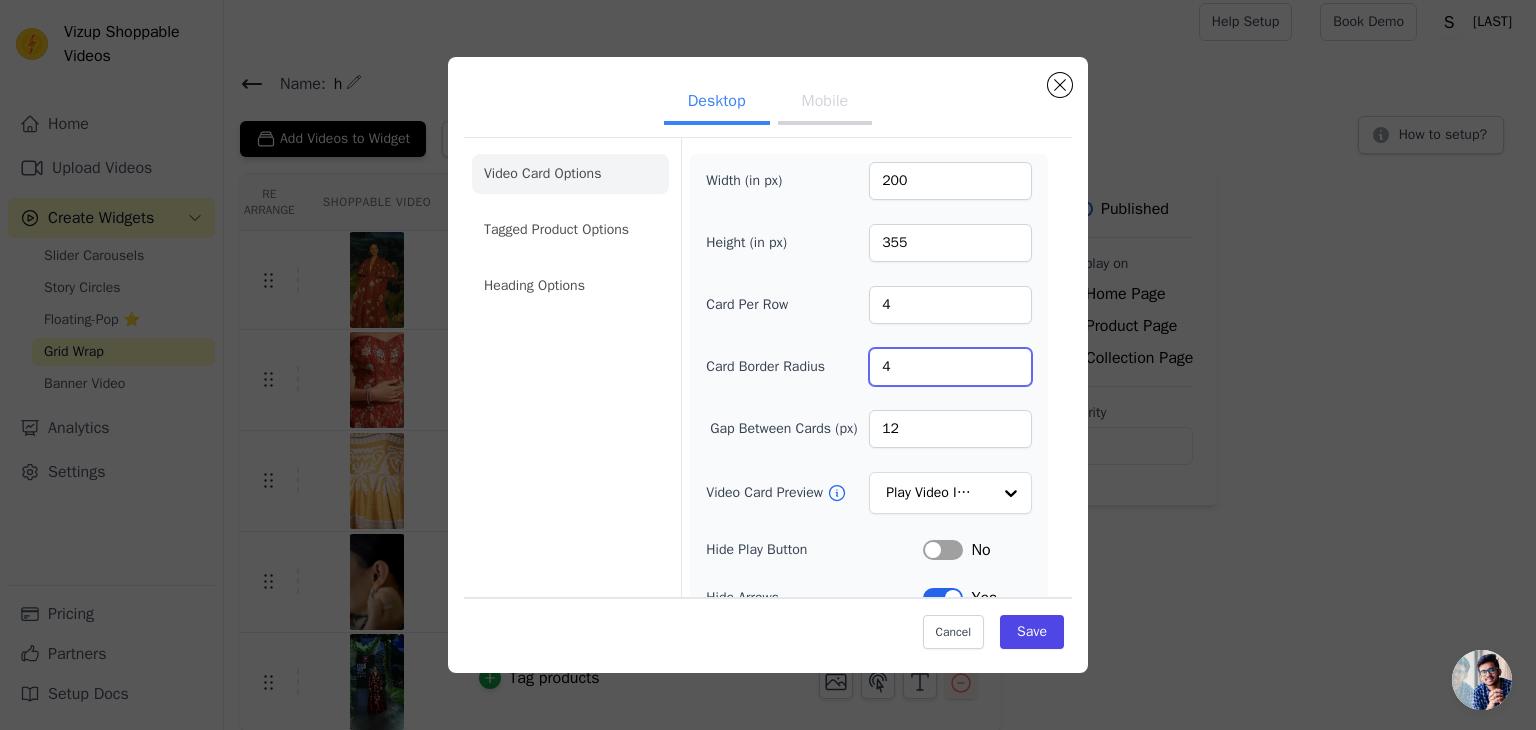 click on "4" at bounding box center (950, 367) 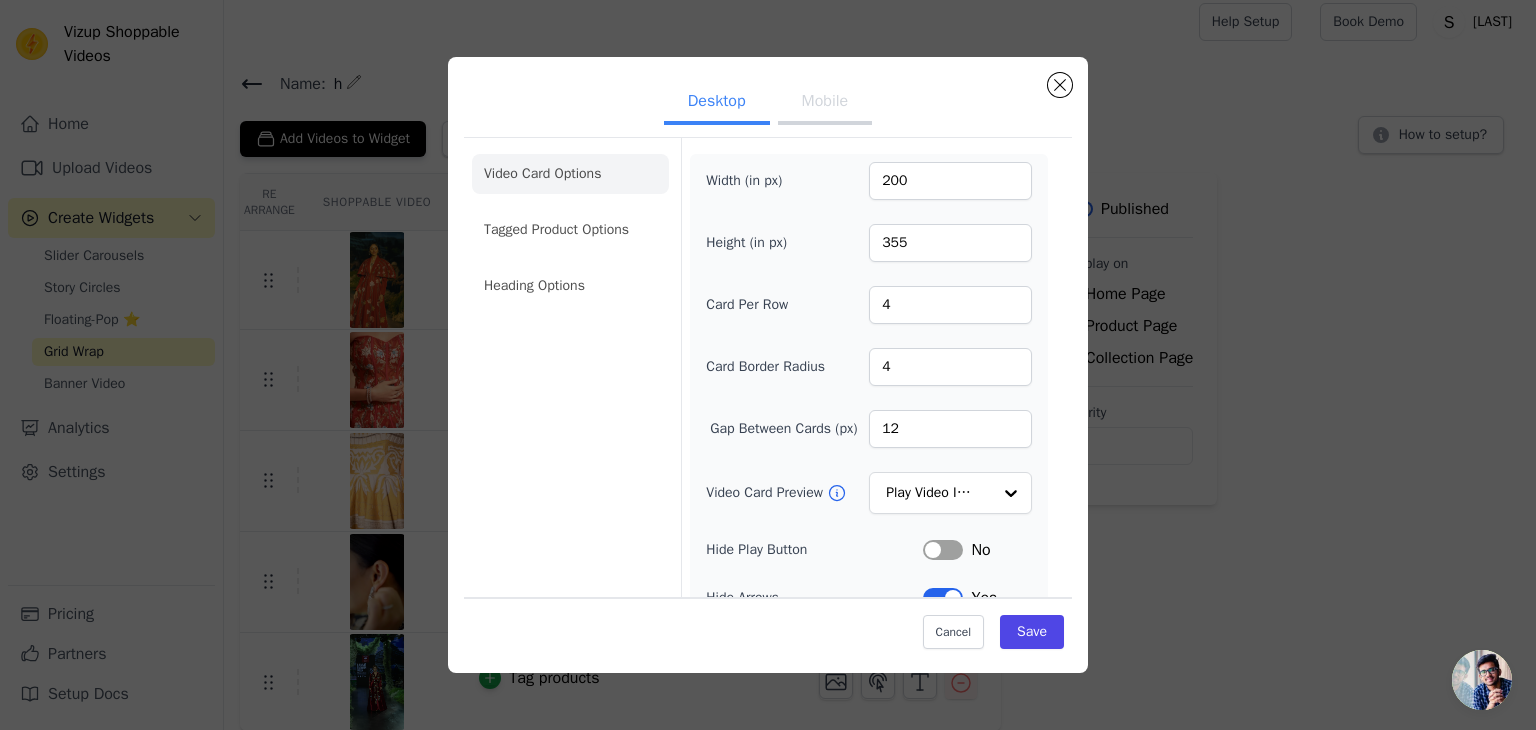 click on "Mobile" at bounding box center [825, 103] 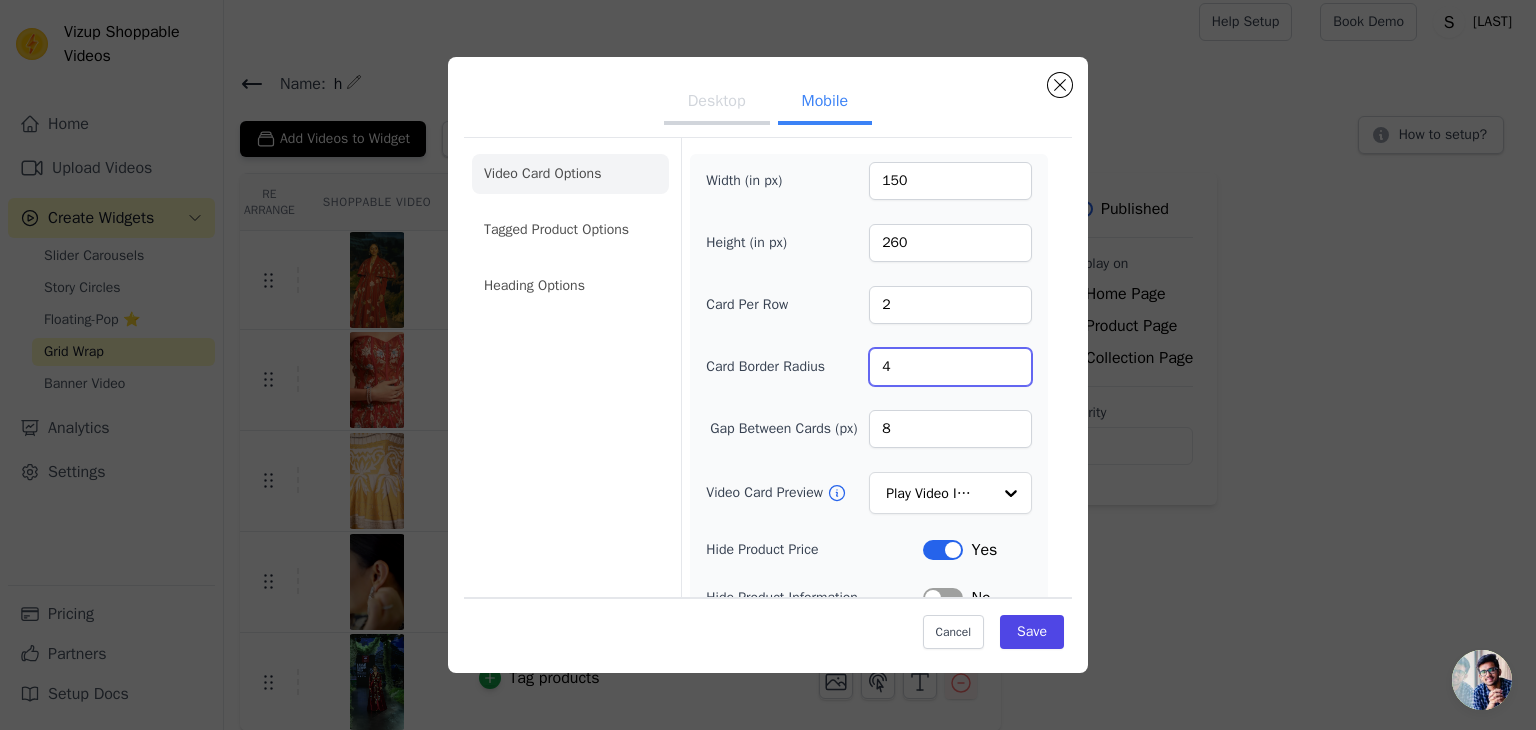 drag, startPoint x: 913, startPoint y: 373, endPoint x: 871, endPoint y: 370, distance: 42.107006 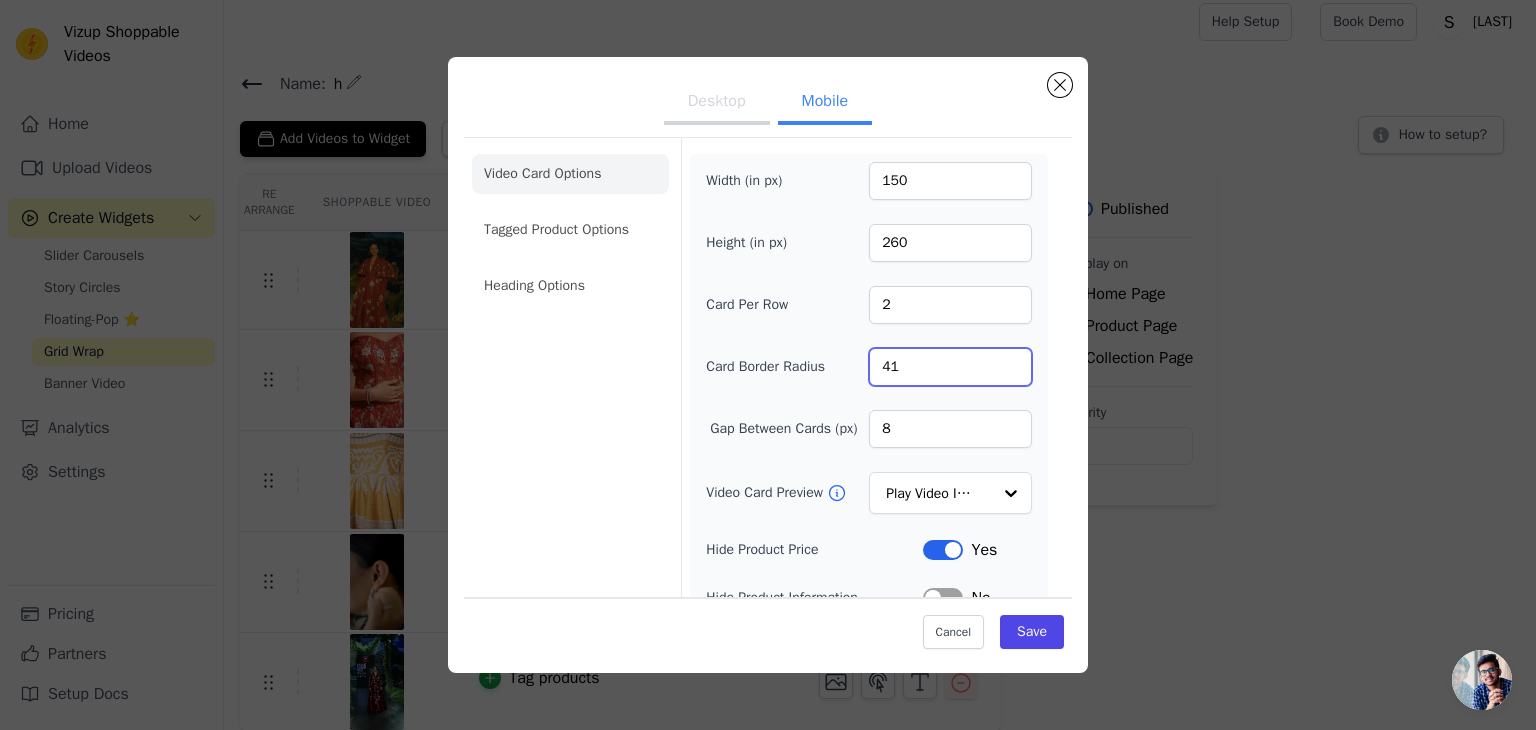 type on "4" 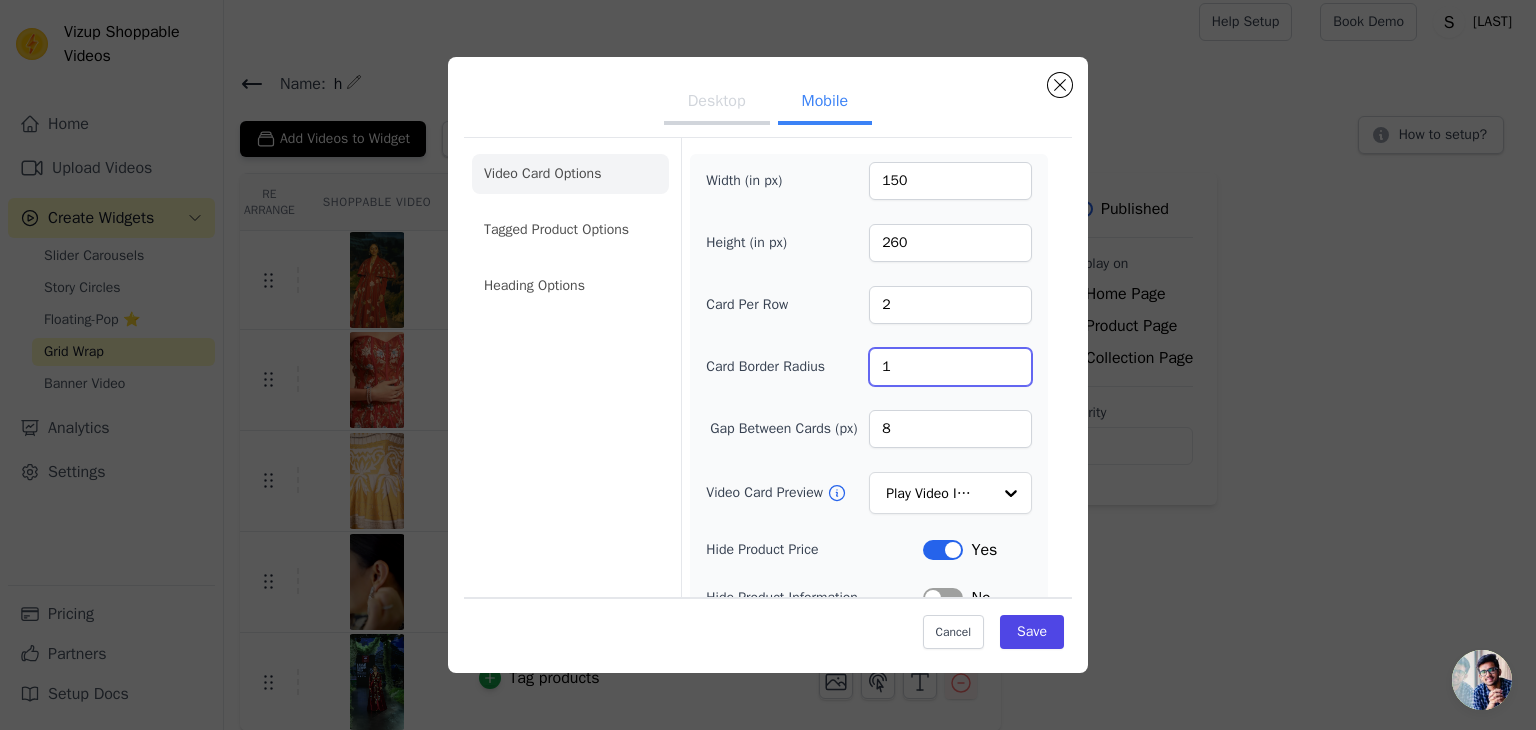 type on "1" 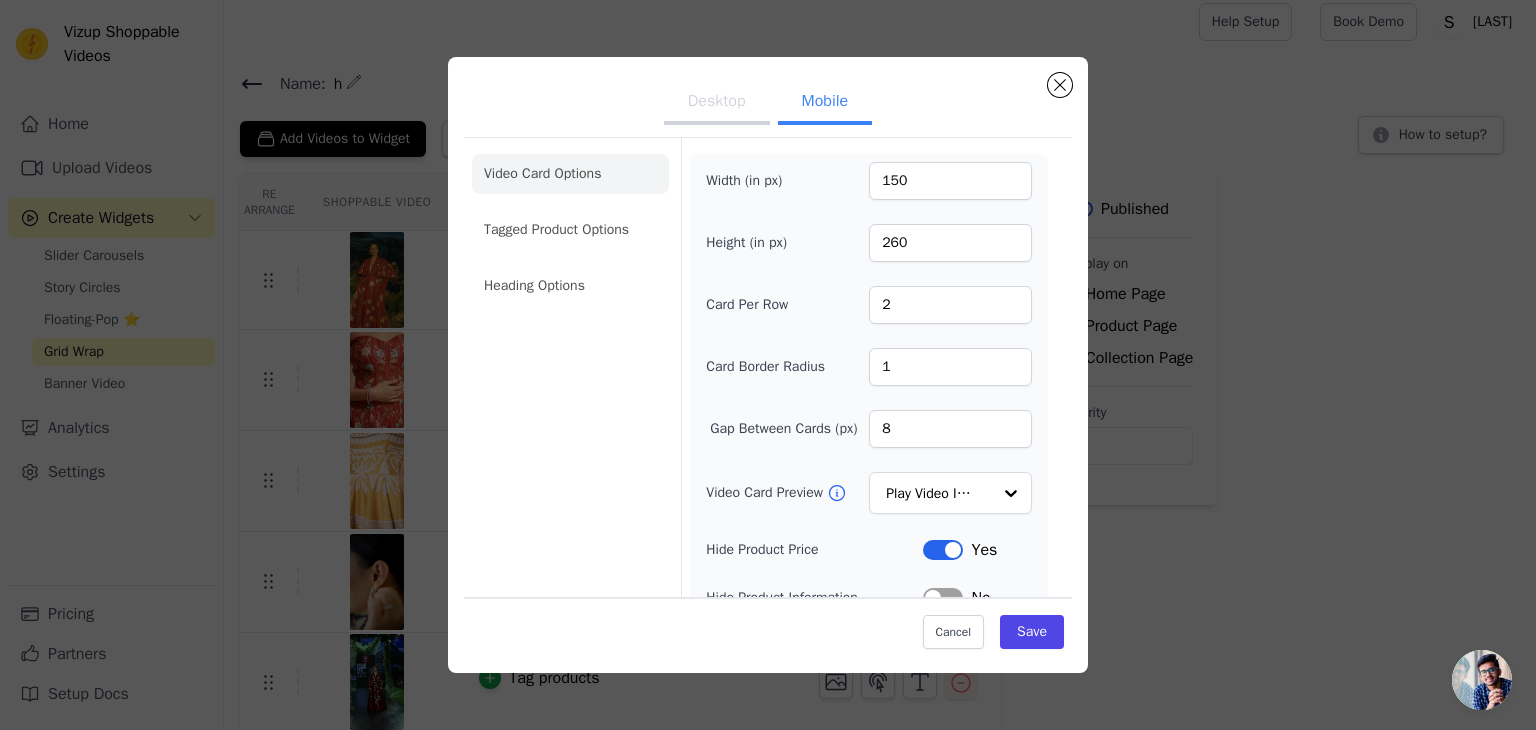 click on "Width (in px)   150   Height (in px)   260   Card Per Row   2   Card Border Radius   1   Gap Between Cards (px)   8   Video Card Preview           Play Video In Loop               Hide Product Price   Label     Yes   Hide Product Information   Label     No   Hide Play Button   Label     No   Hide Arrows   Label     Yes   Shopping Icon on Video Cards   Label     No   Add to Cart on Video Cards     Label     Yes" at bounding box center (869, 482) 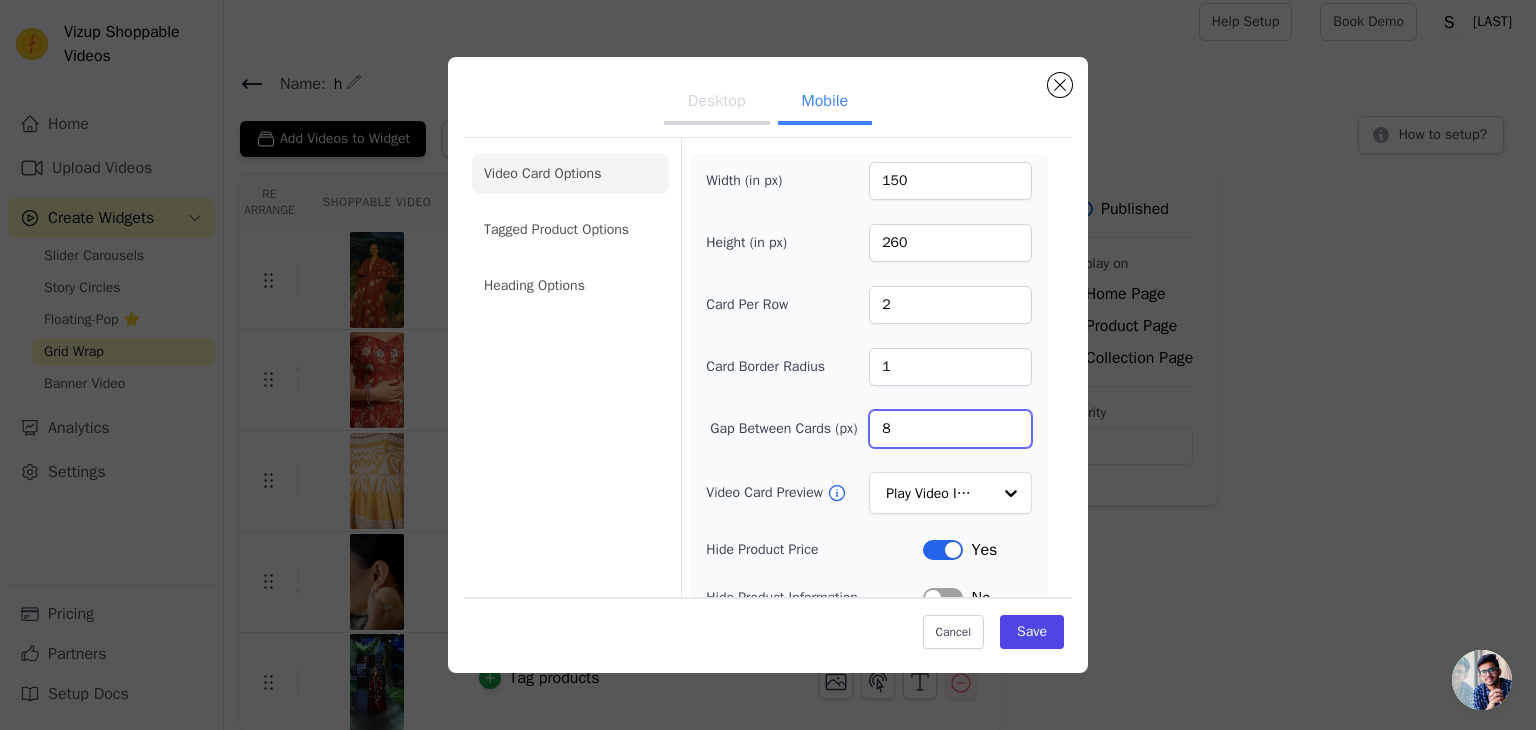 type on "6" 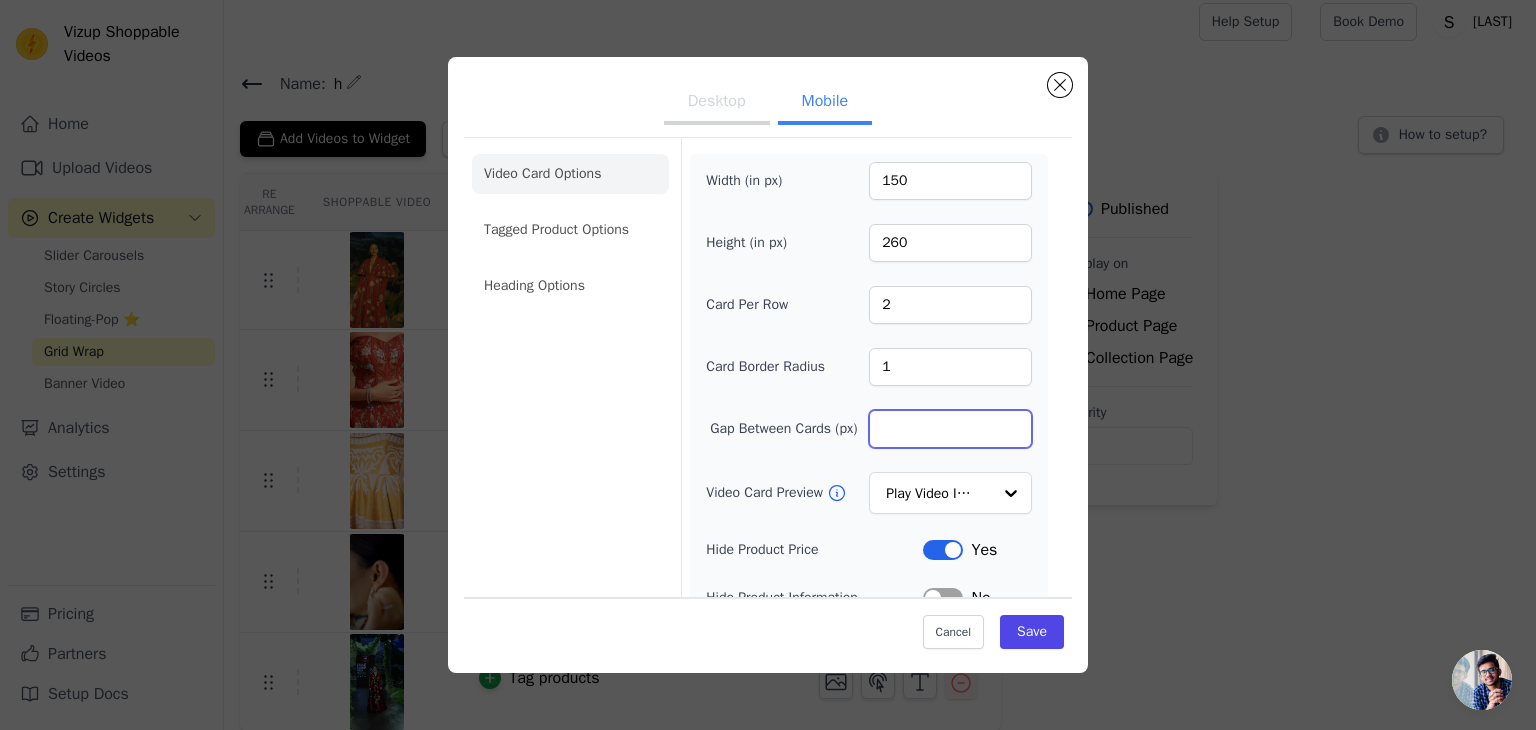 drag, startPoint x: 908, startPoint y: 428, endPoint x: 864, endPoint y: 433, distance: 44.28318 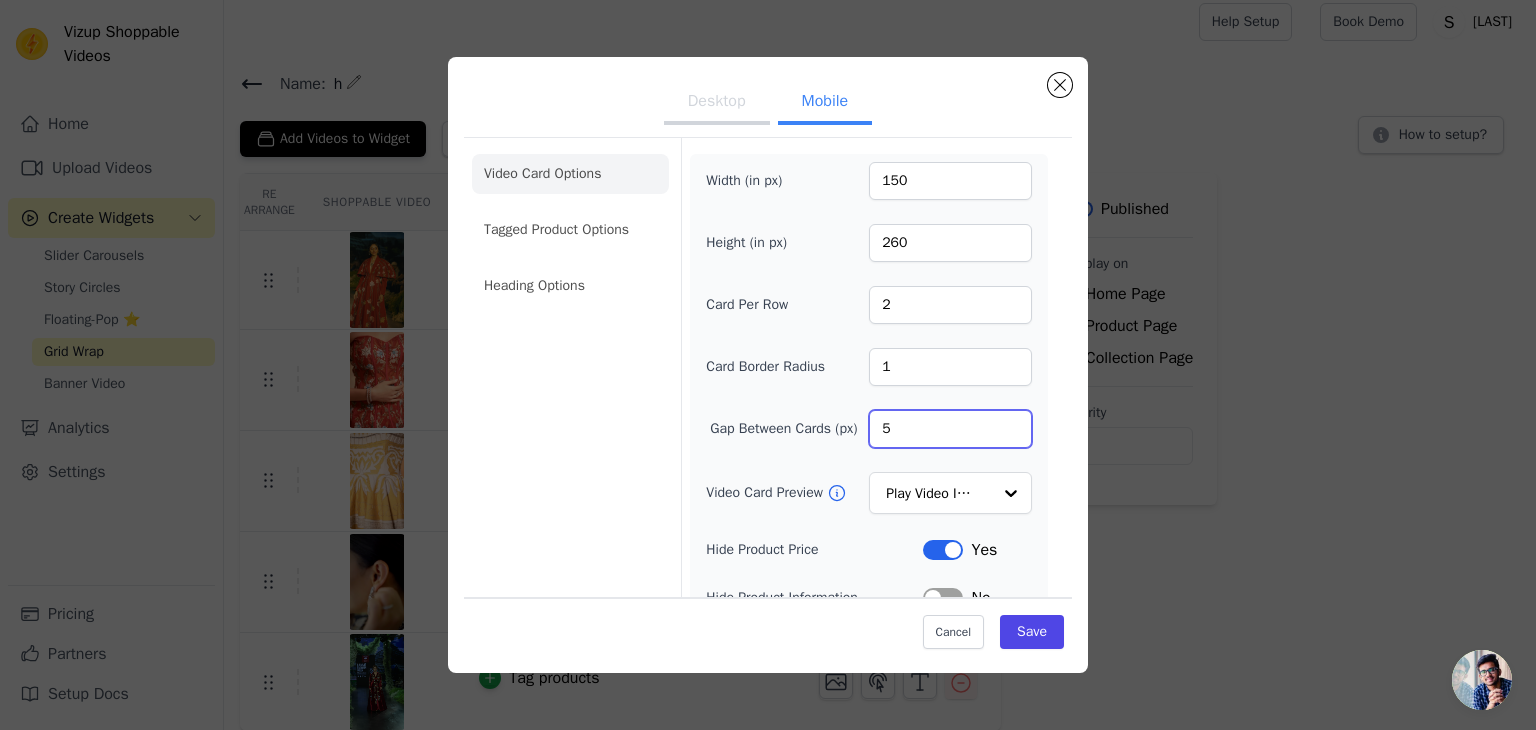 type on "5" 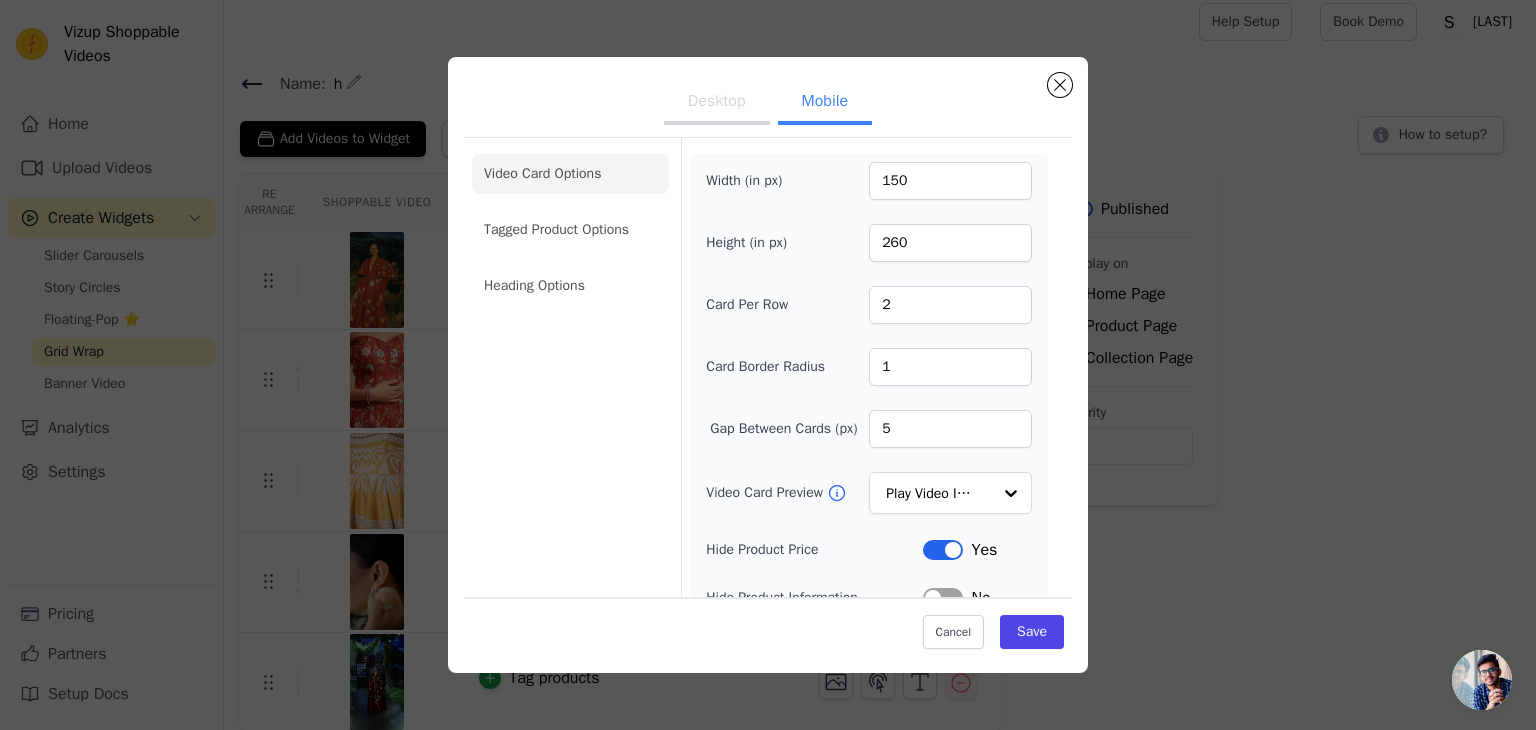 click on "Gap Between Cards (px)   5" at bounding box center (869, 429) 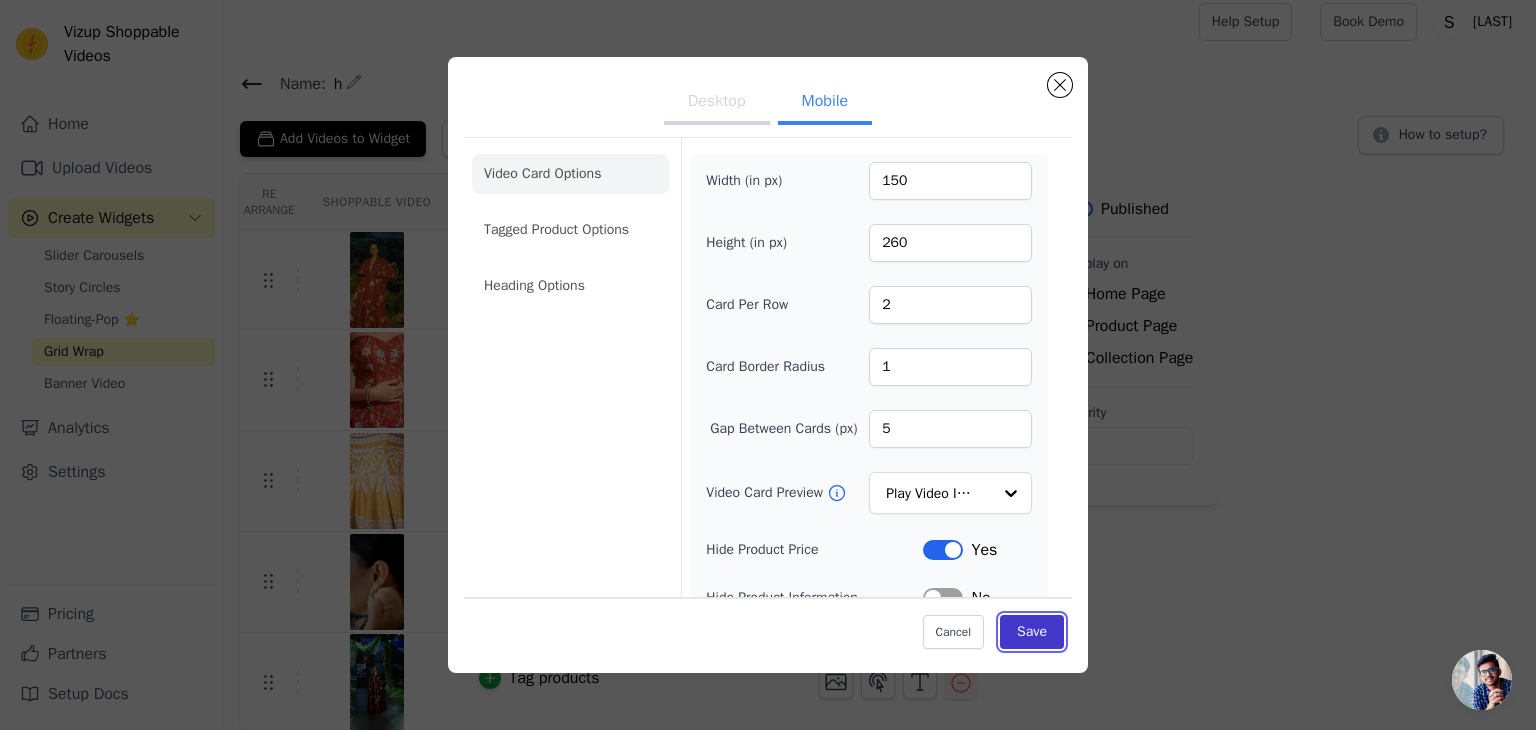 type 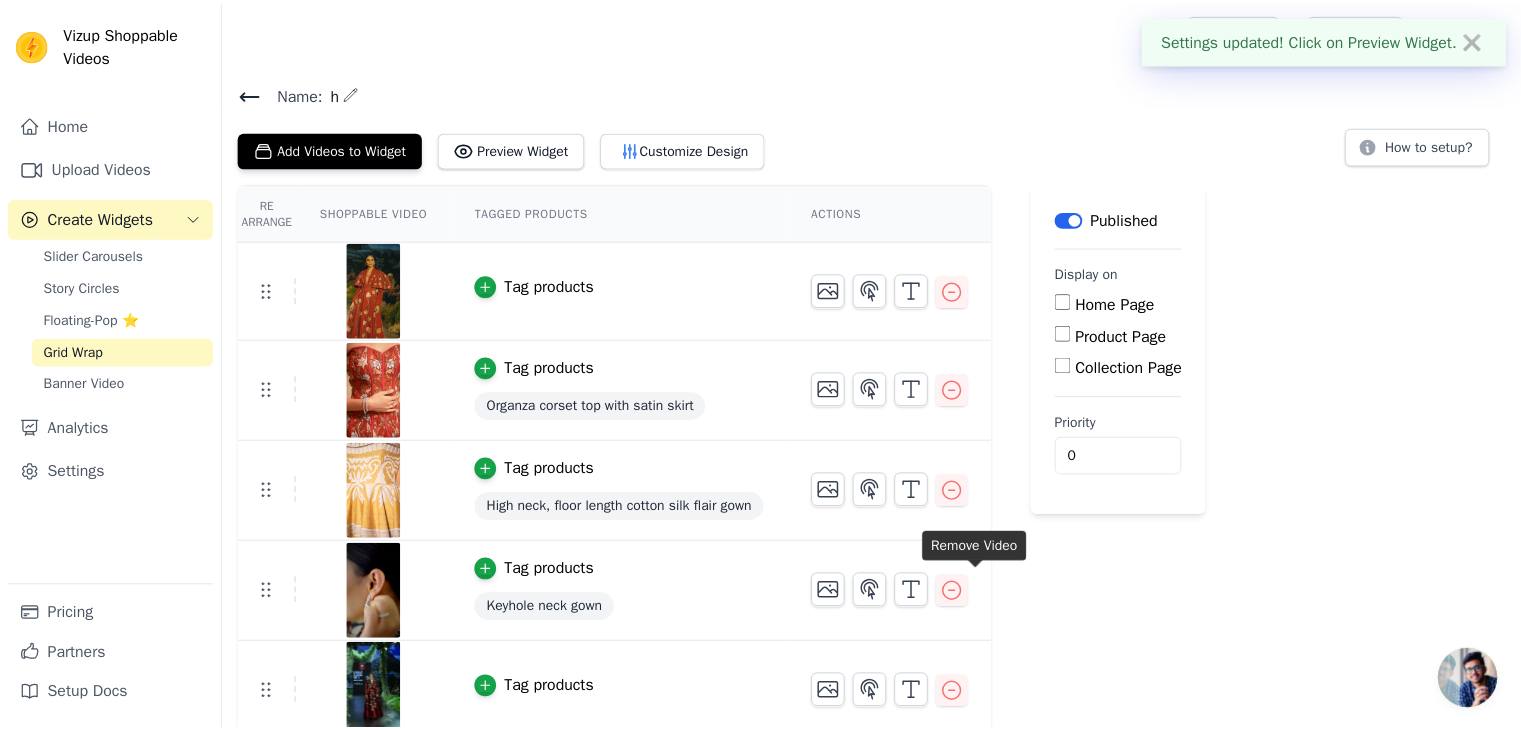 scroll, scrollTop: 9, scrollLeft: 0, axis: vertical 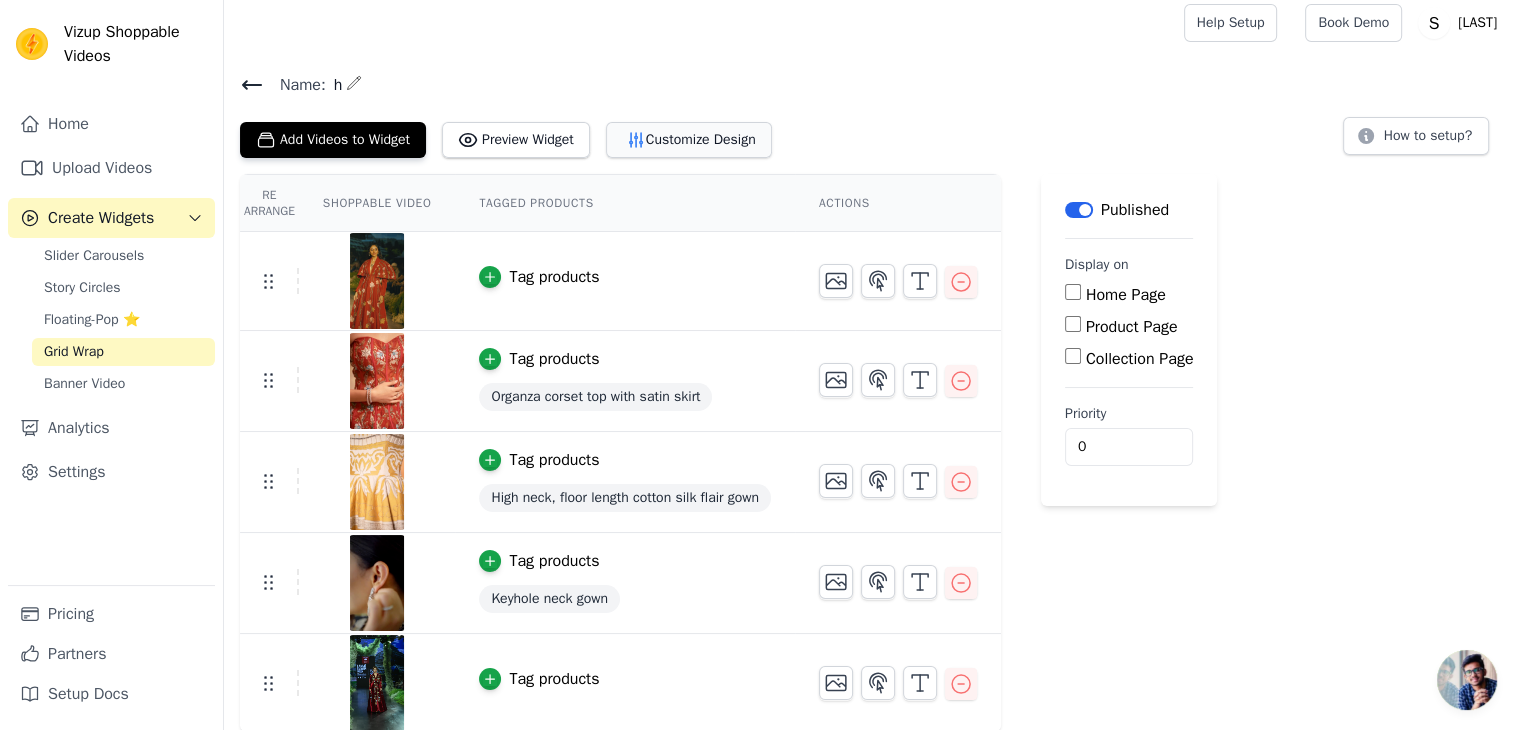 click on "Customize Design" at bounding box center [689, 140] 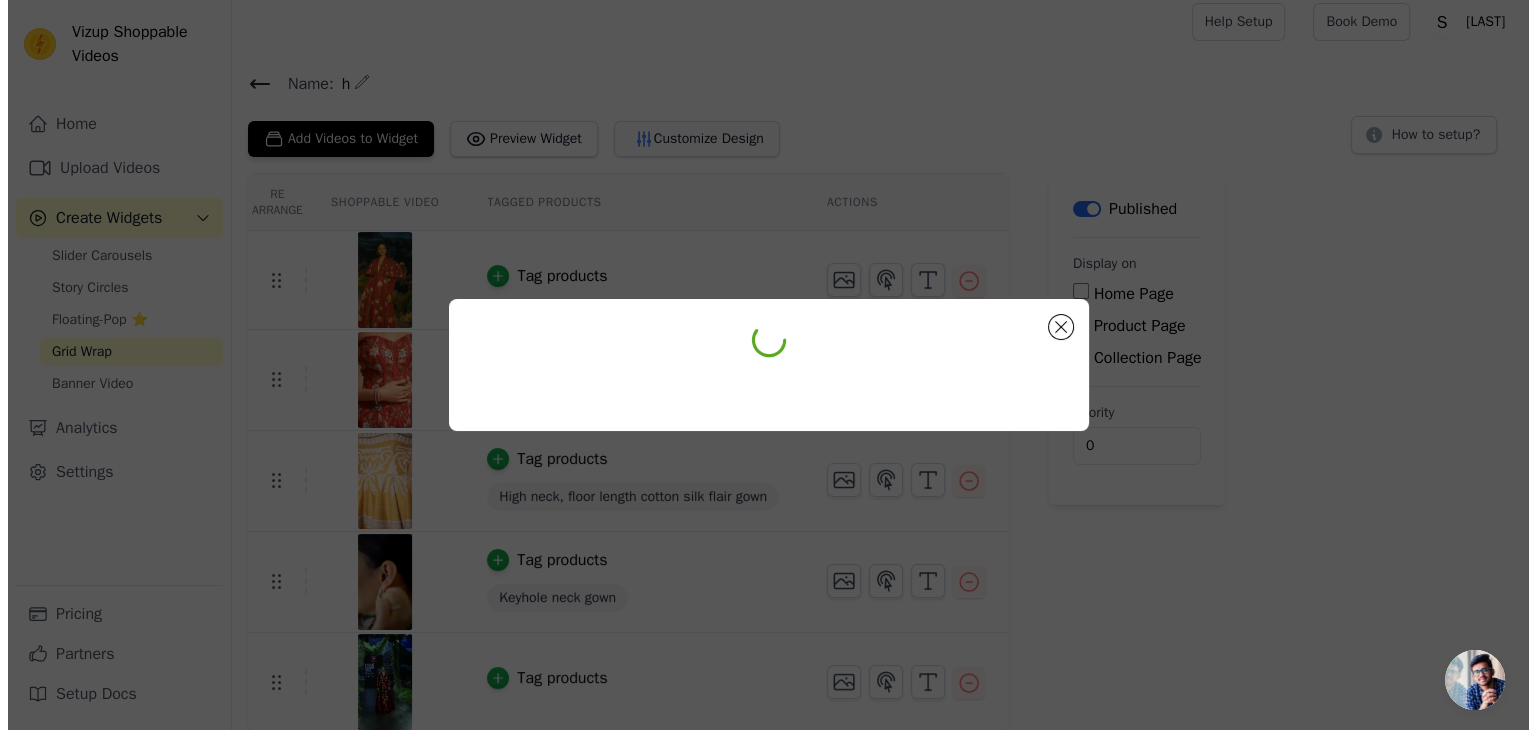 scroll, scrollTop: 0, scrollLeft: 0, axis: both 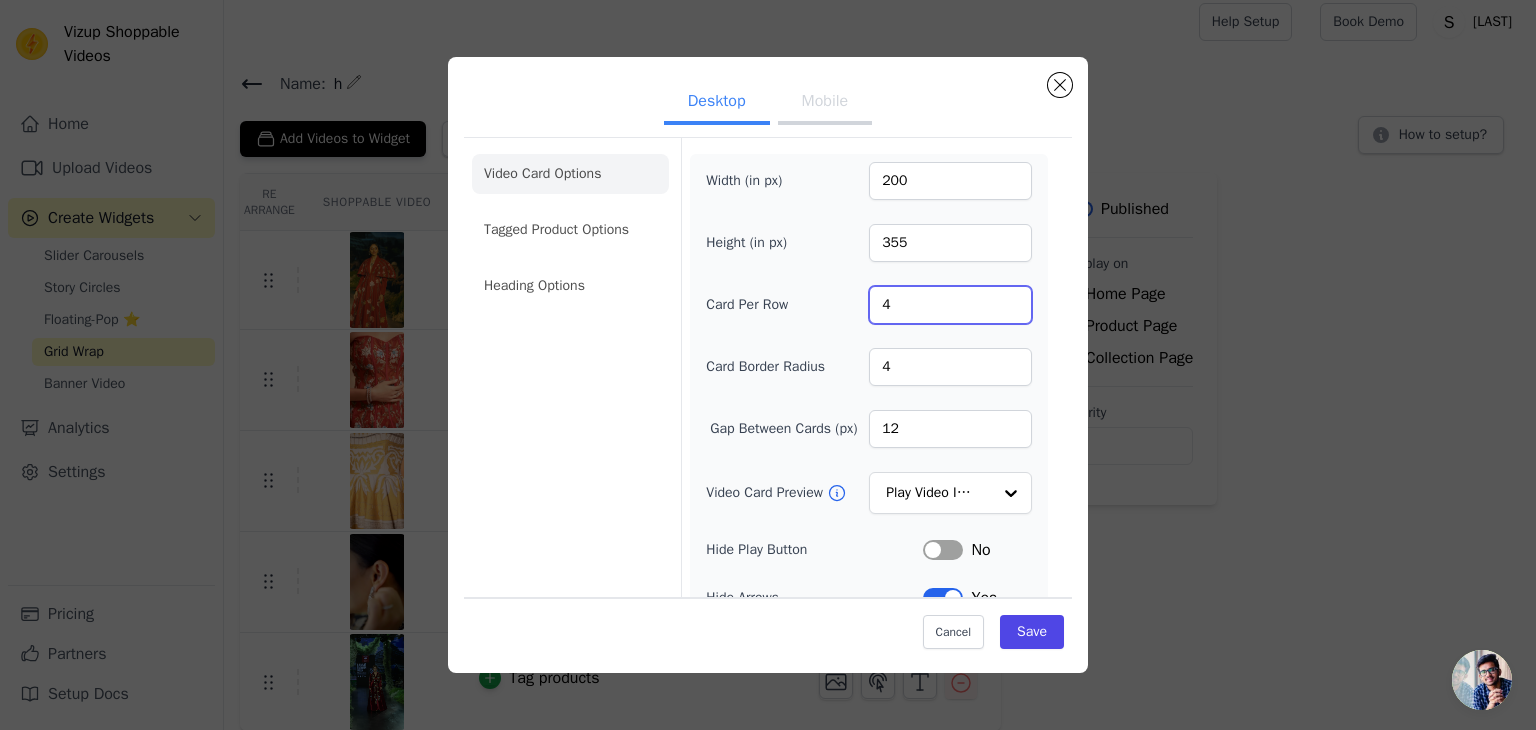 drag, startPoint x: 911, startPoint y: 300, endPoint x: 876, endPoint y: 306, distance: 35.510563 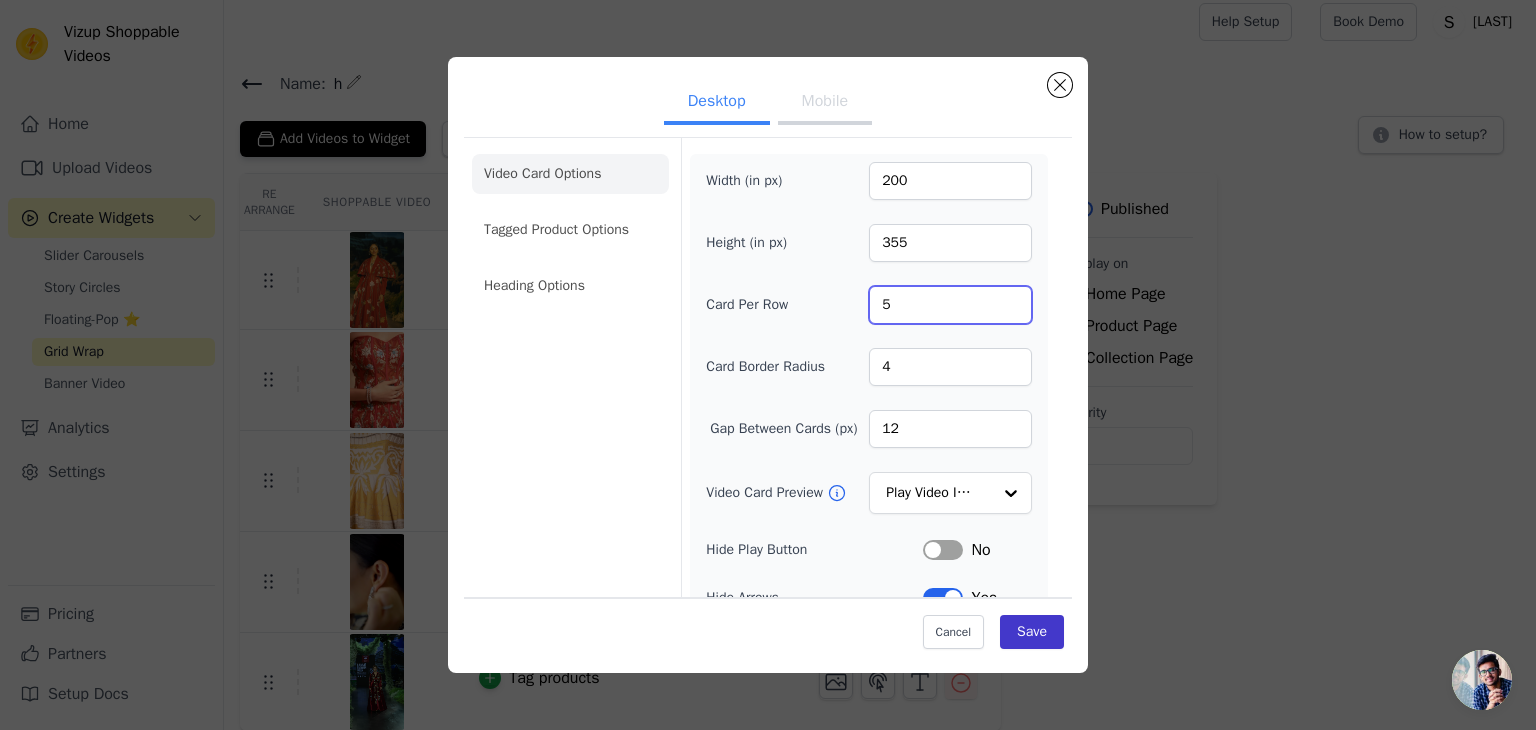 type on "5" 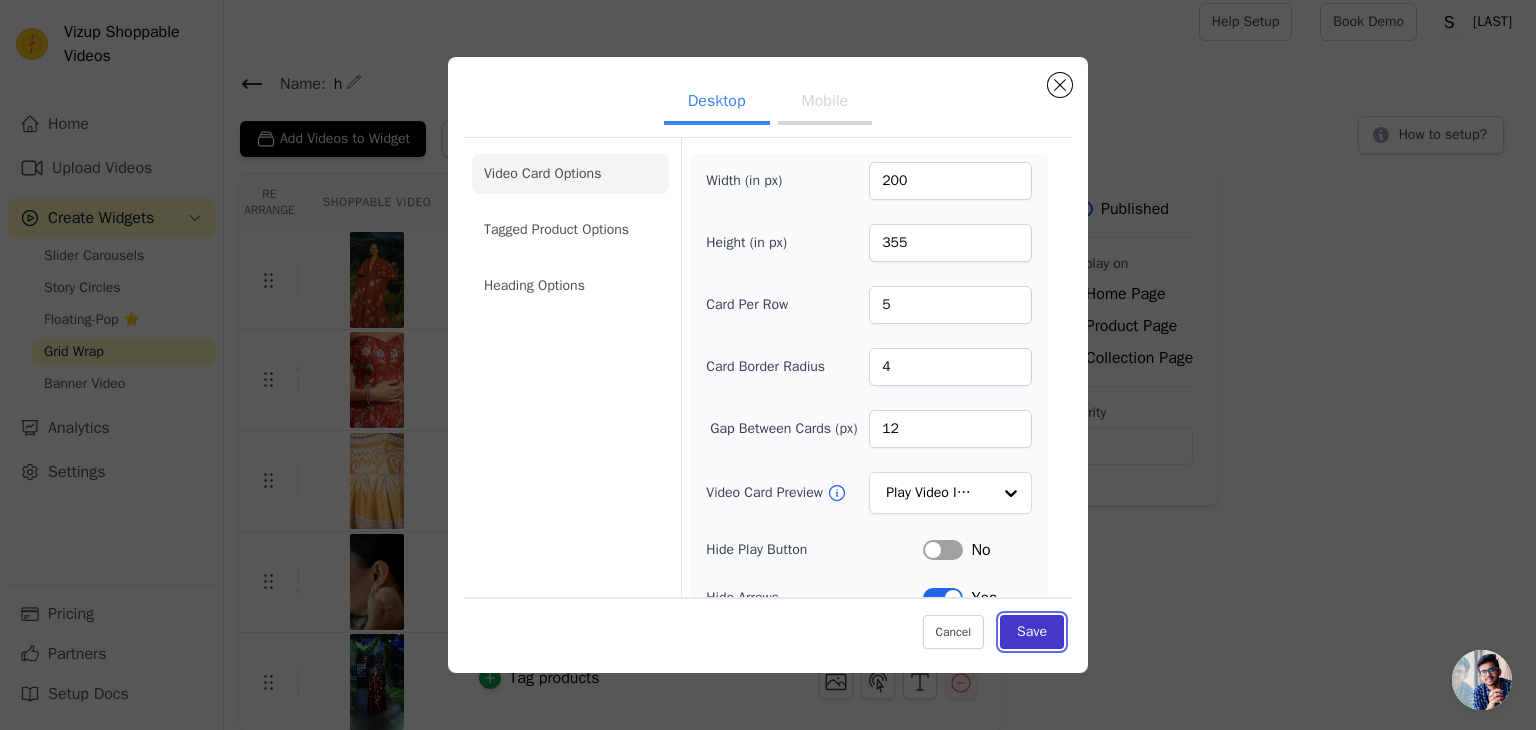 click on "Save" at bounding box center (1032, 632) 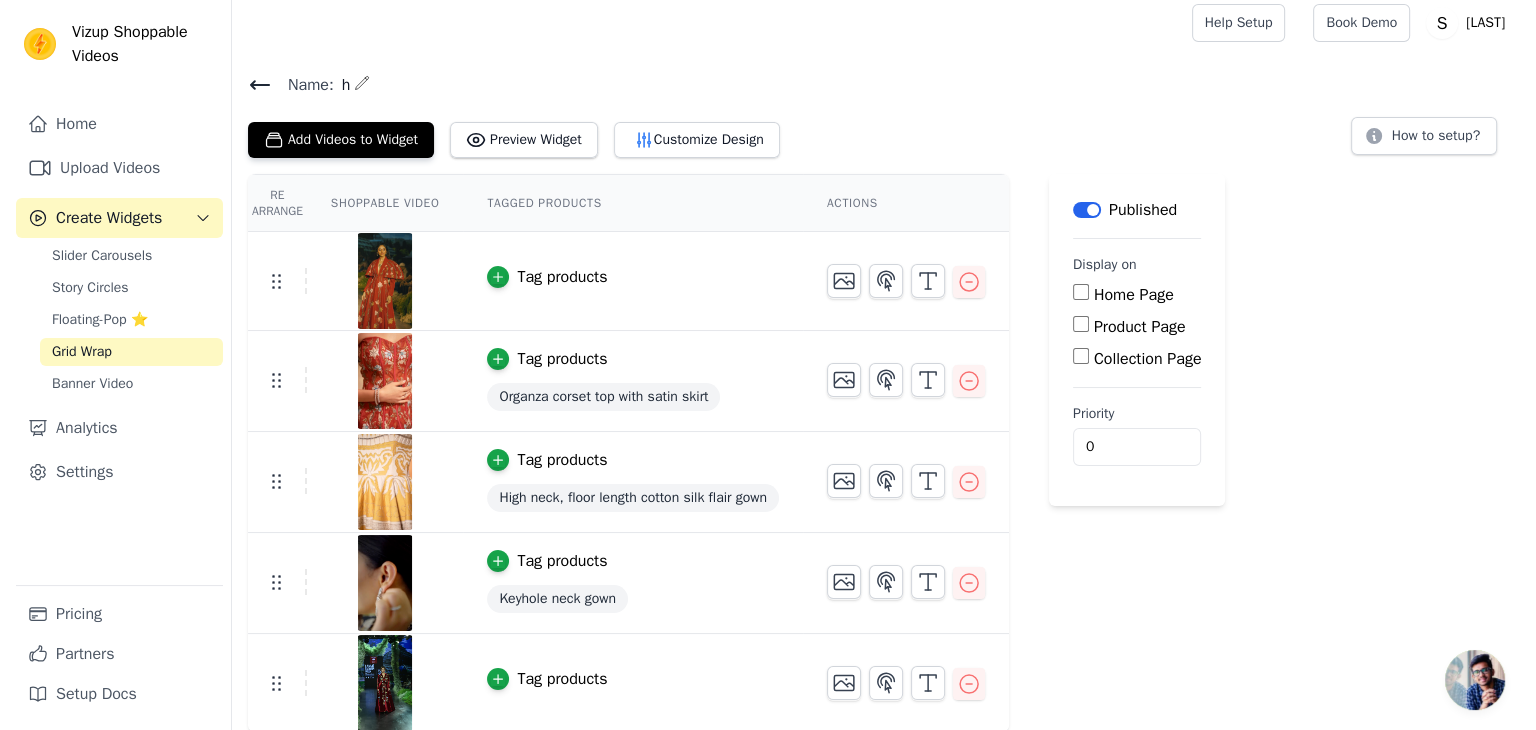 scroll, scrollTop: 0, scrollLeft: 0, axis: both 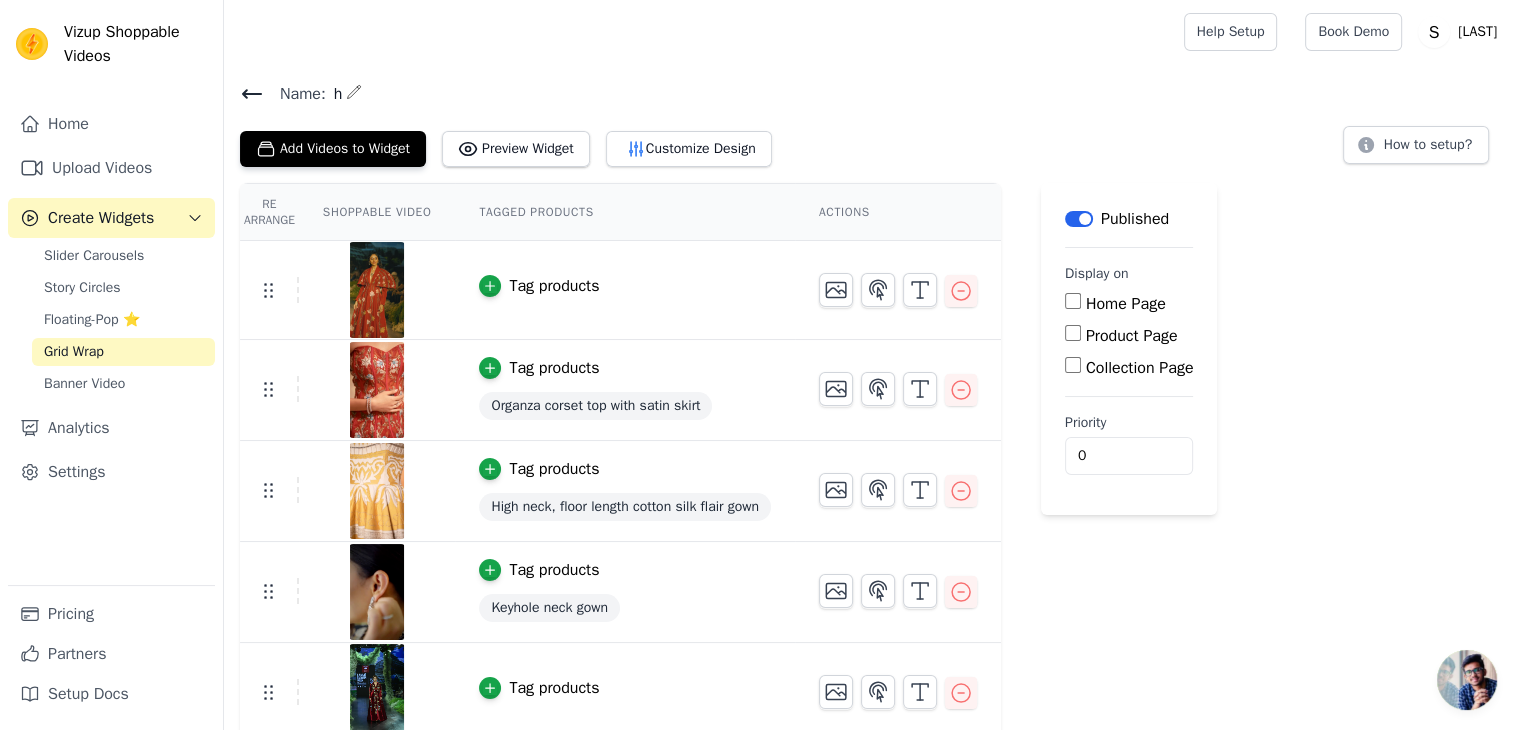 click on "Name:   h" at bounding box center [872, 93] 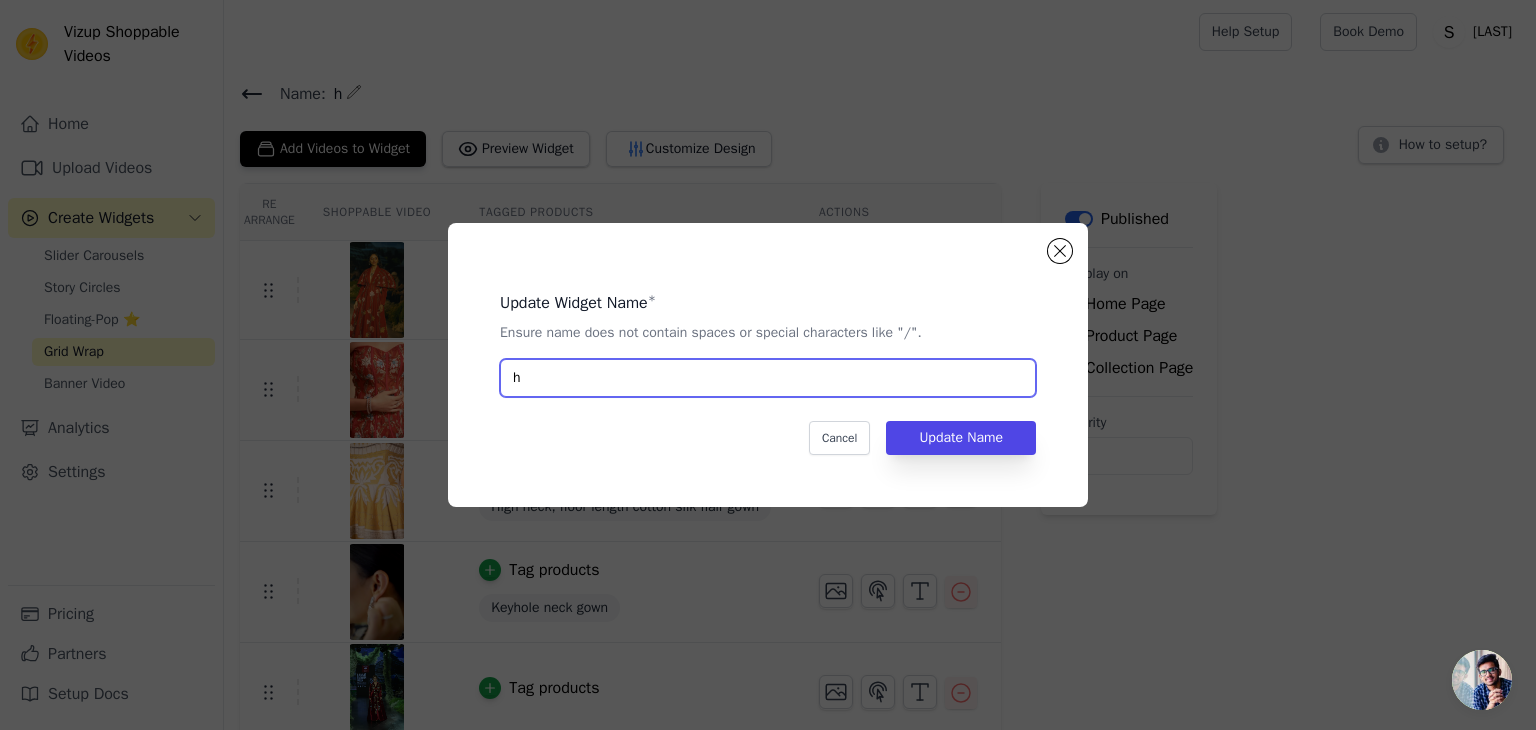 drag, startPoint x: 574, startPoint y: 365, endPoint x: 502, endPoint y: 373, distance: 72.443085 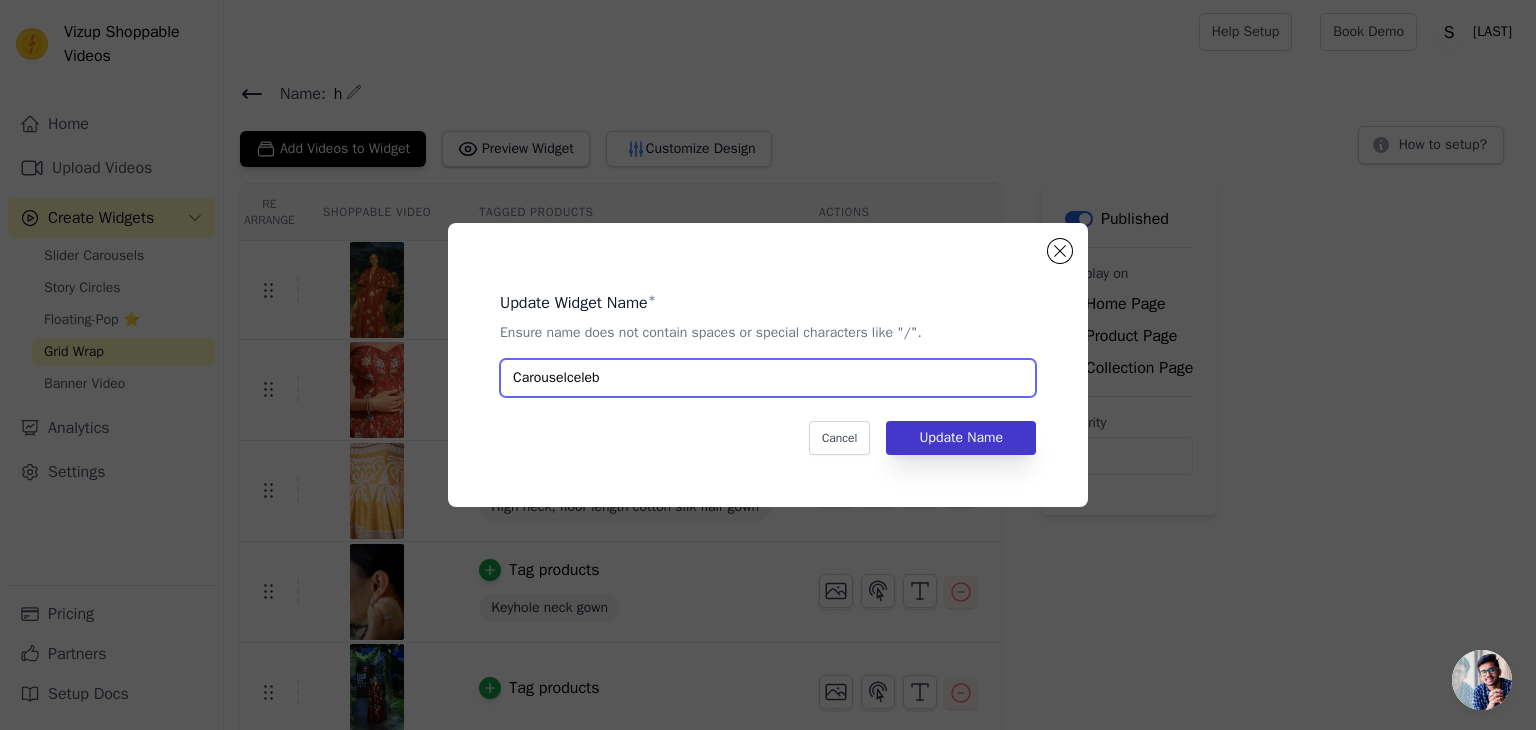 type on "Carouselceleb" 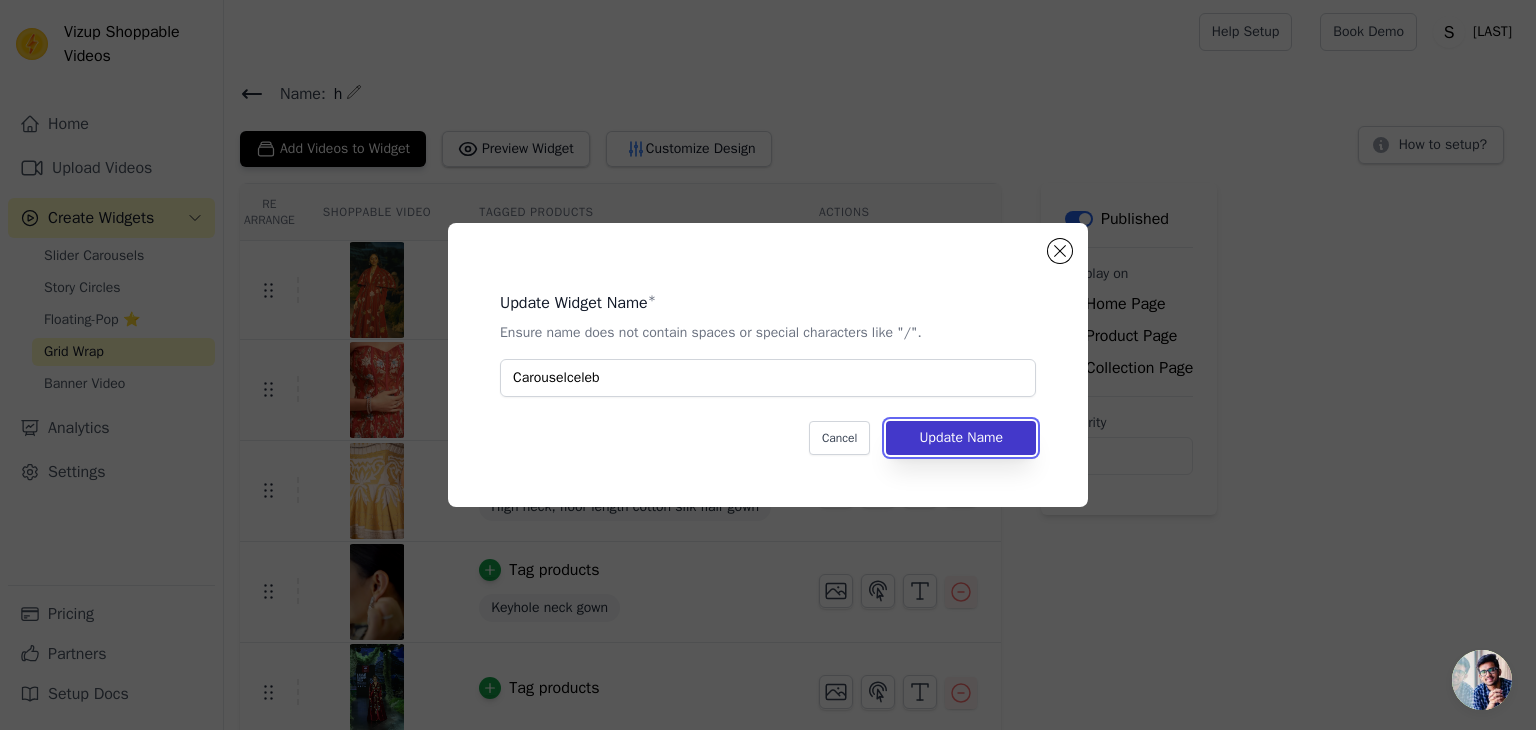 click on "Update Name" at bounding box center (961, 438) 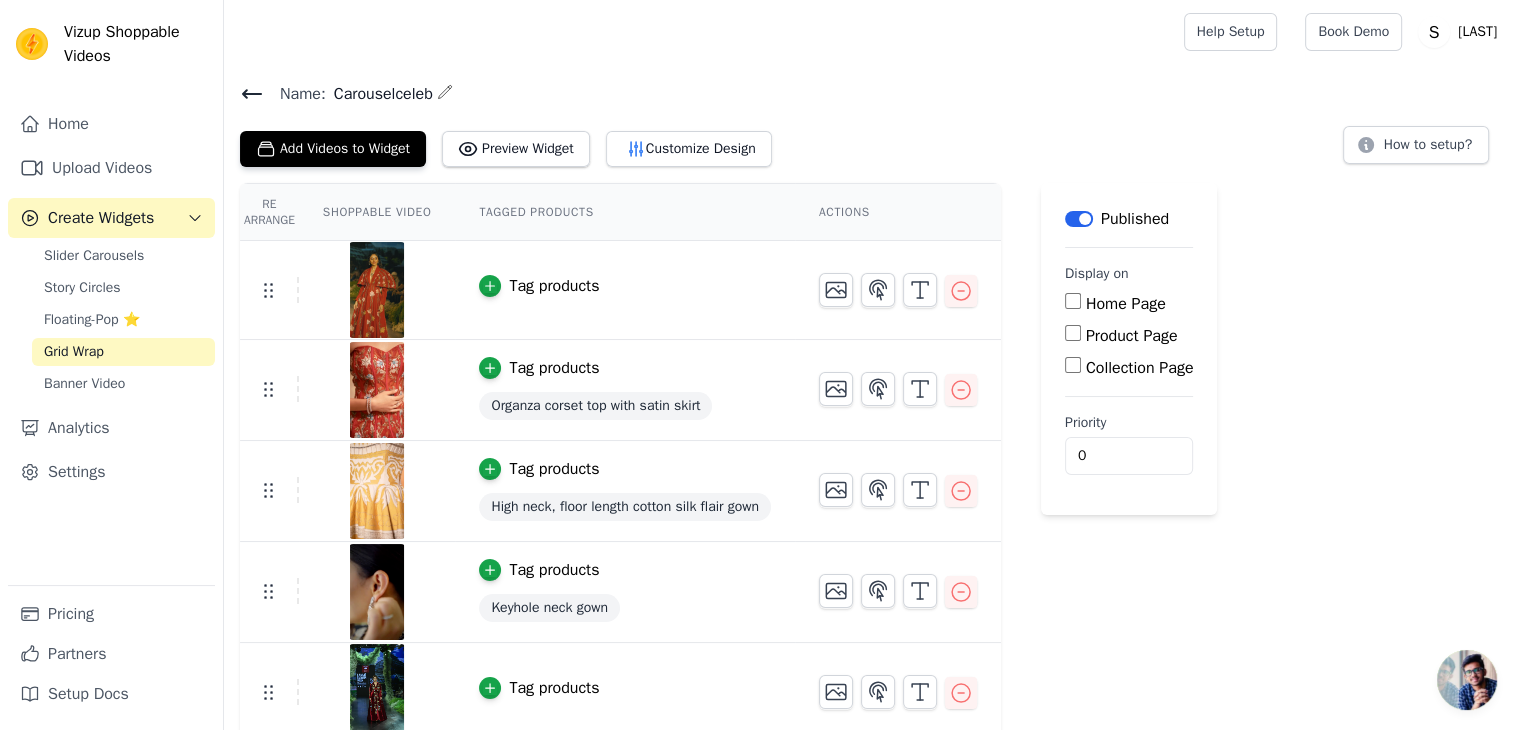 type 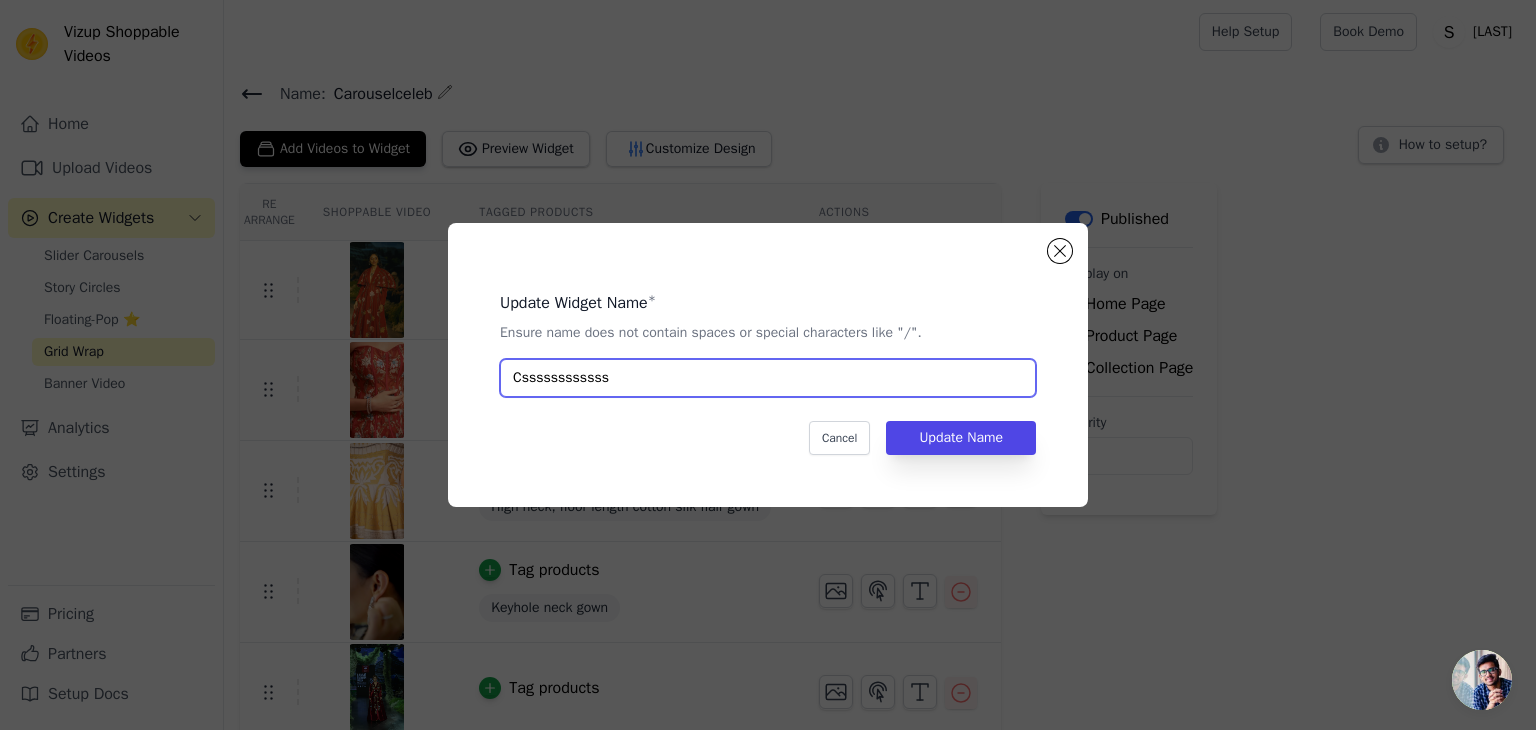 drag, startPoint x: 618, startPoint y: 371, endPoint x: 524, endPoint y: 373, distance: 94.02127 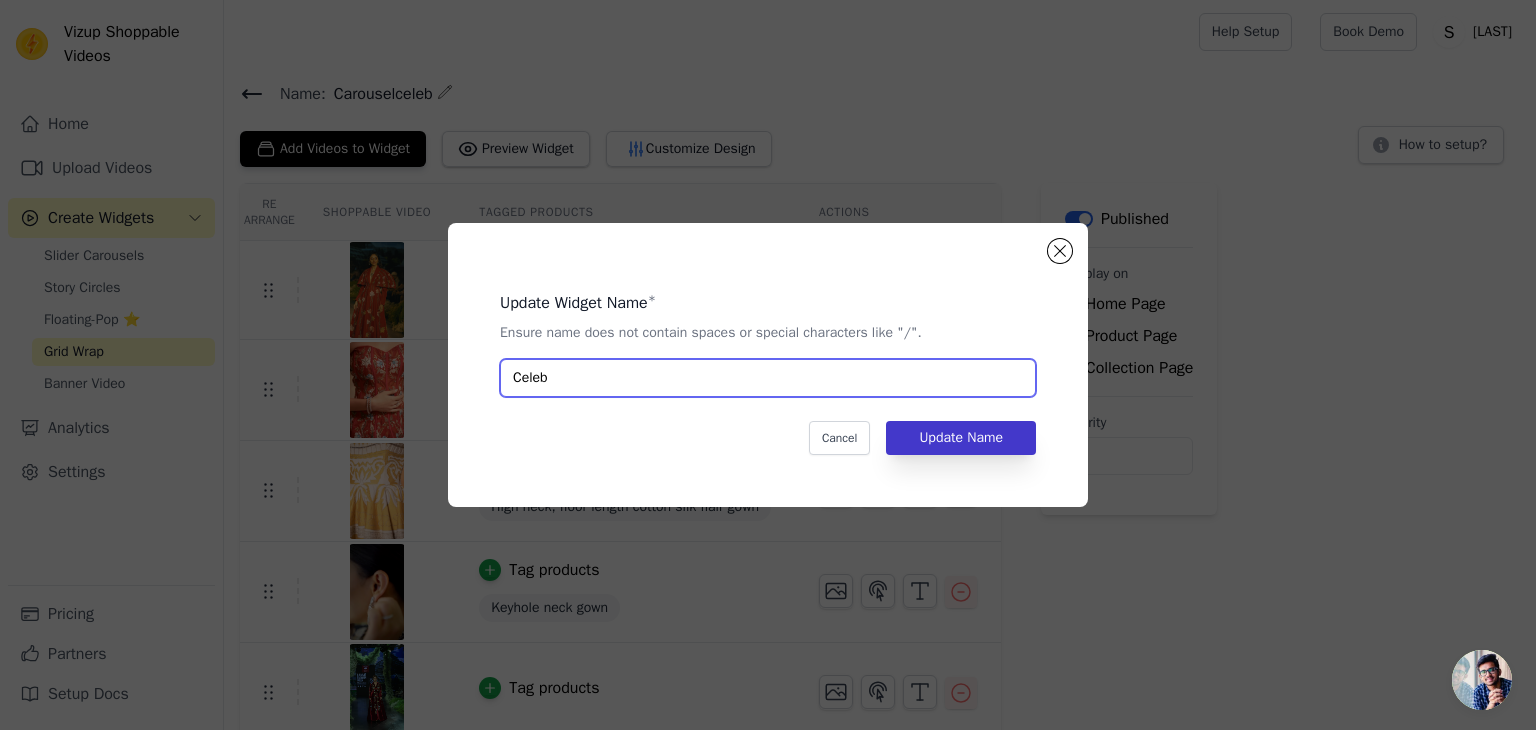 type on "Celeb" 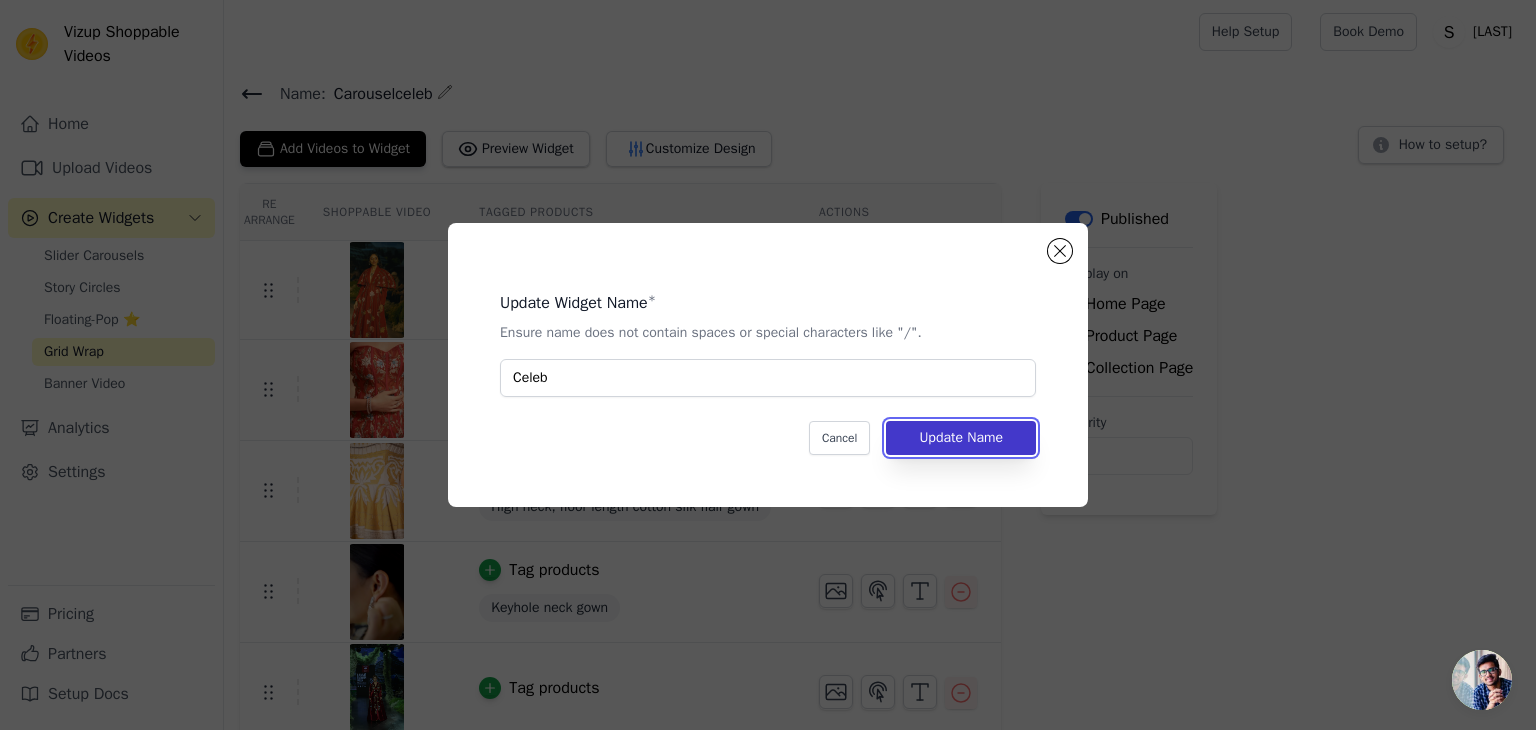 click on "Update Name" at bounding box center [961, 438] 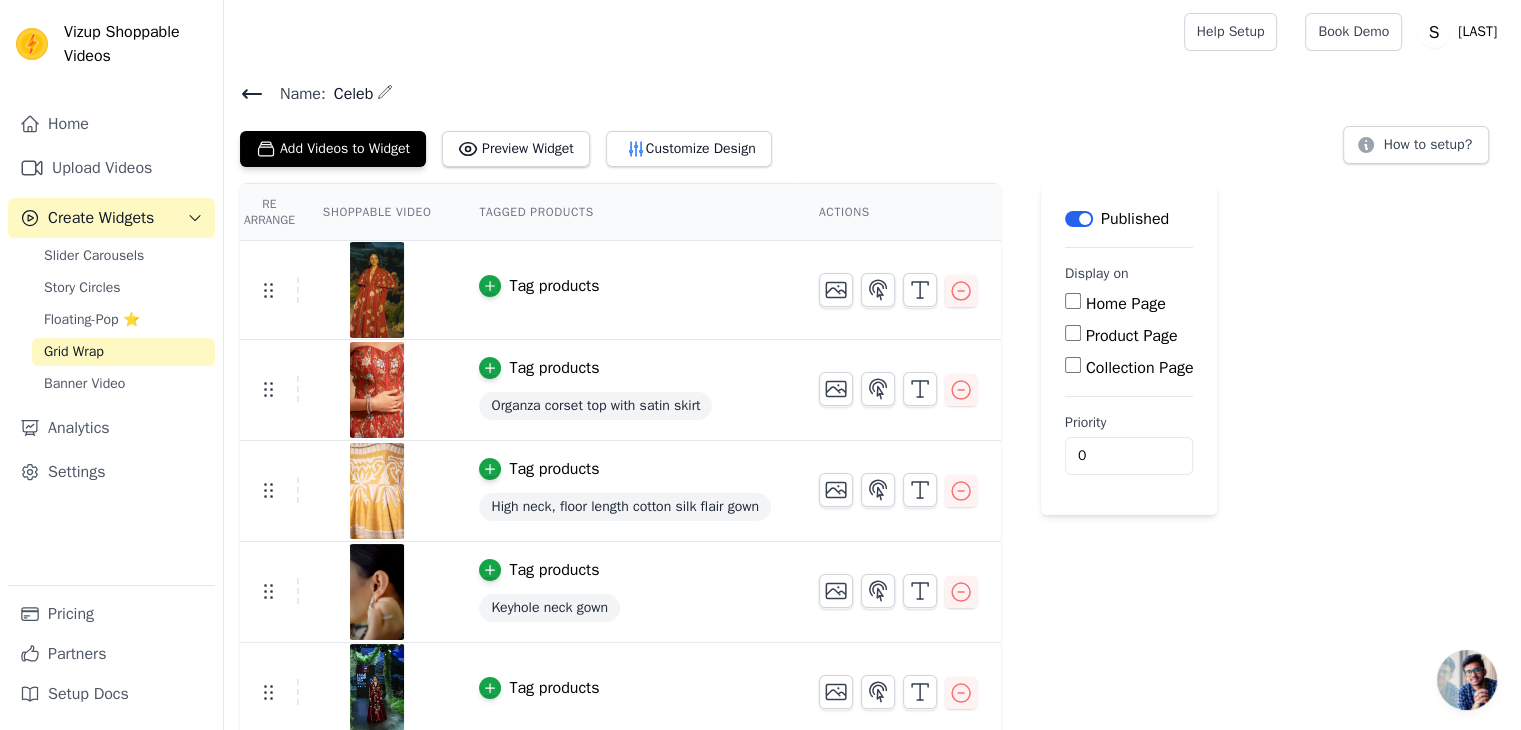 click 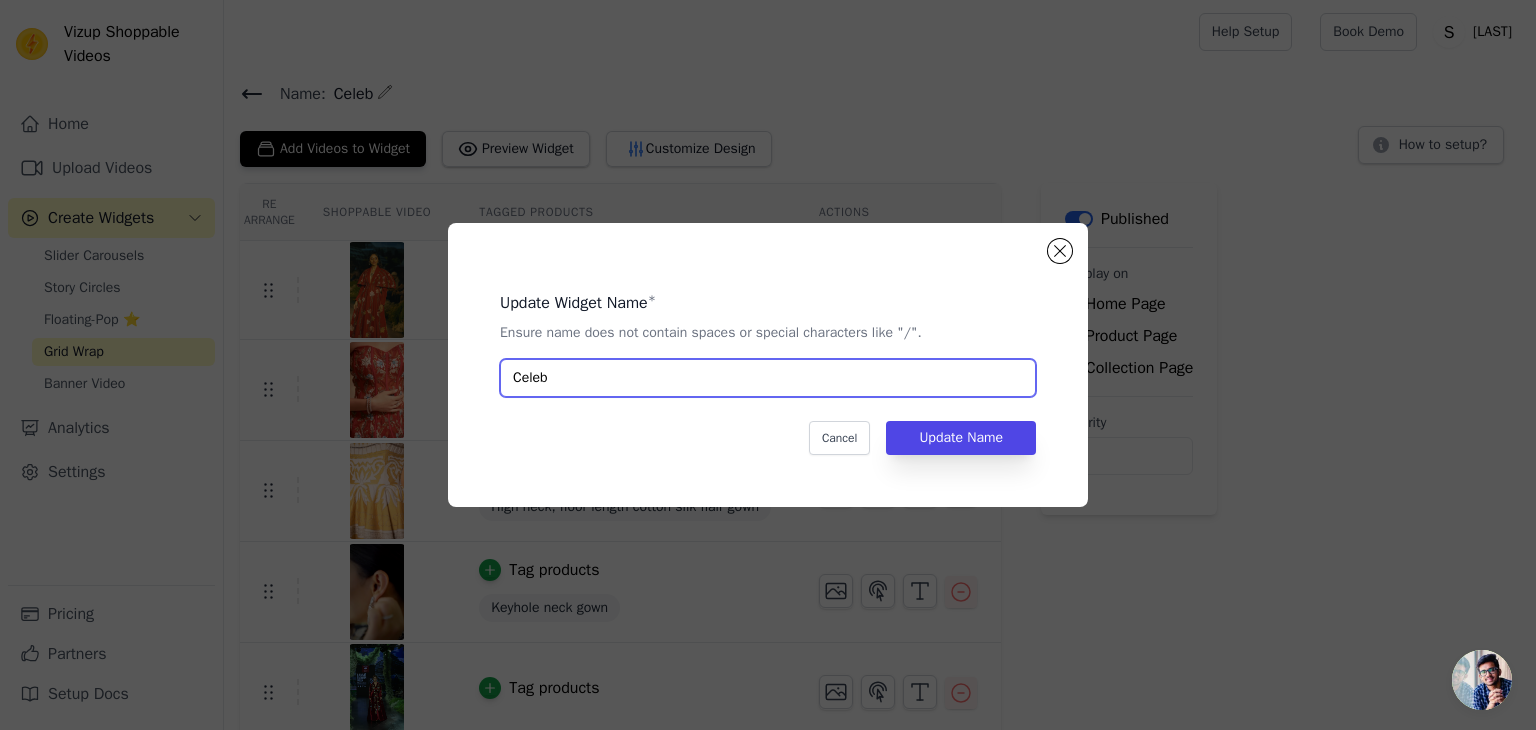 drag, startPoint x: 611, startPoint y: 376, endPoint x: 507, endPoint y: 381, distance: 104.120125 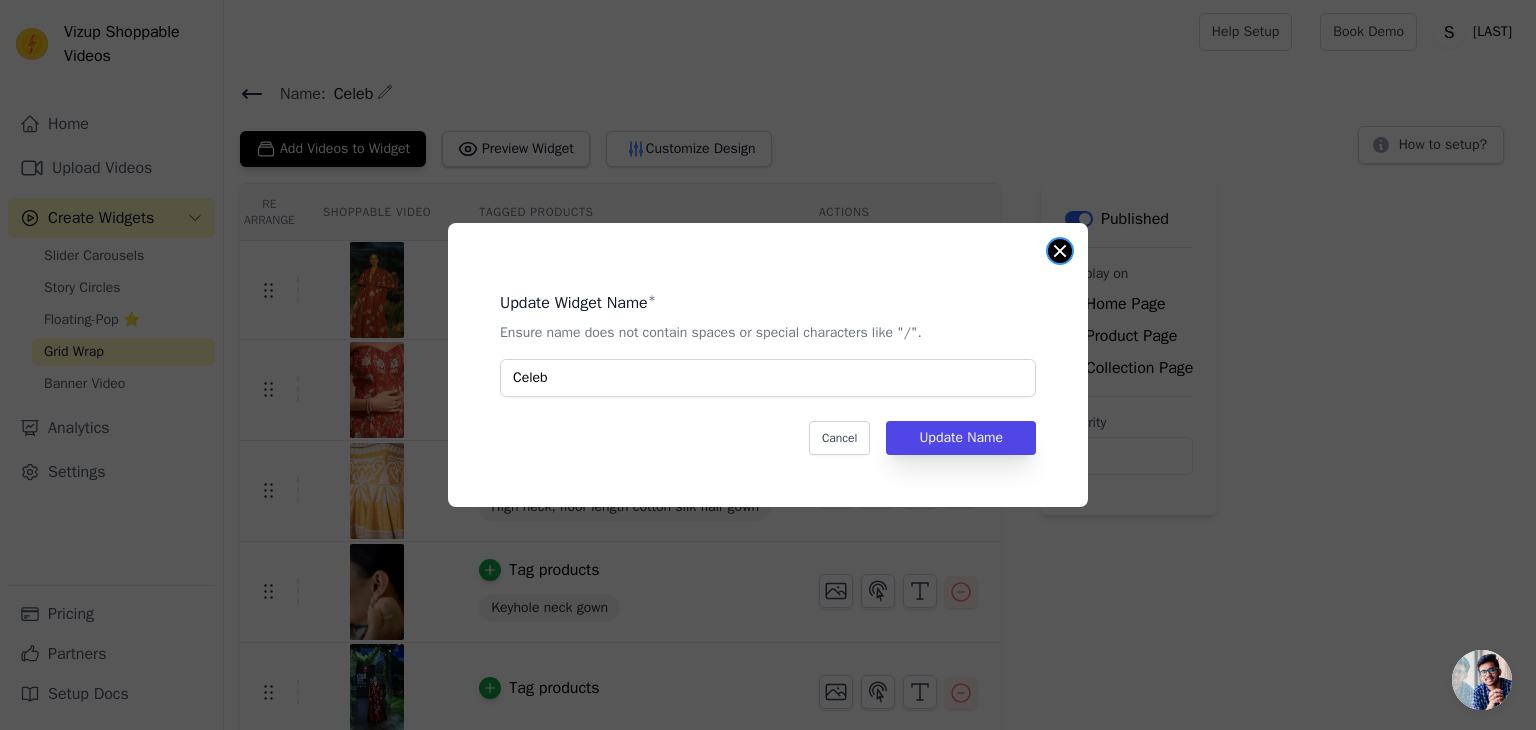click at bounding box center (1060, 251) 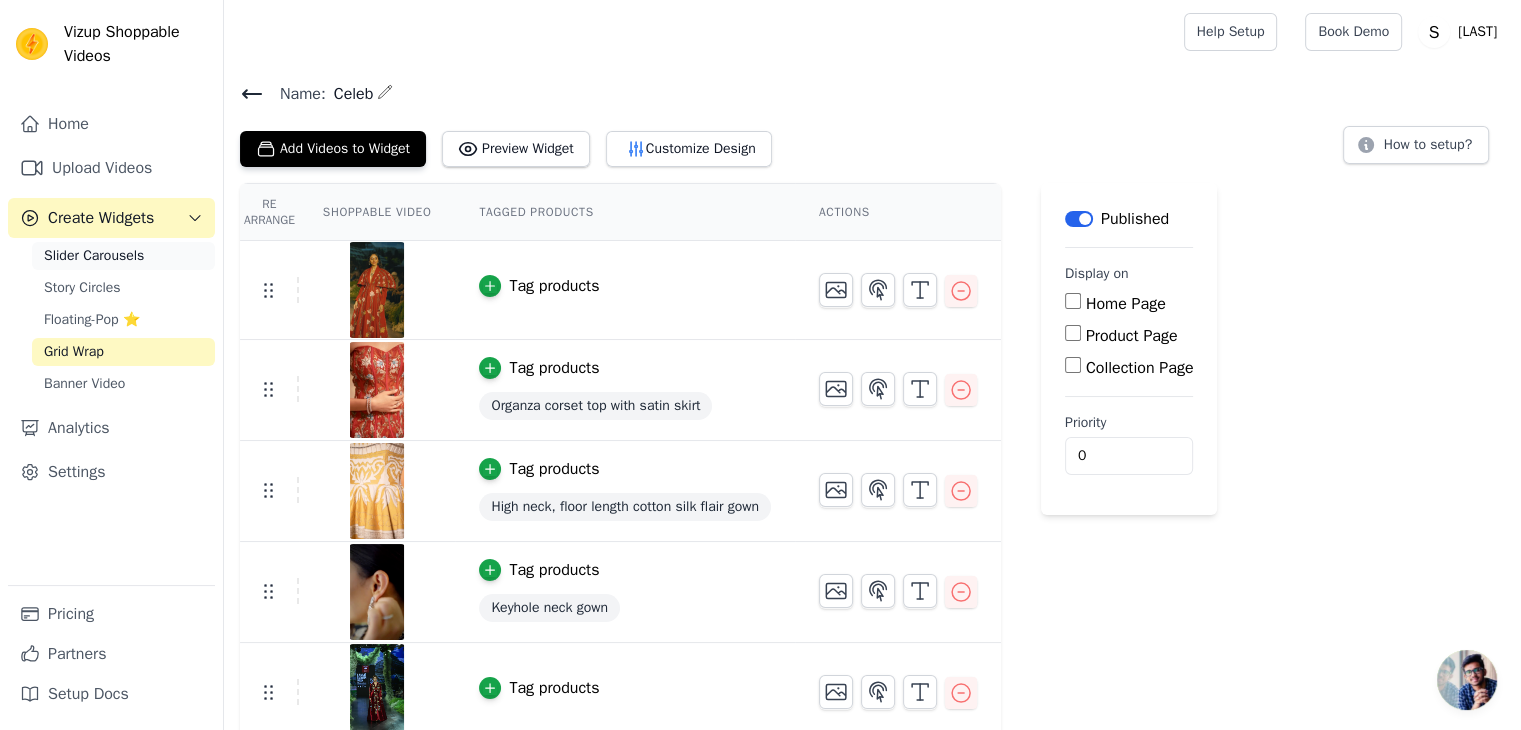 click on "Slider Carousels" at bounding box center [94, 256] 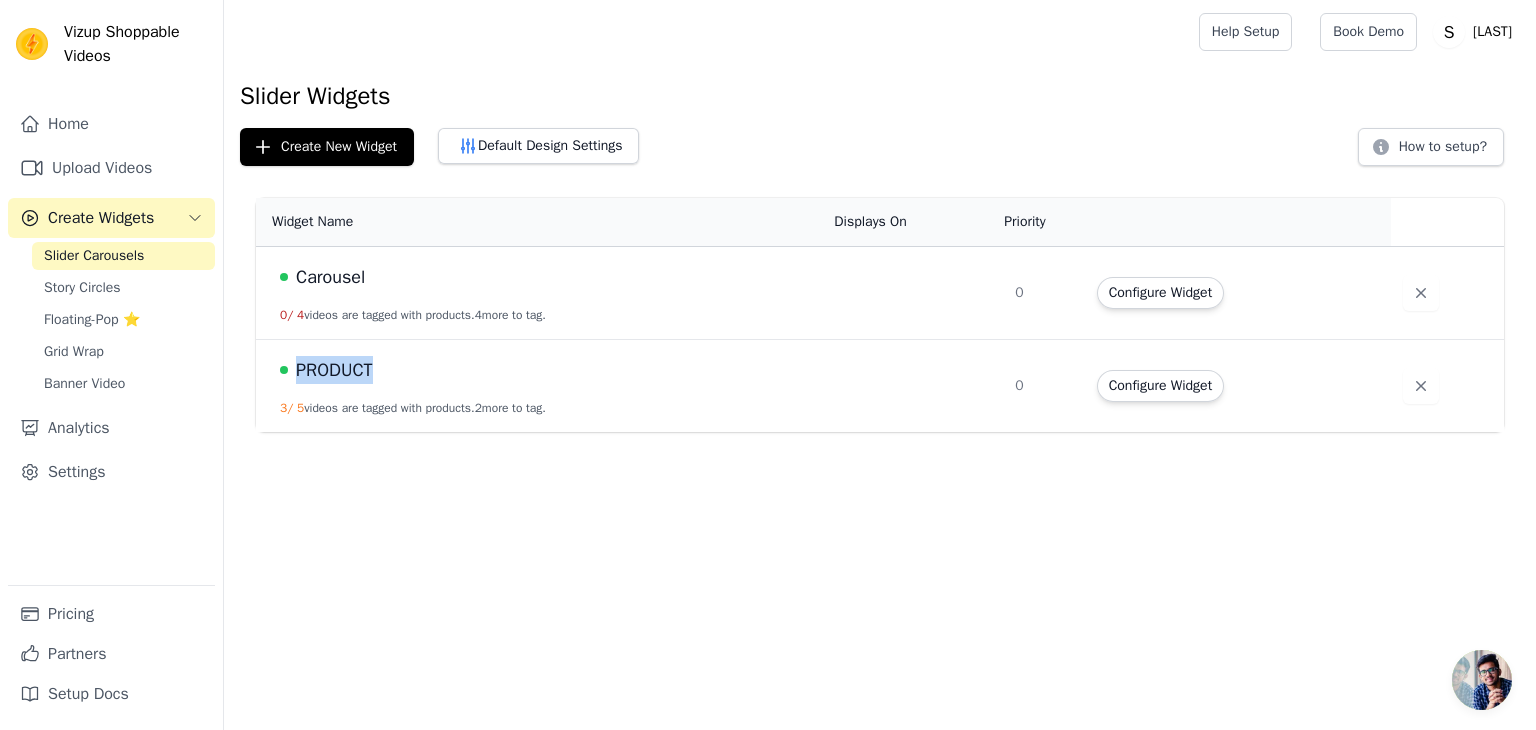 drag, startPoint x: 389, startPoint y: 364, endPoint x: 296, endPoint y: 365, distance: 93.00538 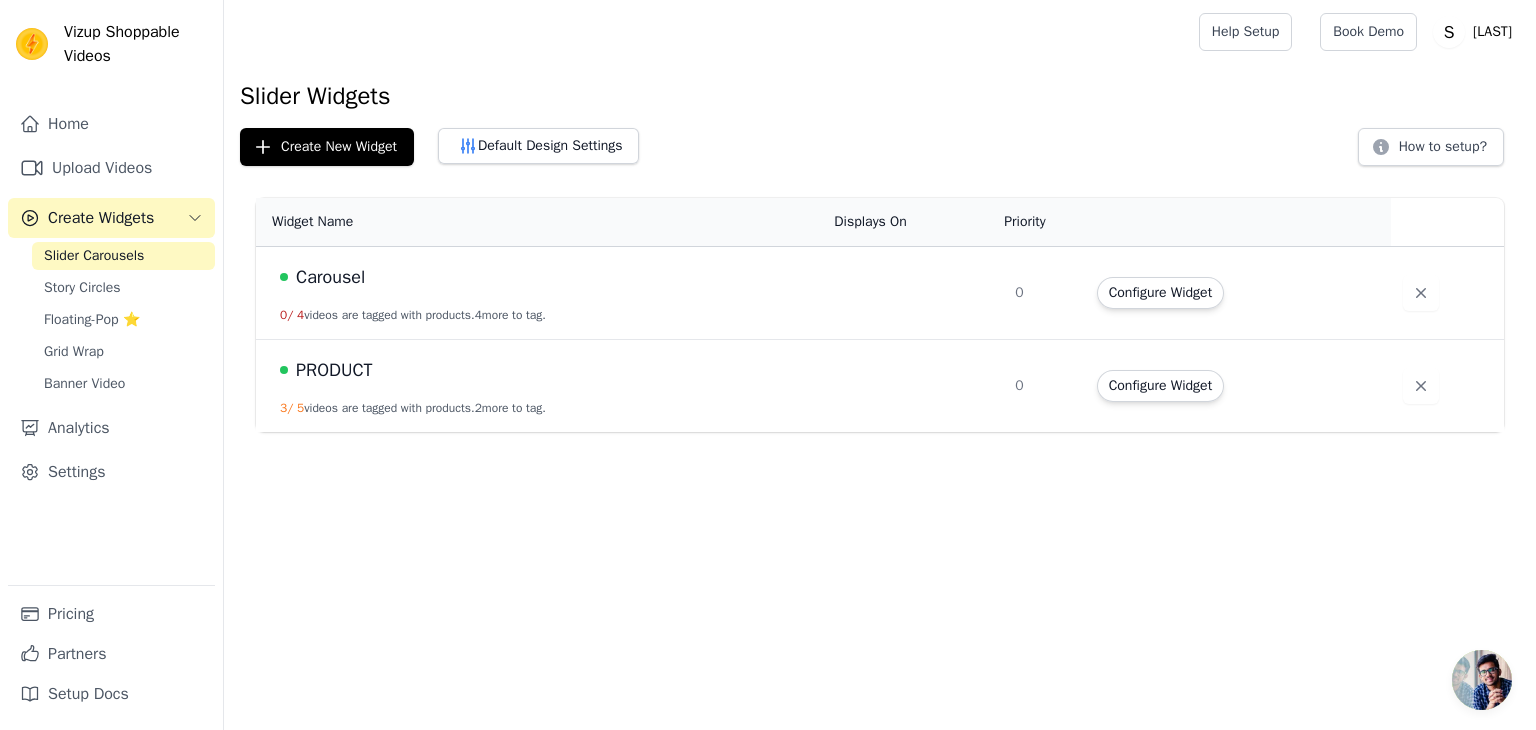 click on "PRODUCT" at bounding box center [334, 370] 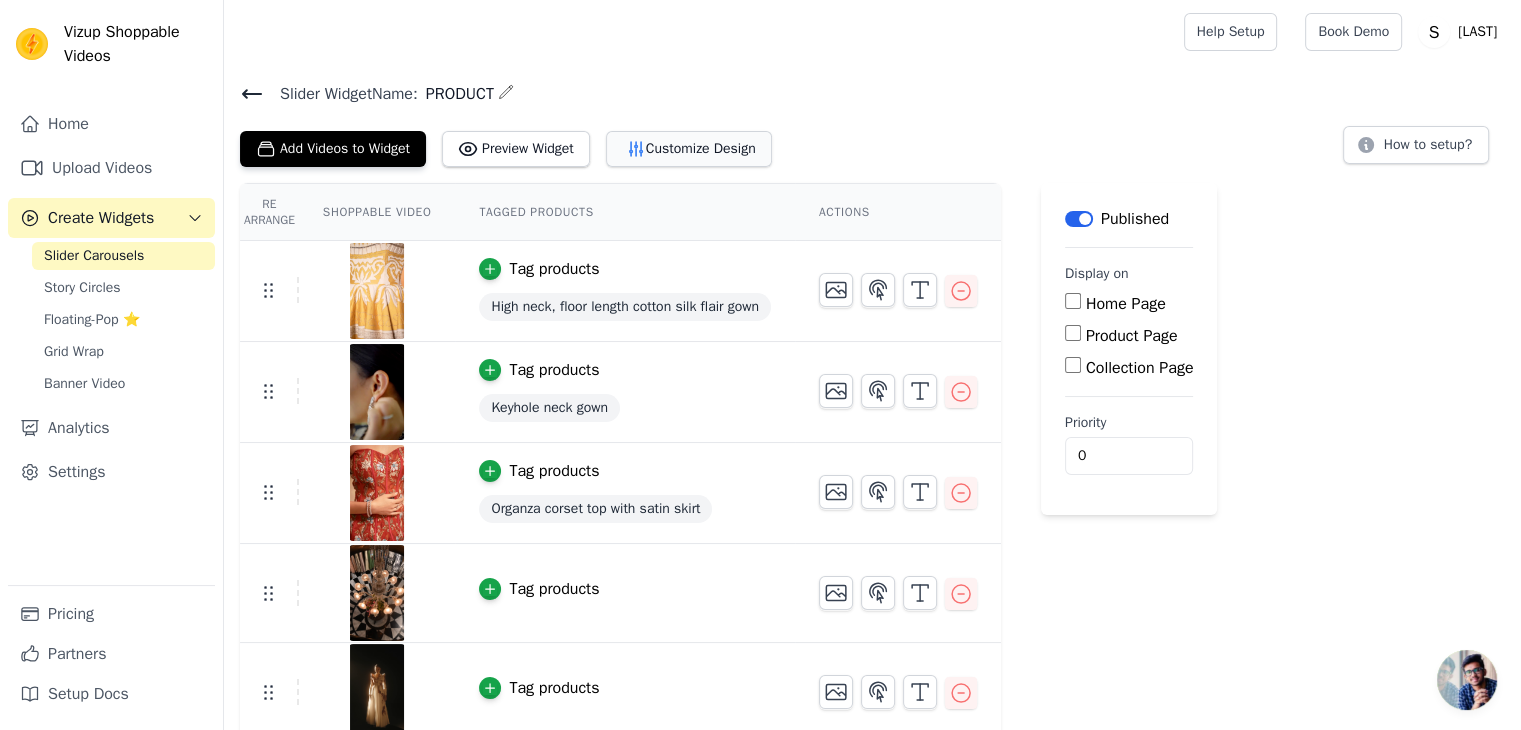 click on "Customize Design" at bounding box center [689, 149] 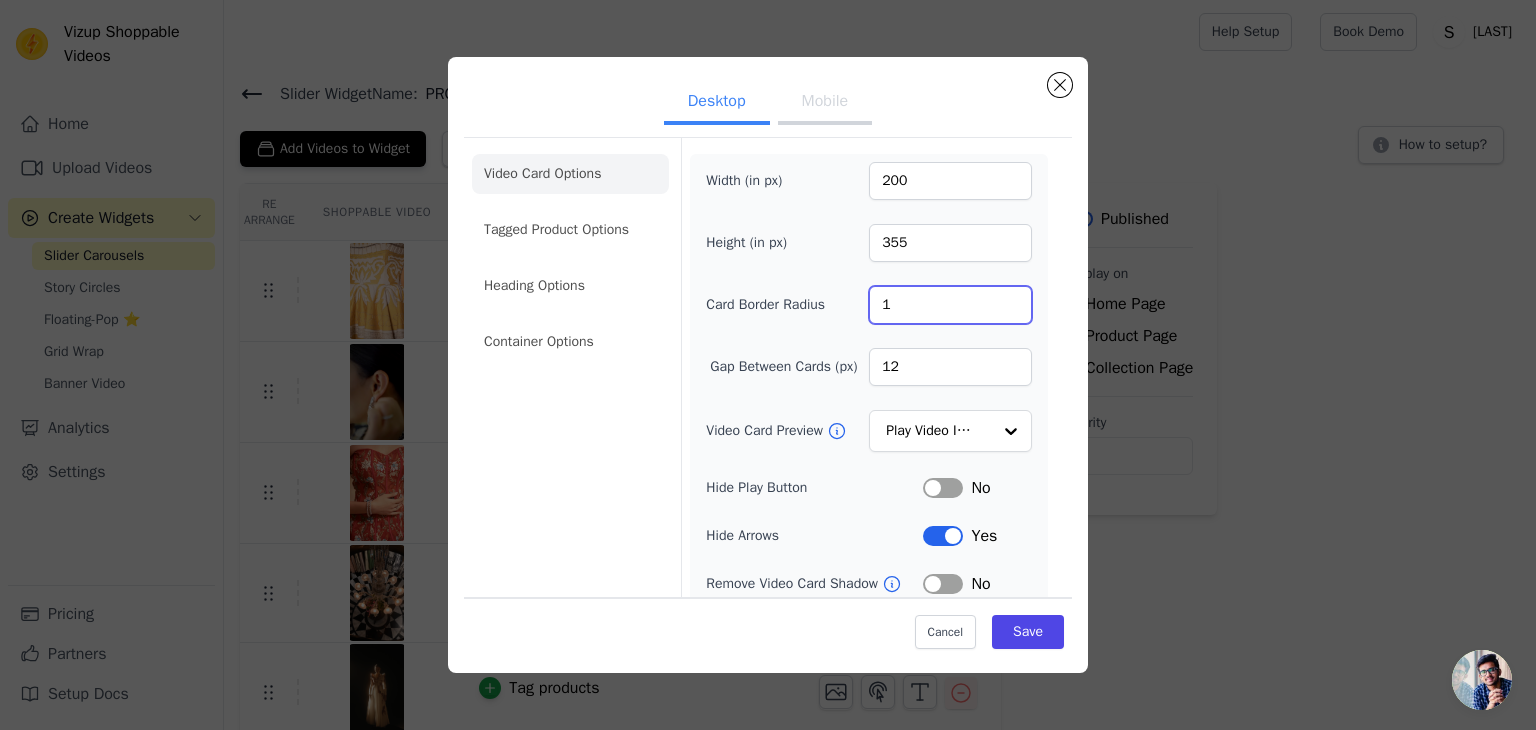 drag, startPoint x: 900, startPoint y: 304, endPoint x: 873, endPoint y: 304, distance: 27 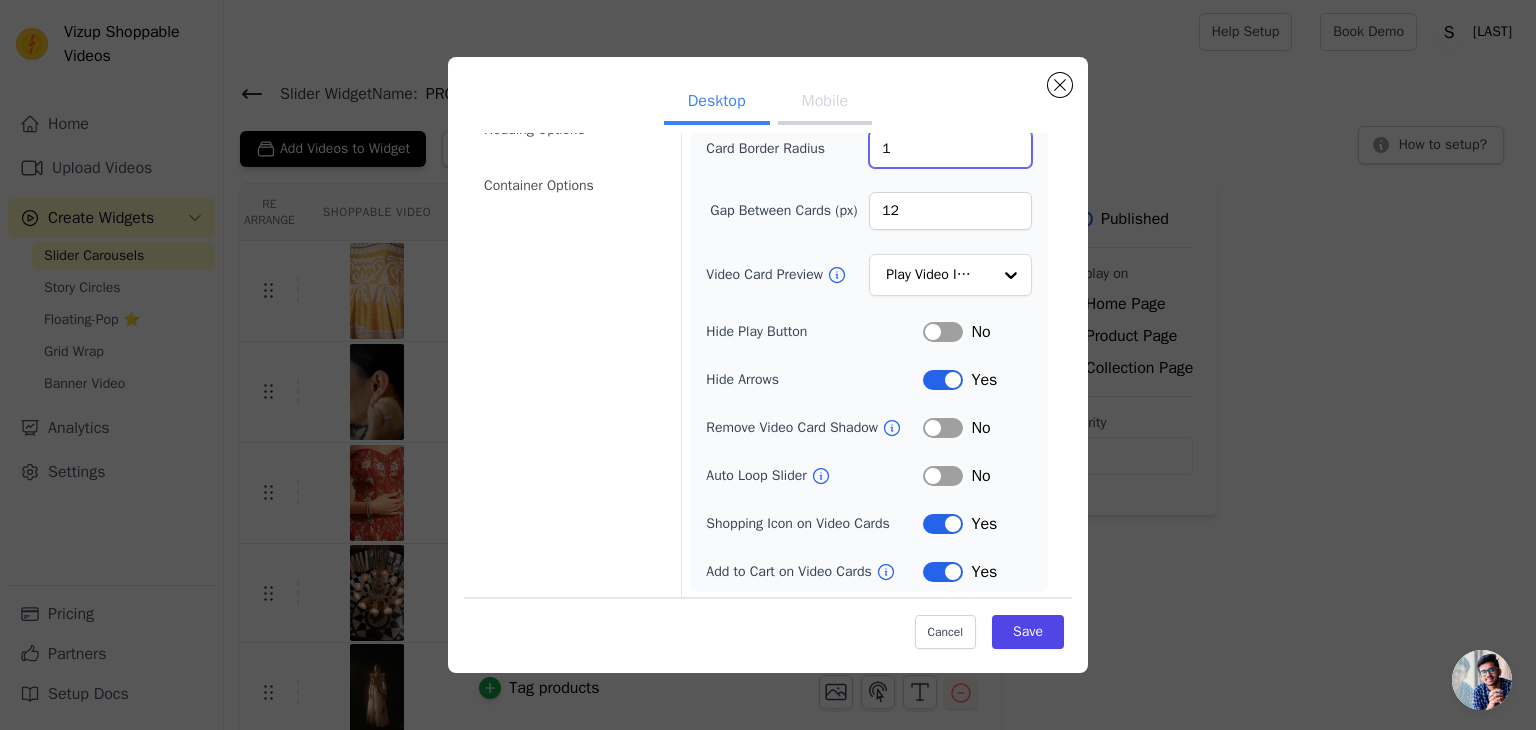 scroll, scrollTop: 156, scrollLeft: 0, axis: vertical 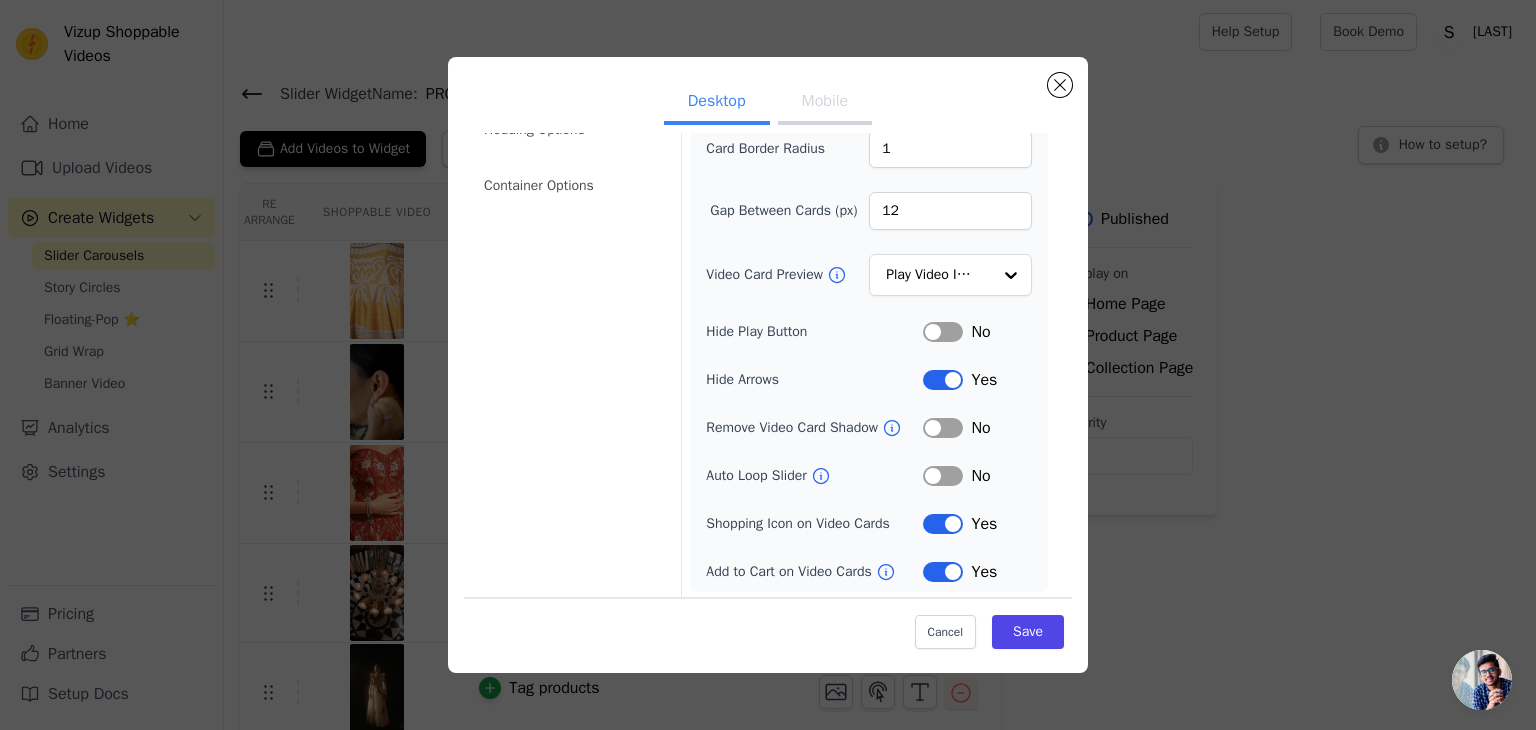 click on "Label" at bounding box center [943, 428] 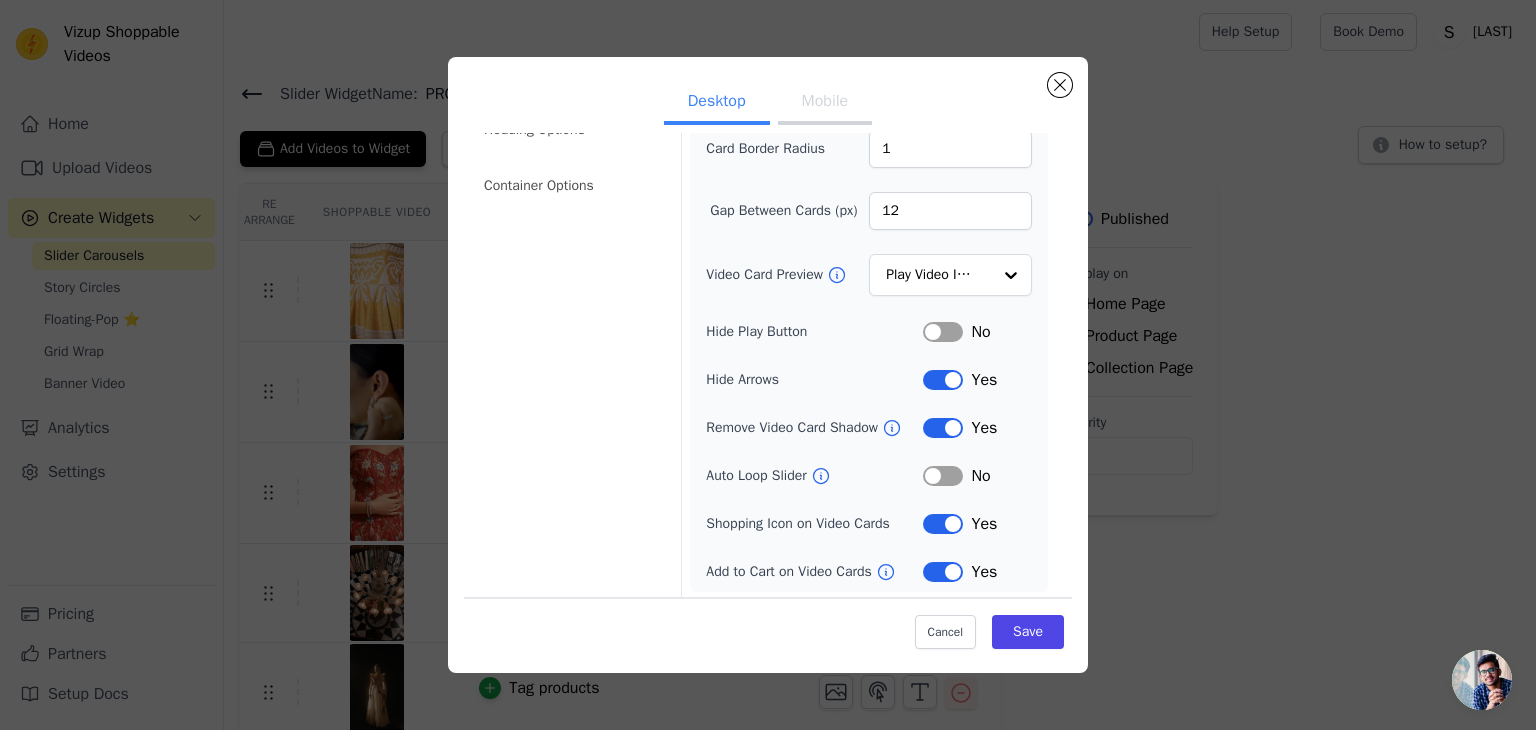 click on "Label" at bounding box center [943, 428] 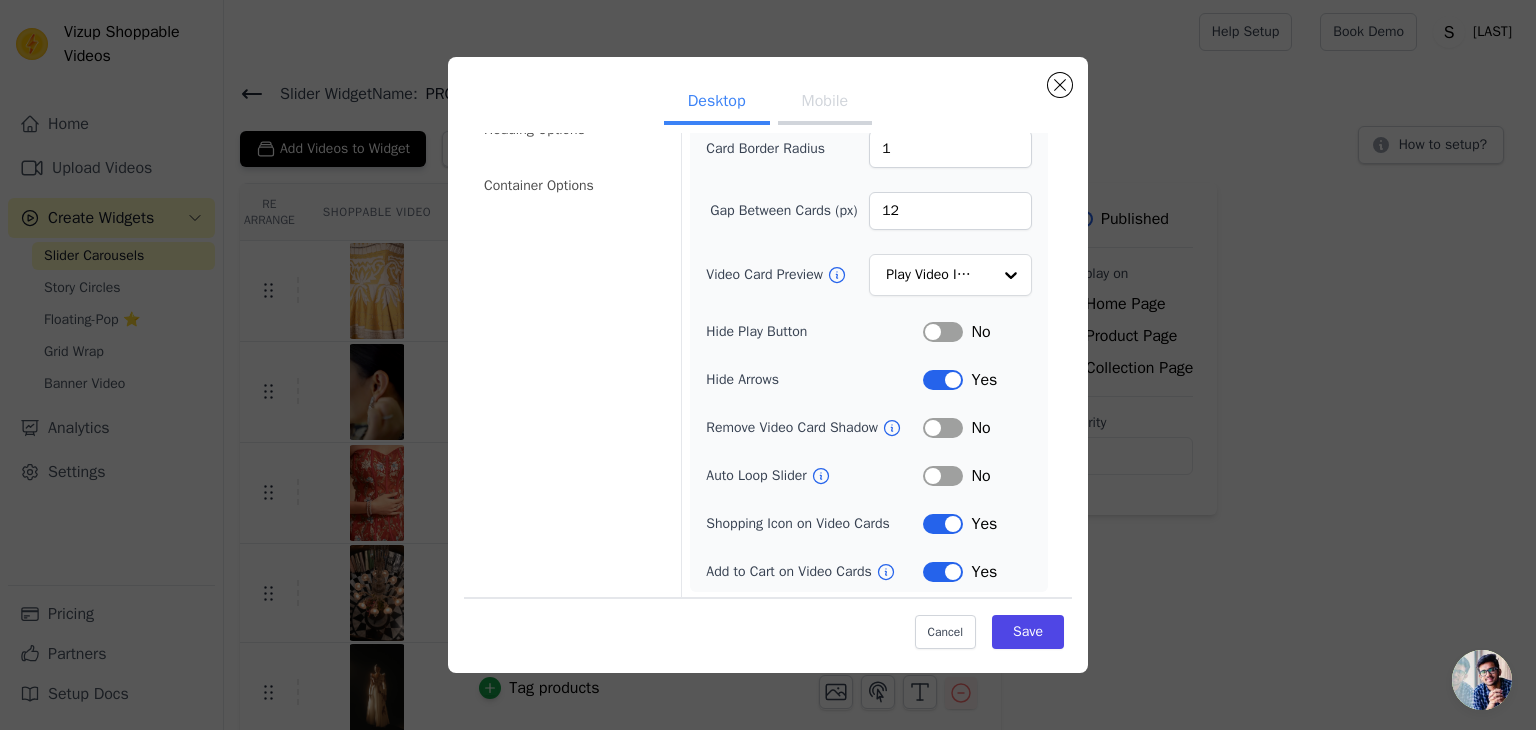click on "Label" at bounding box center (943, 428) 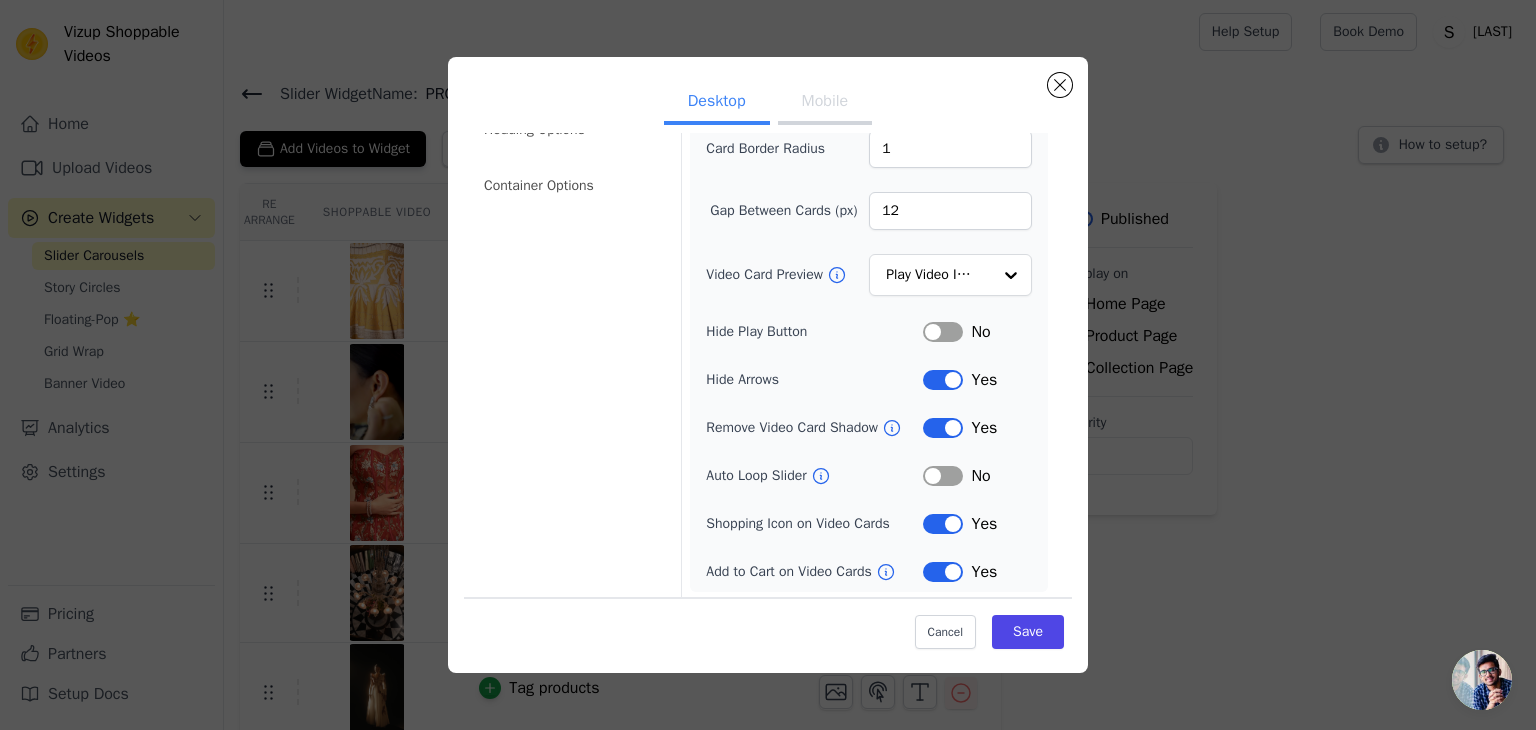 click on "Label" at bounding box center (943, 524) 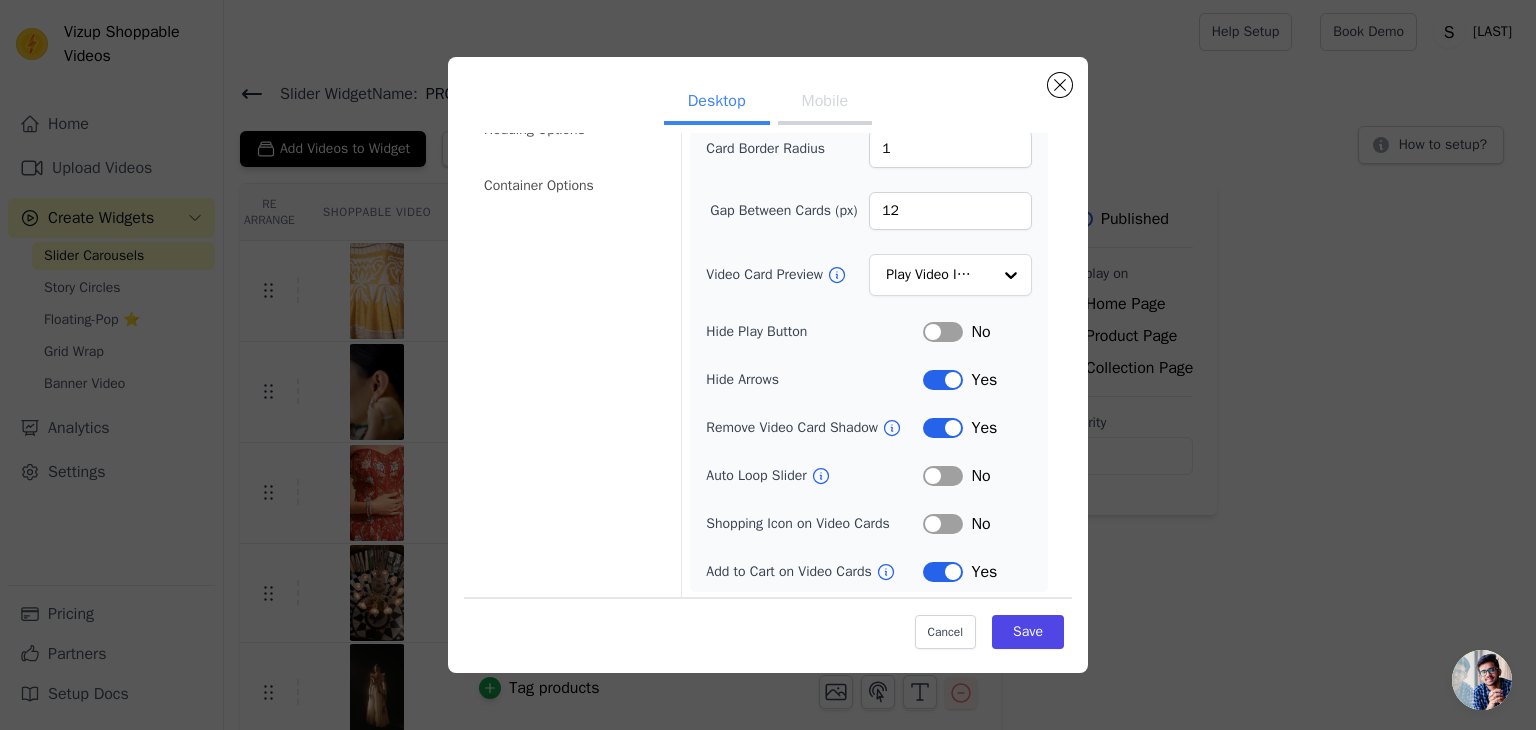 click on "Label" at bounding box center (943, 572) 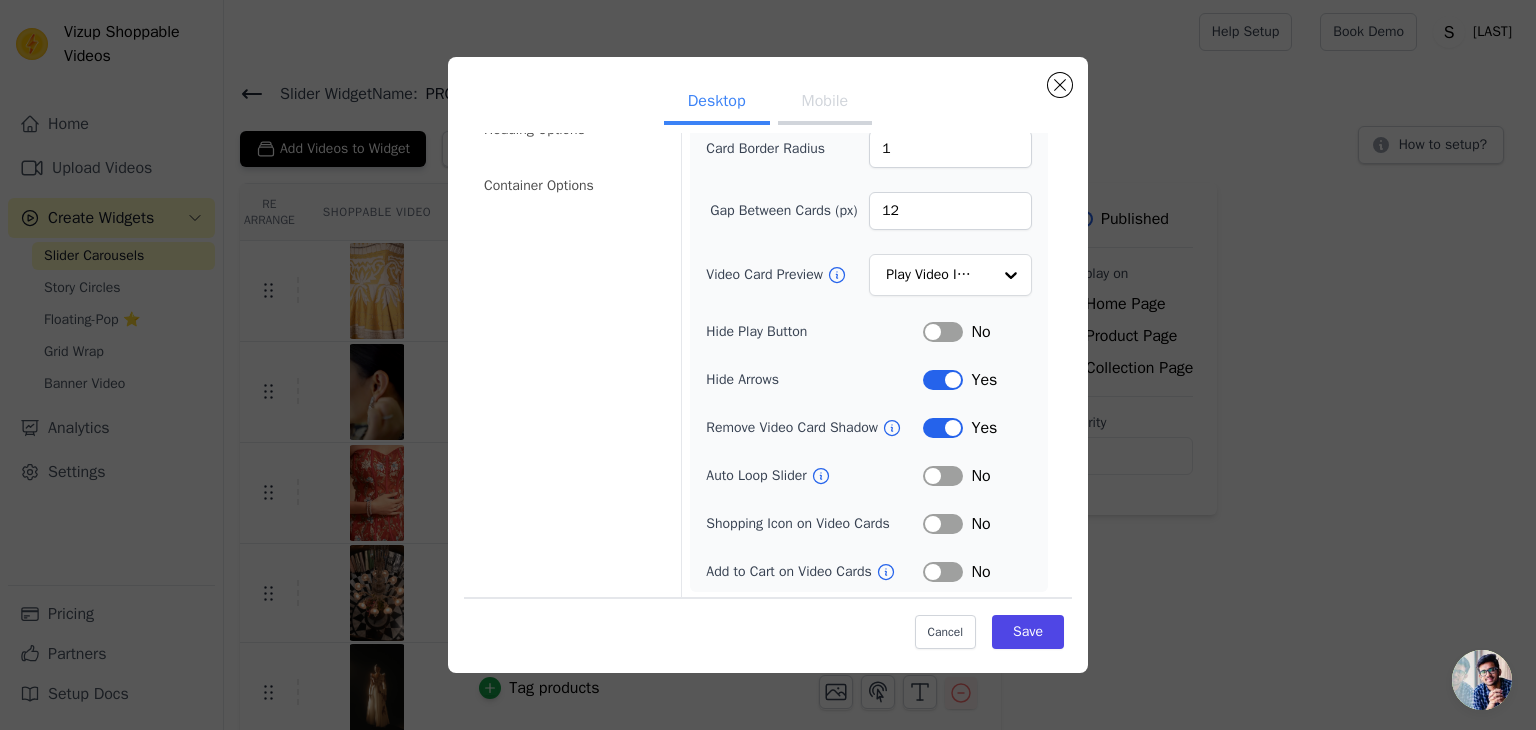 click on "Label" at bounding box center (943, 572) 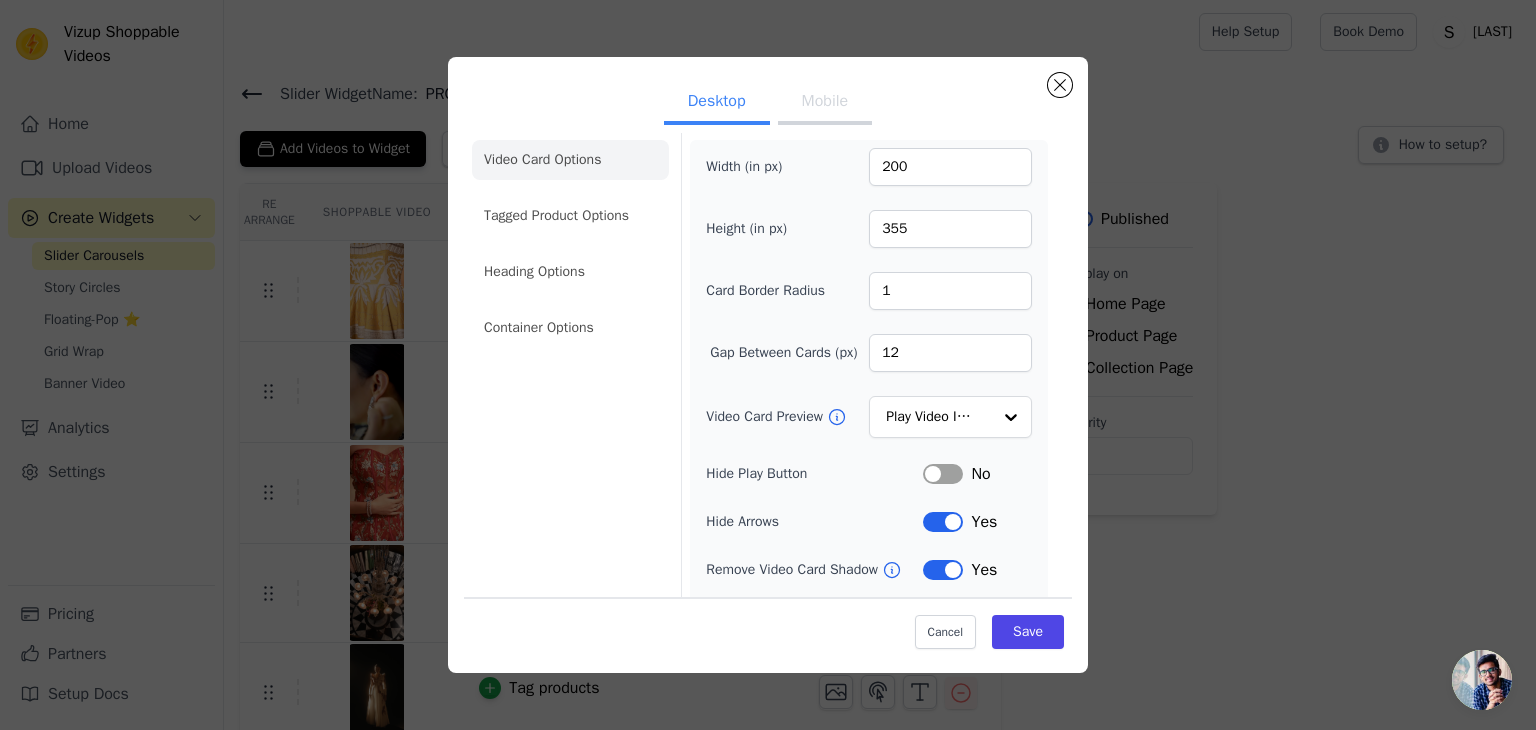 scroll, scrollTop: 0, scrollLeft: 0, axis: both 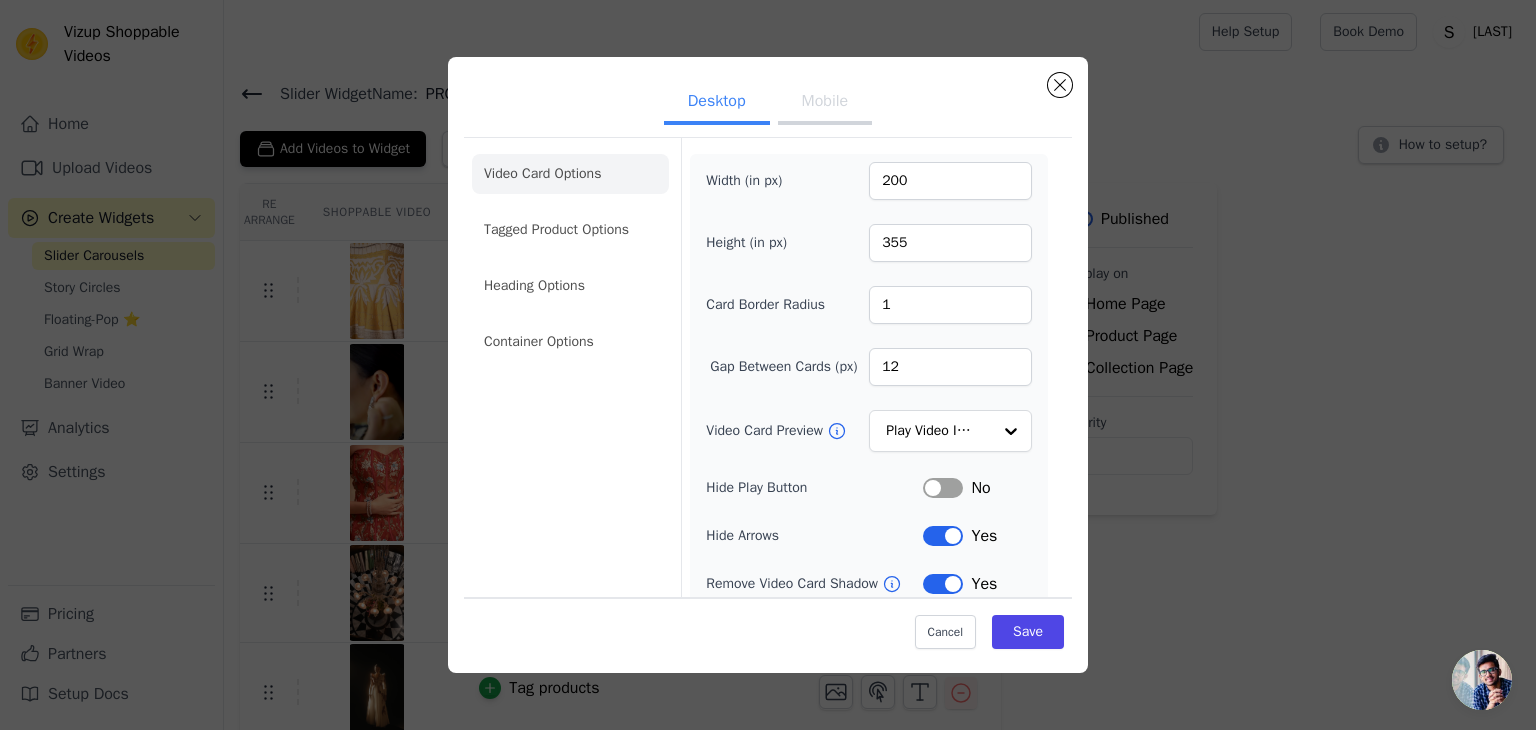 click on "Tagged Product Options" 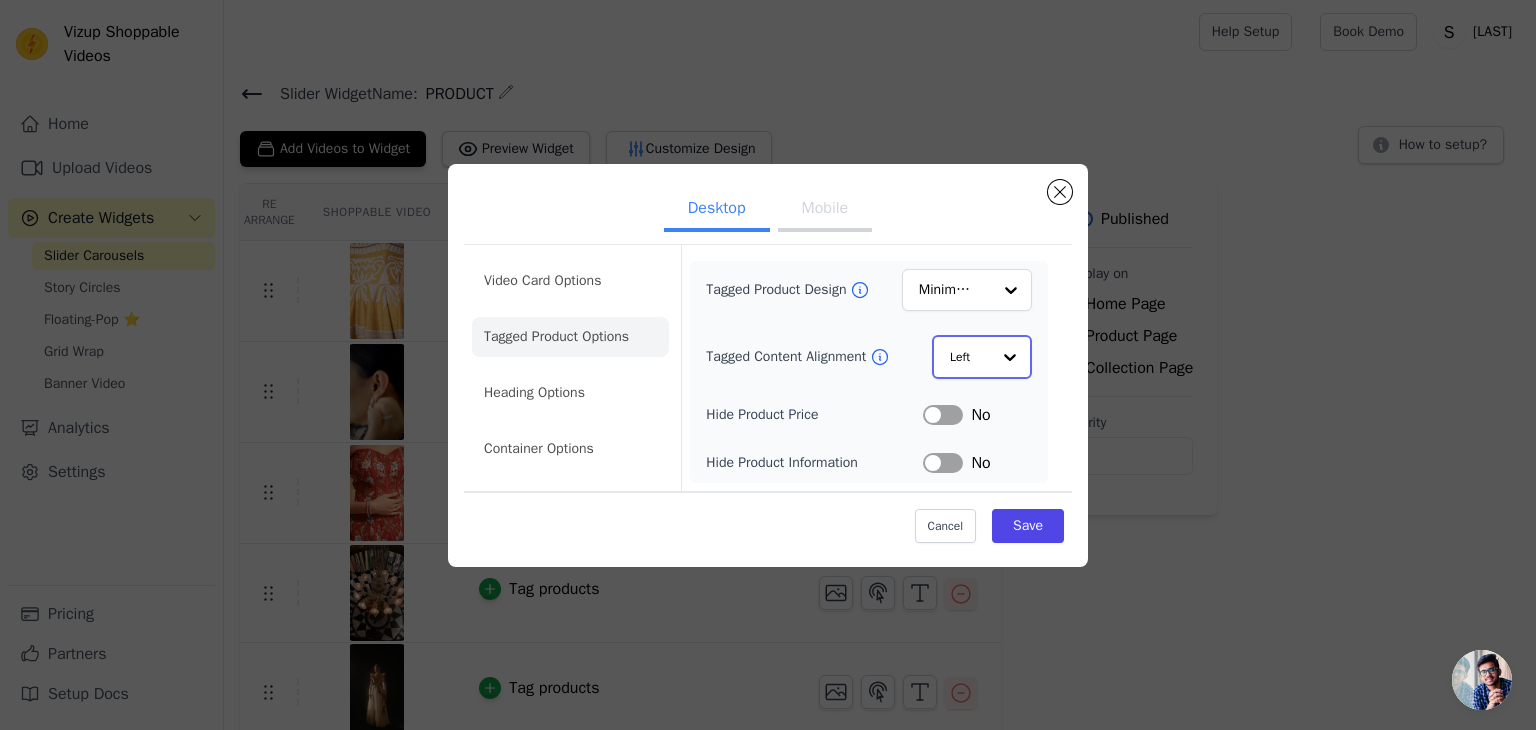 click on "Tagged Content Alignment" 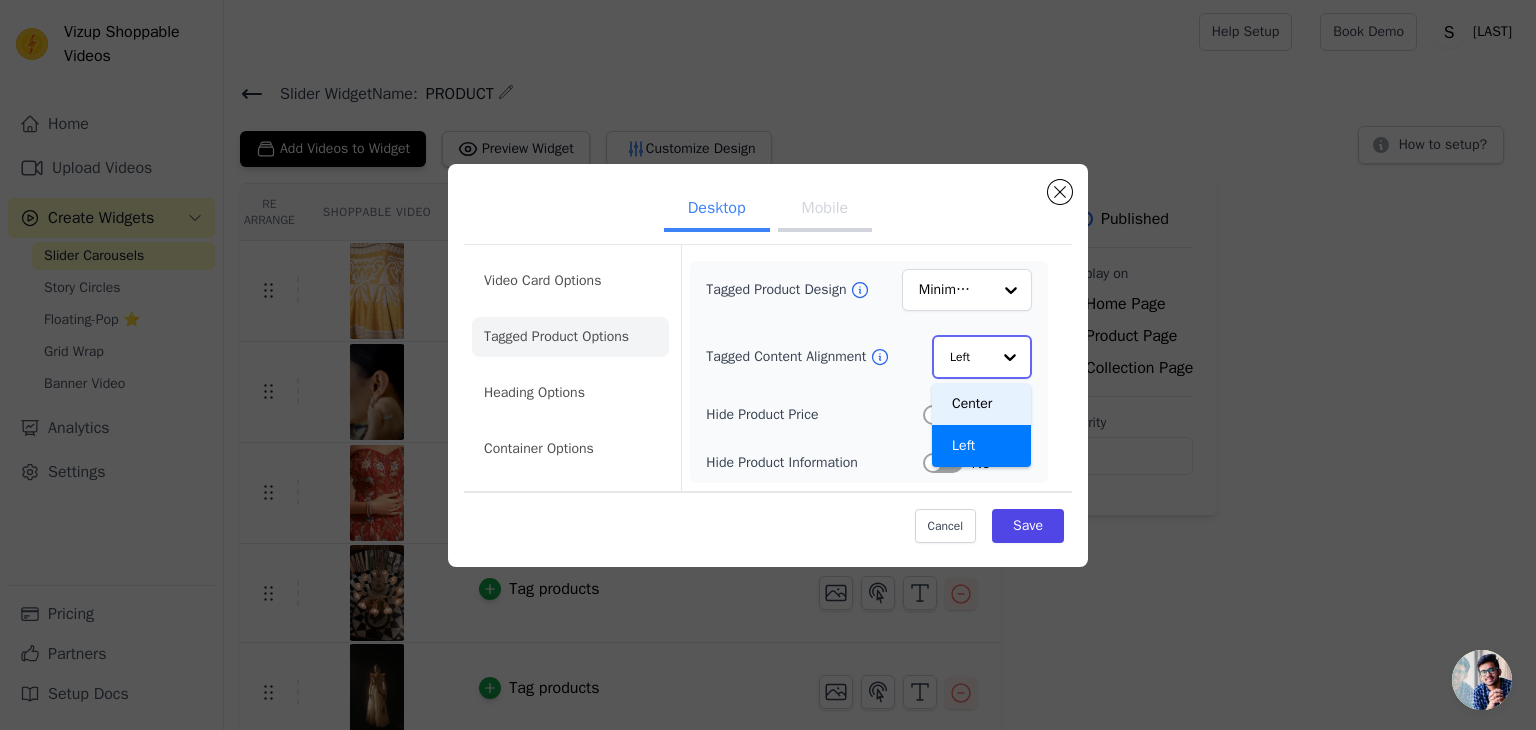 click on "Tagged Content Alignment" 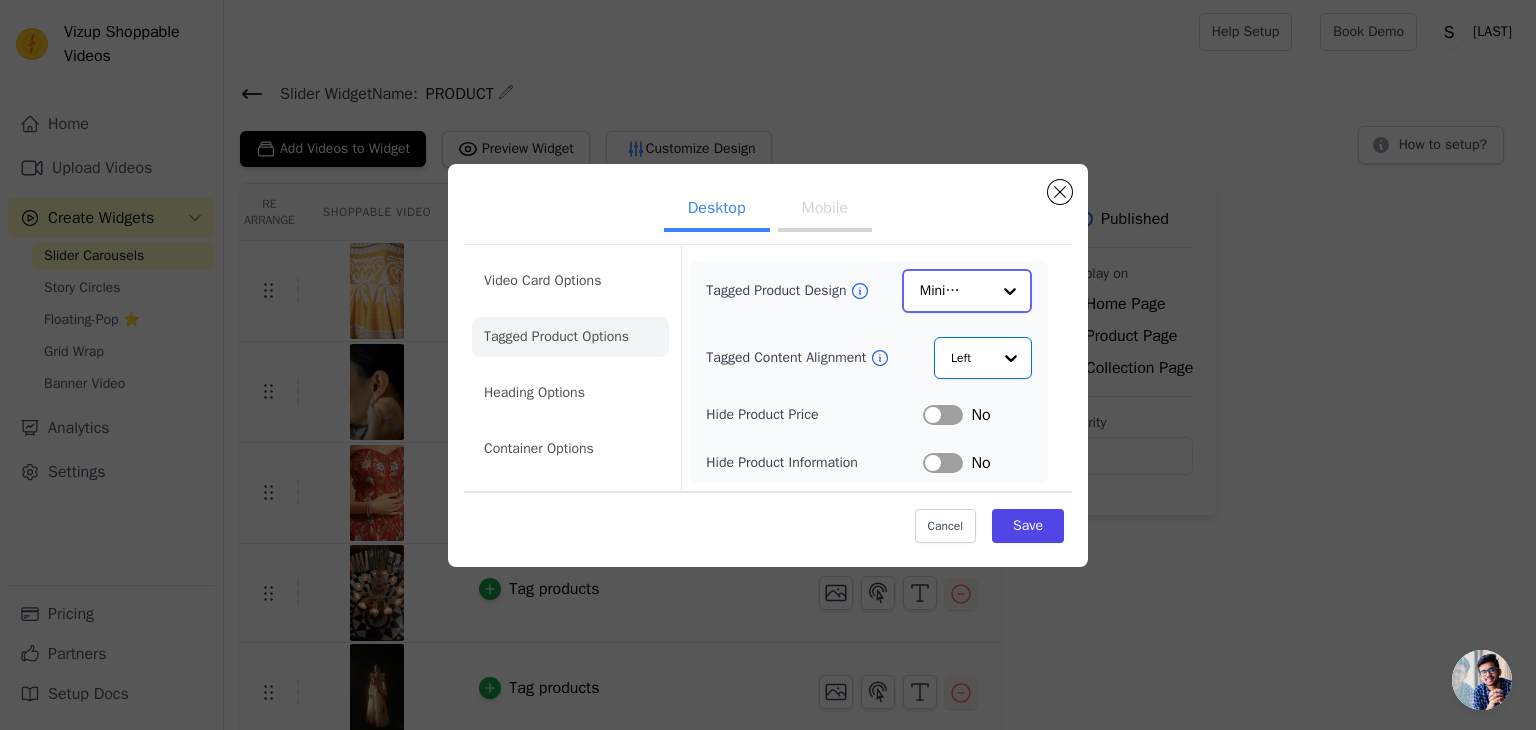 click on "Tagged Product Design" 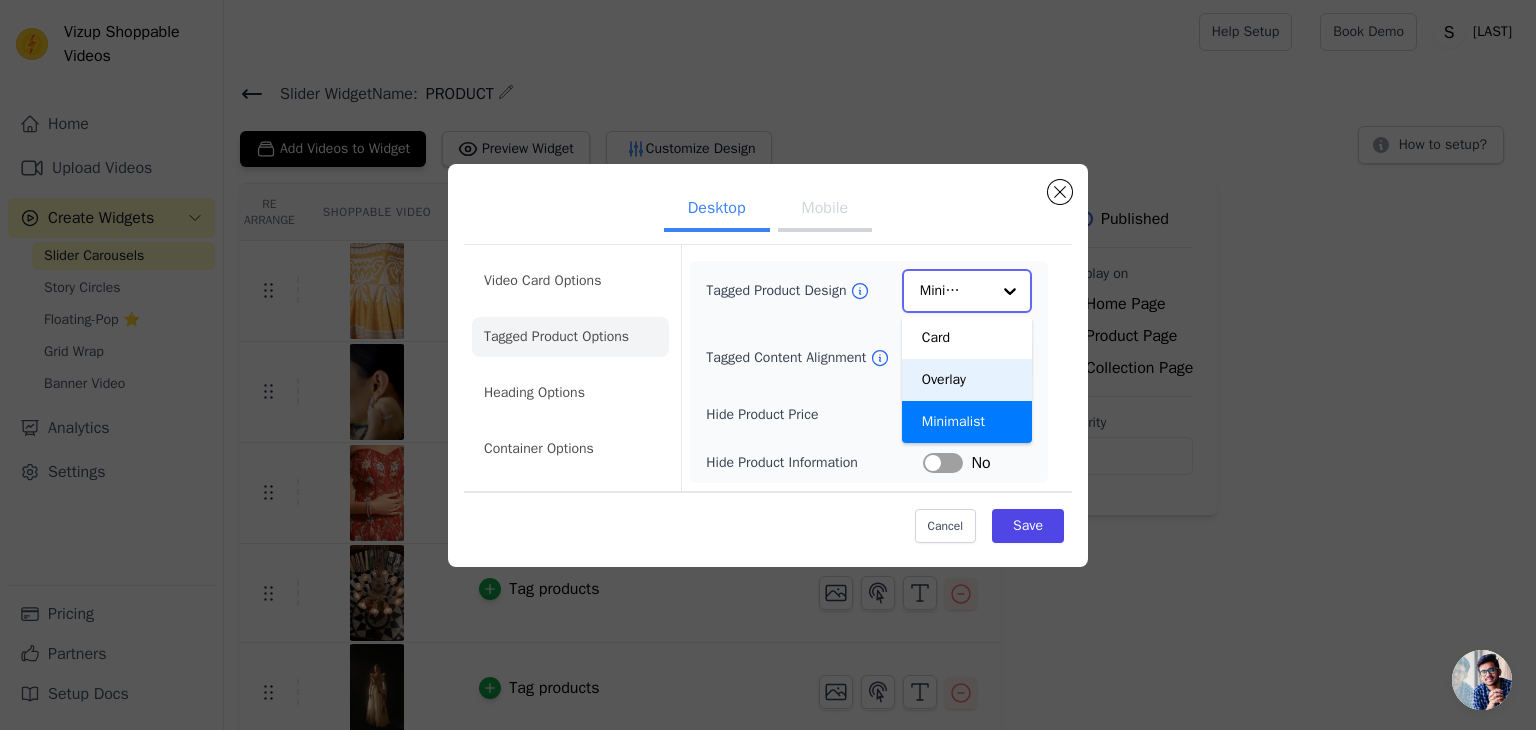 click on "Overlay" at bounding box center (967, 380) 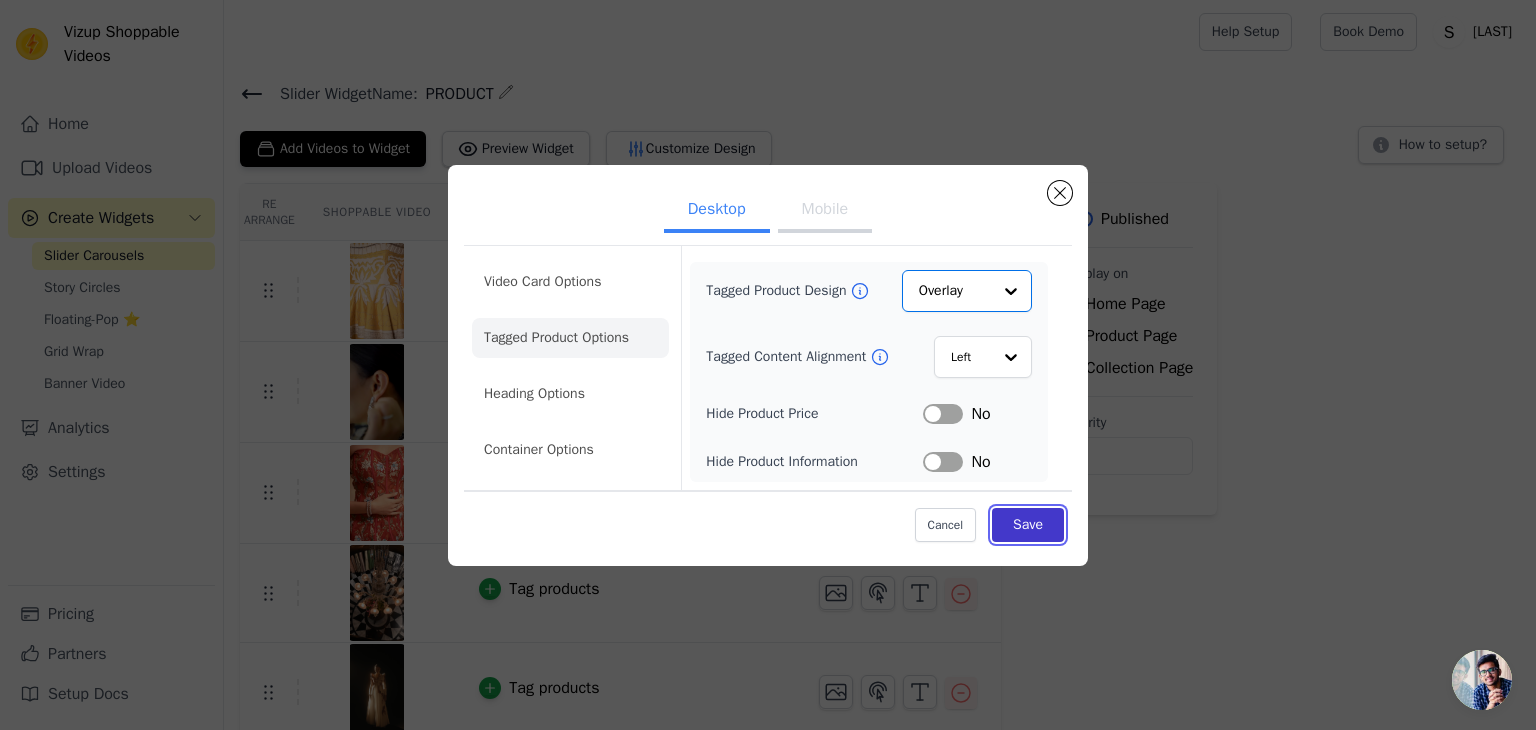 click on "Save" at bounding box center (1028, 525) 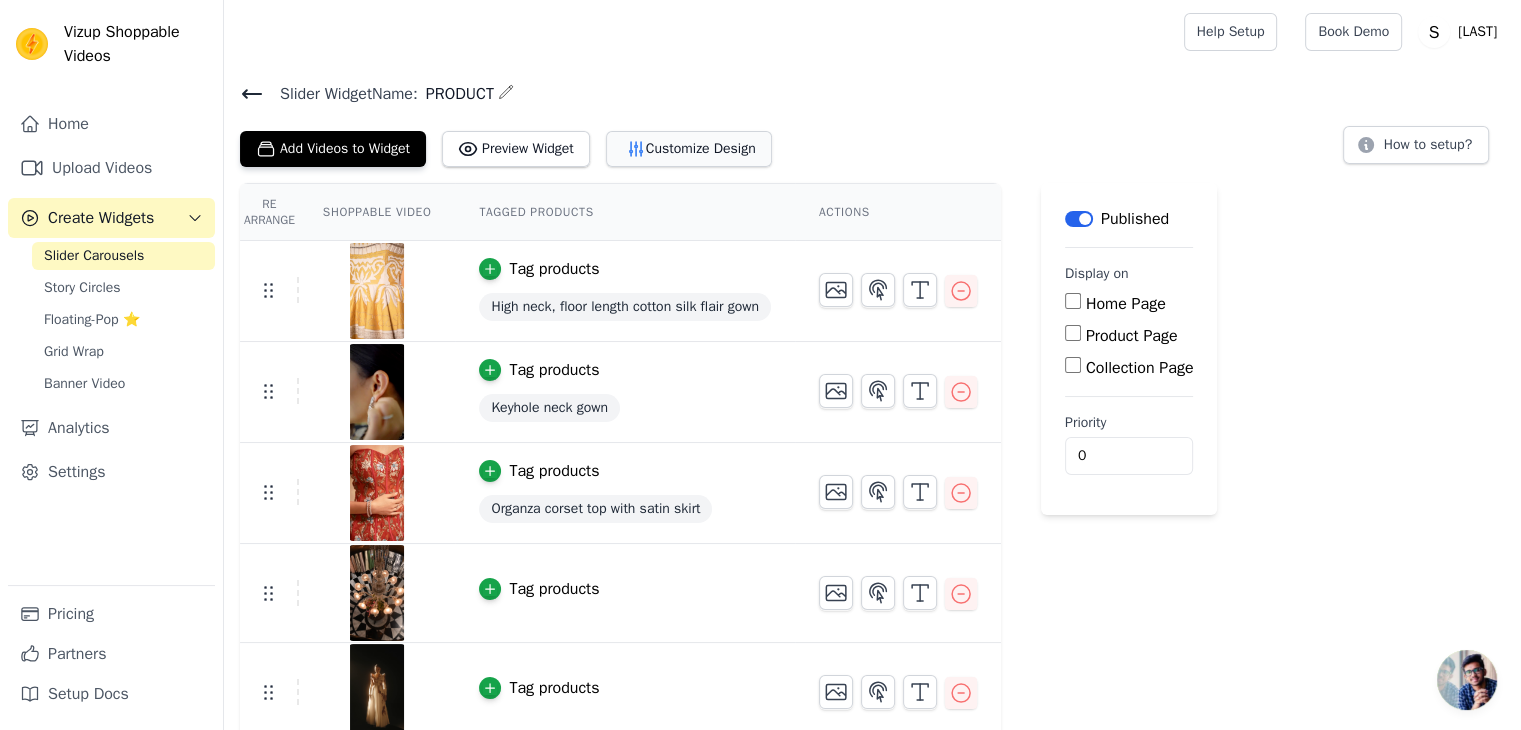 click on "Customize Design" at bounding box center (689, 149) 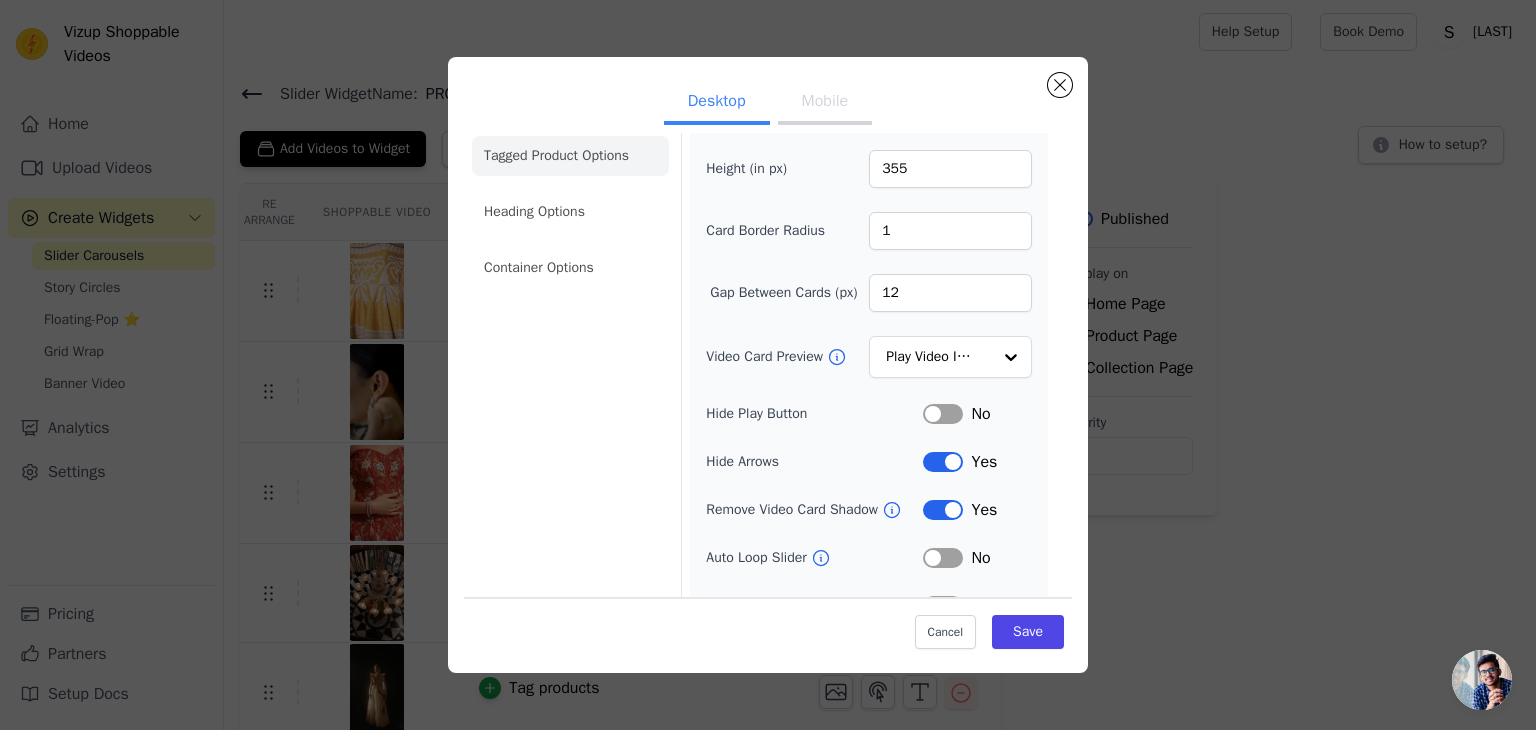scroll, scrollTop: 0, scrollLeft: 0, axis: both 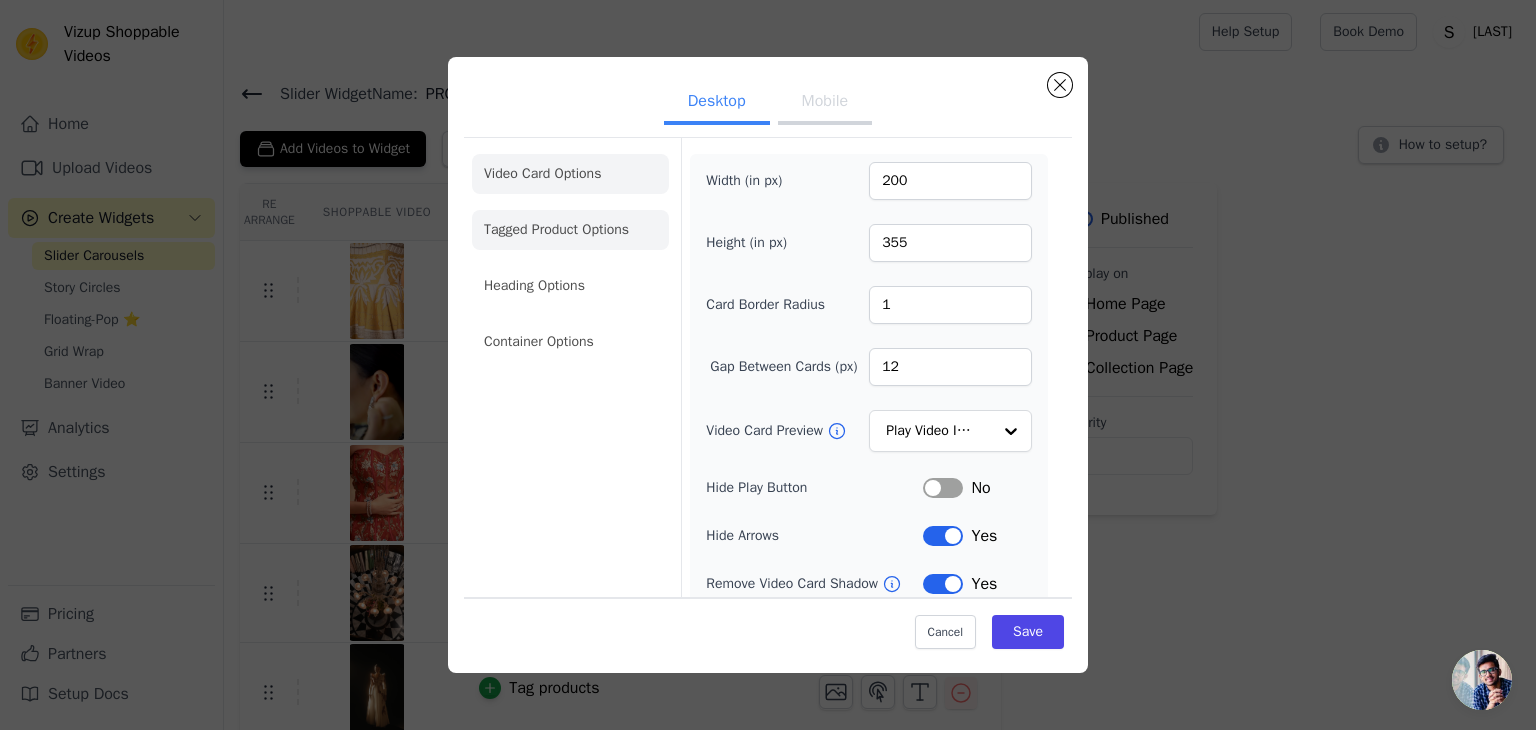 click on "Tagged Product Options" 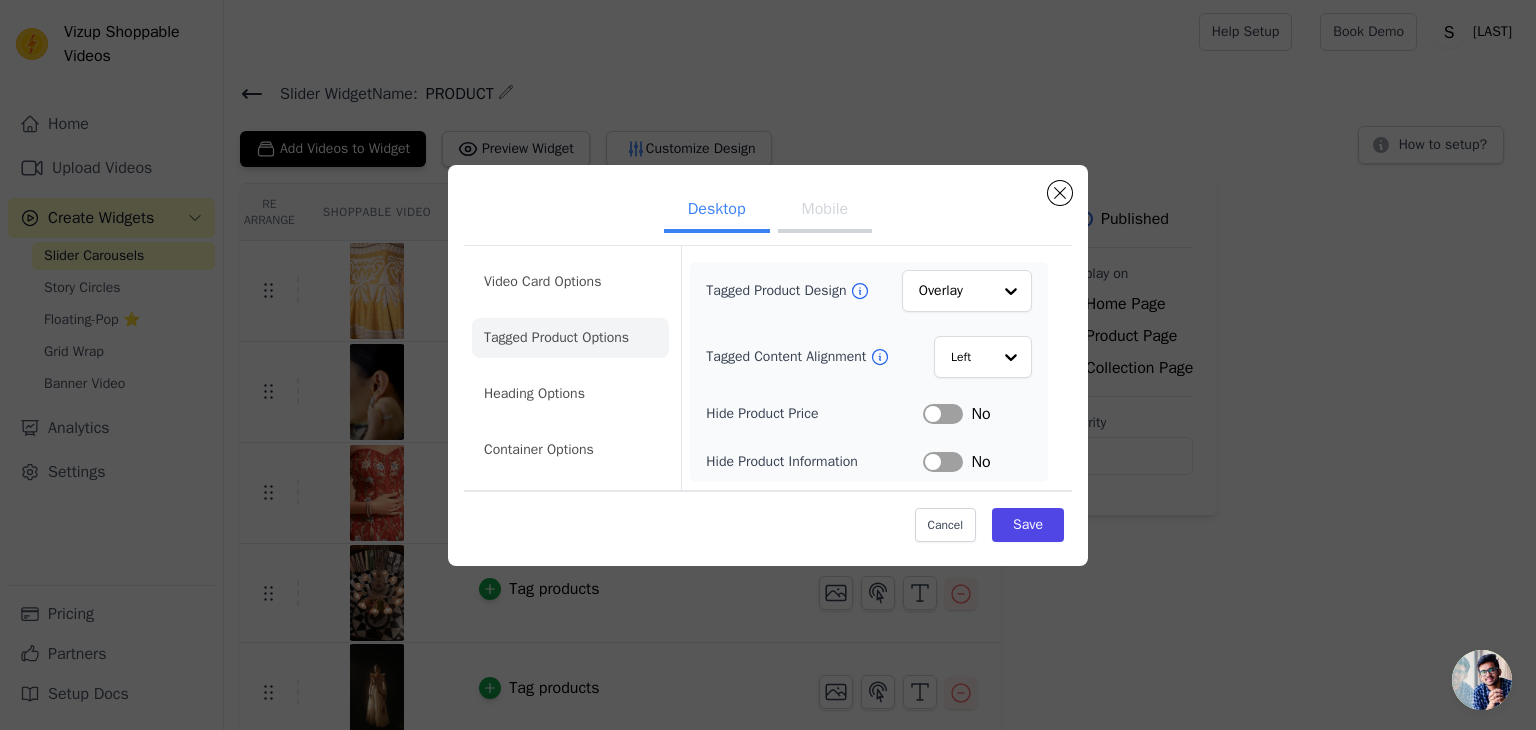 click on "Label" at bounding box center [943, 414] 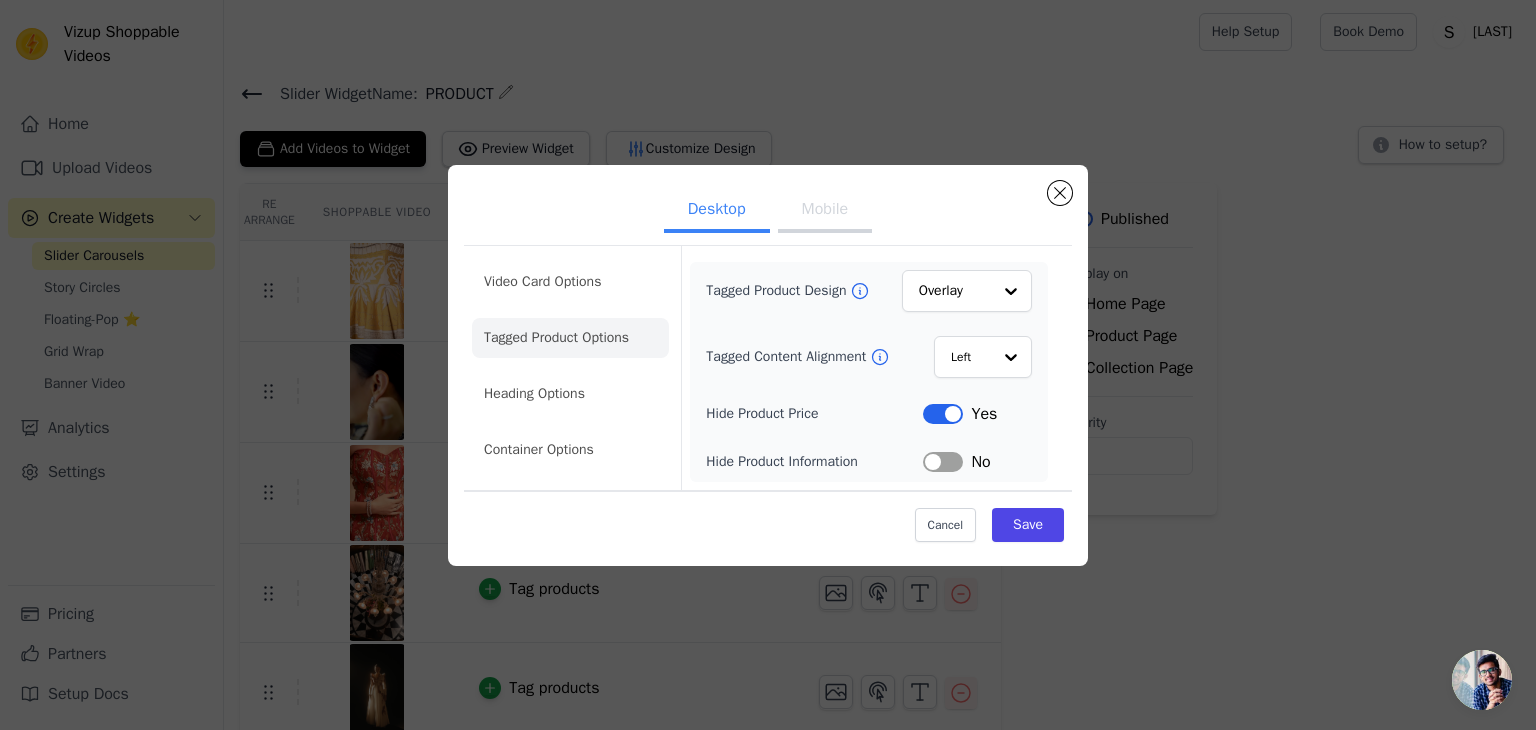 click on "Label" at bounding box center (943, 462) 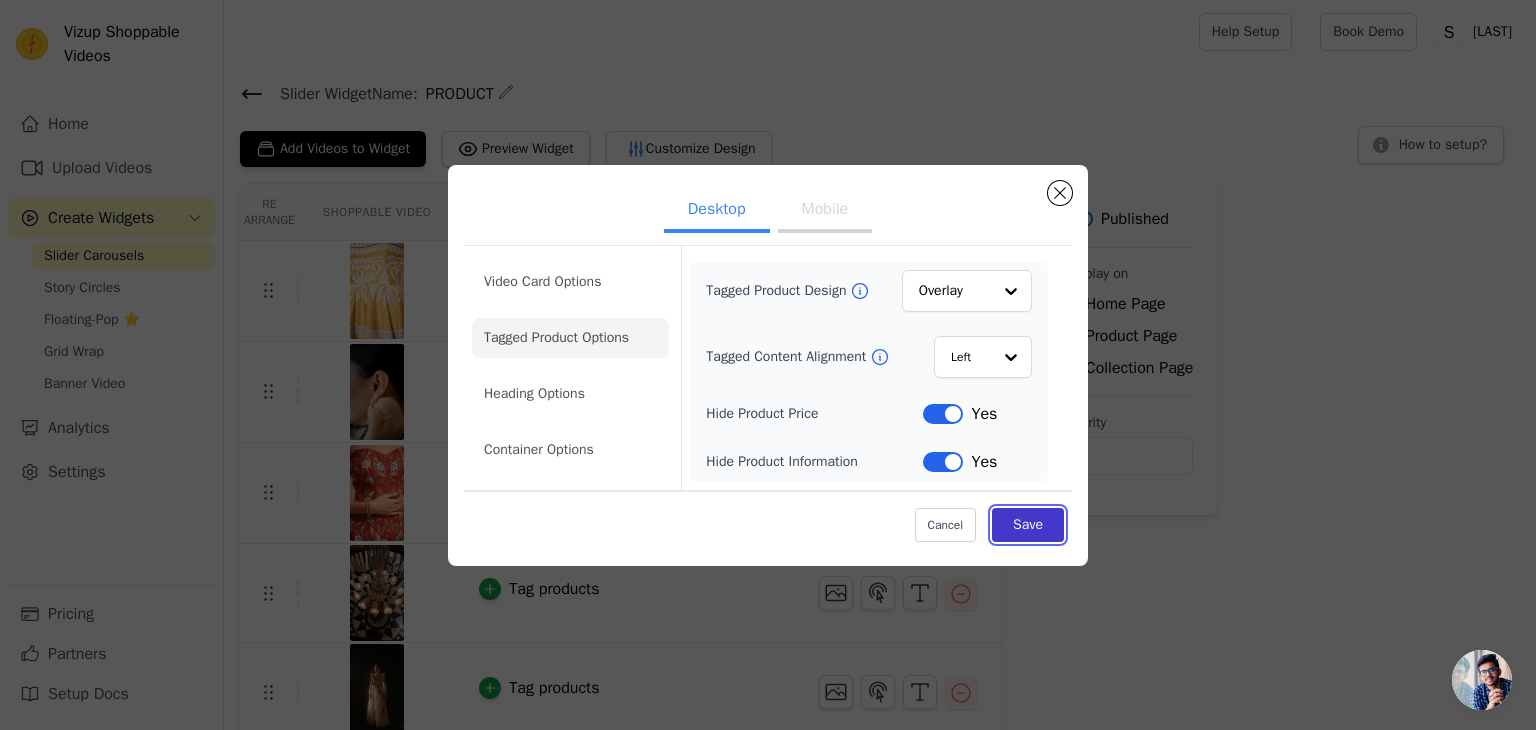 click on "Save" at bounding box center [1028, 525] 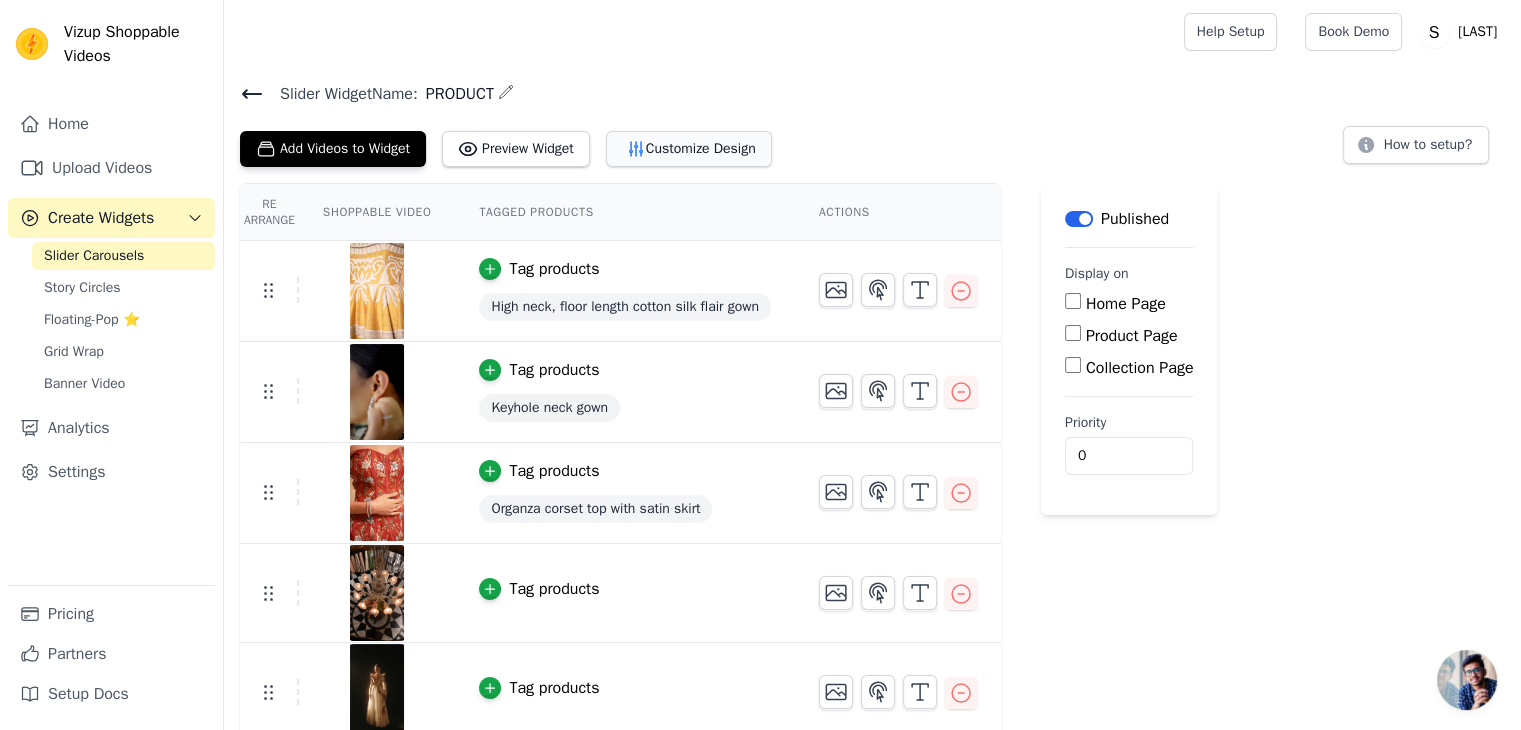 click on "Customize Design" at bounding box center (689, 149) 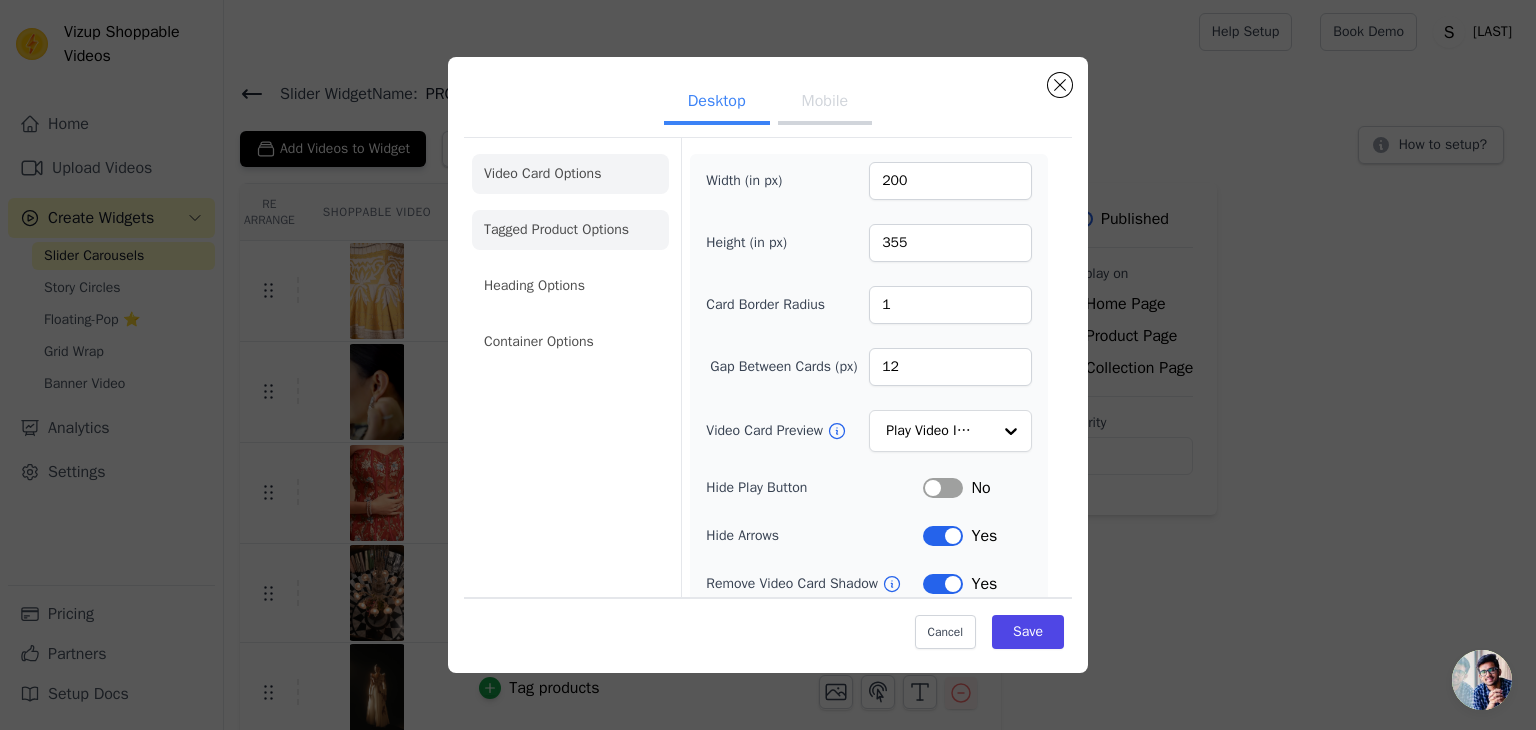 click on "Tagged Product Options" 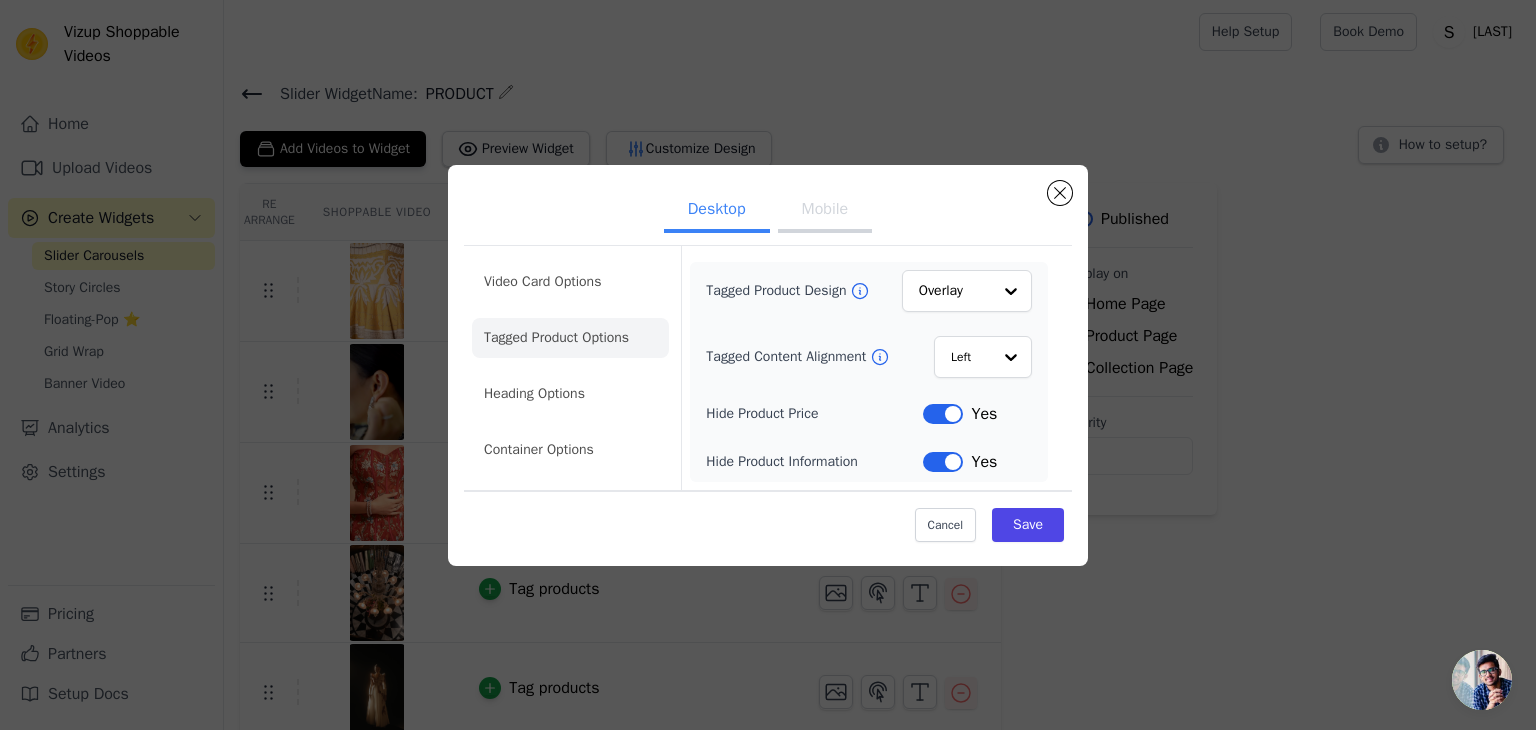 click on "Label" at bounding box center (943, 462) 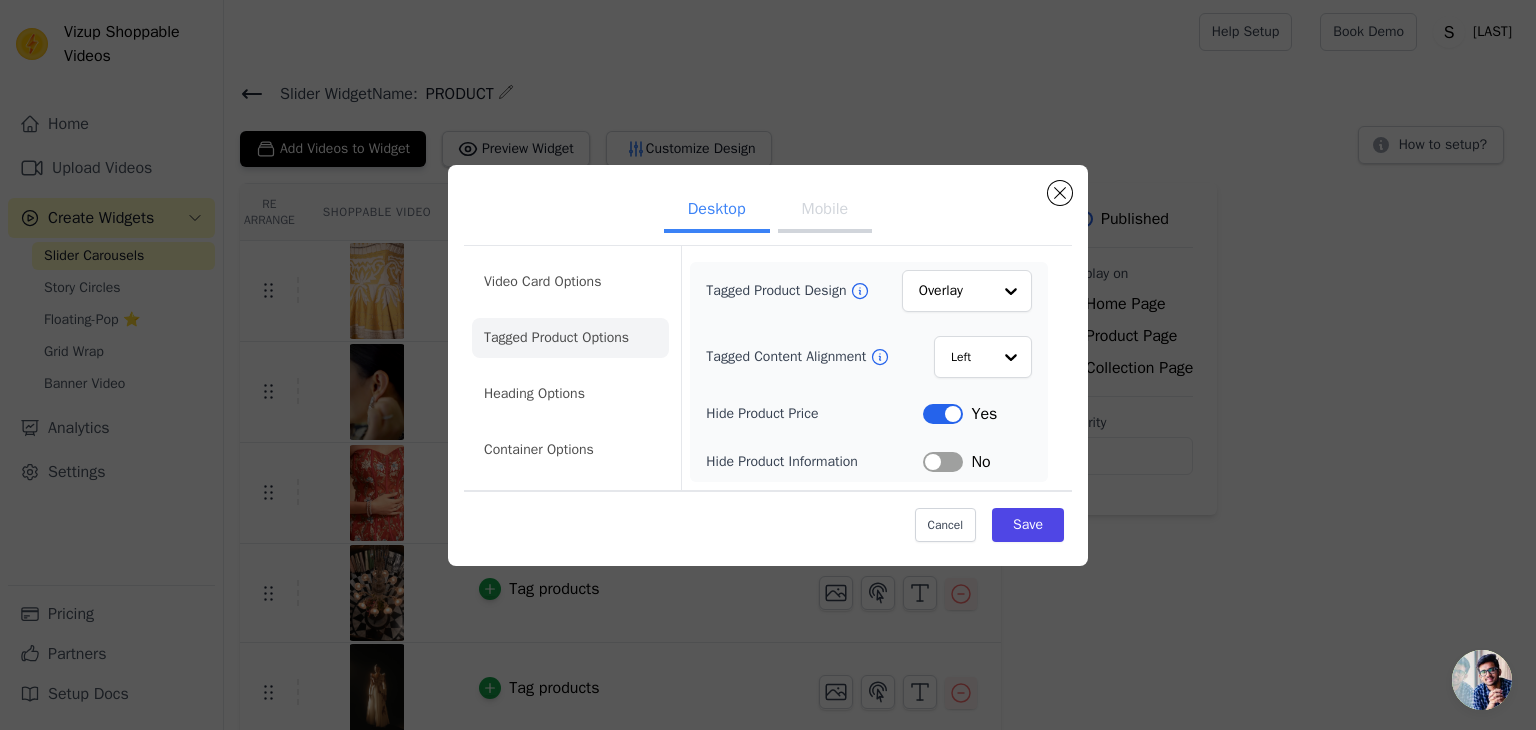 click on "Label" at bounding box center (943, 462) 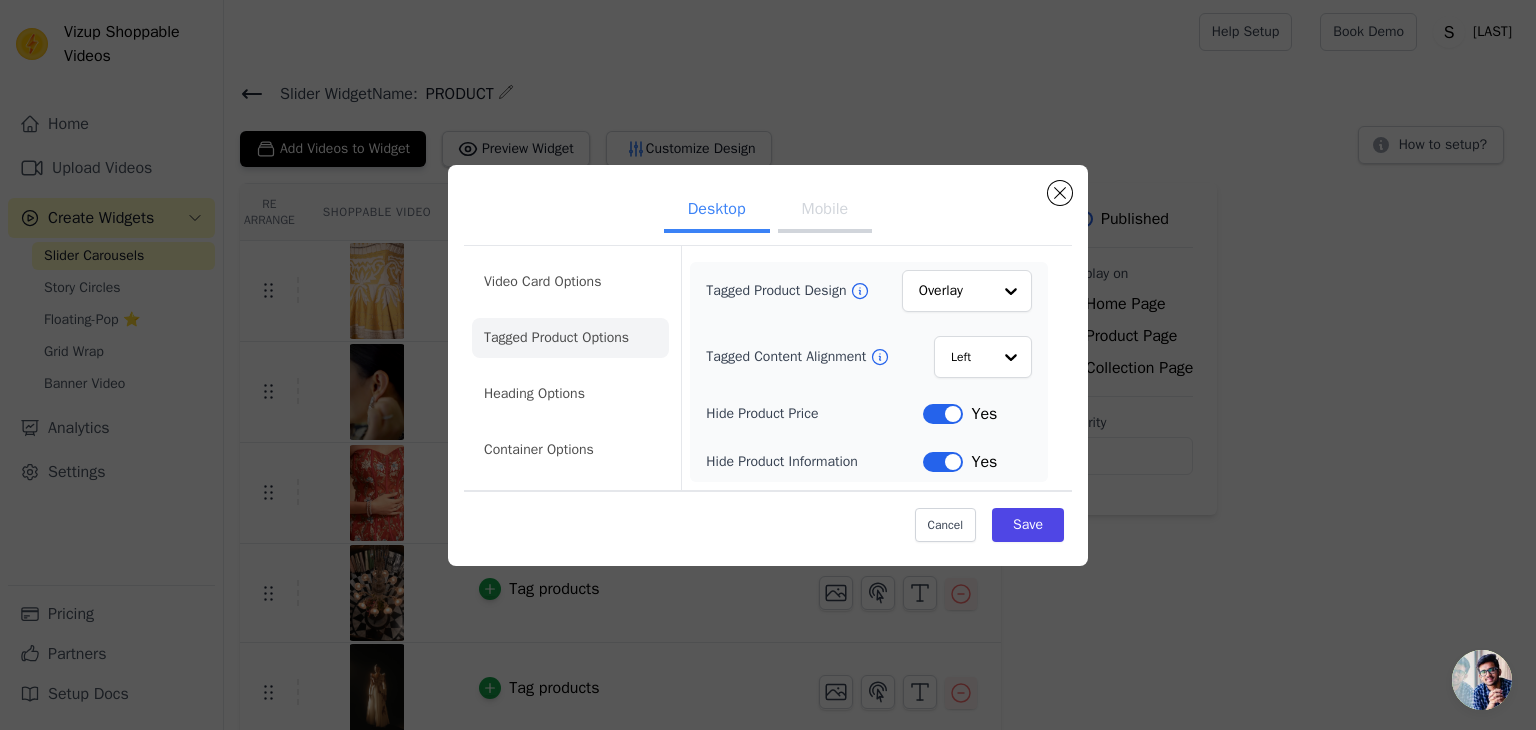 click on "Label" at bounding box center [943, 462] 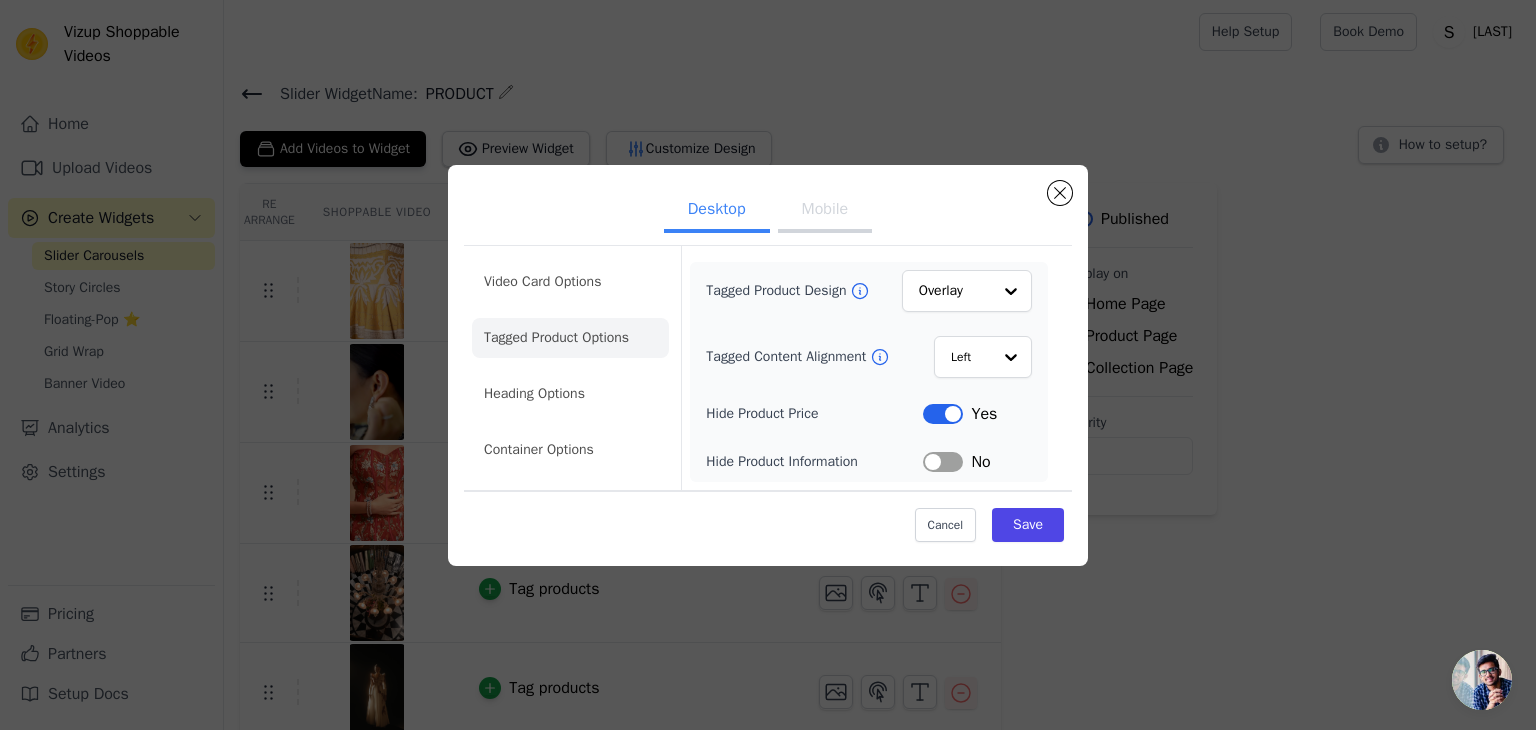 click on "Label" at bounding box center (943, 462) 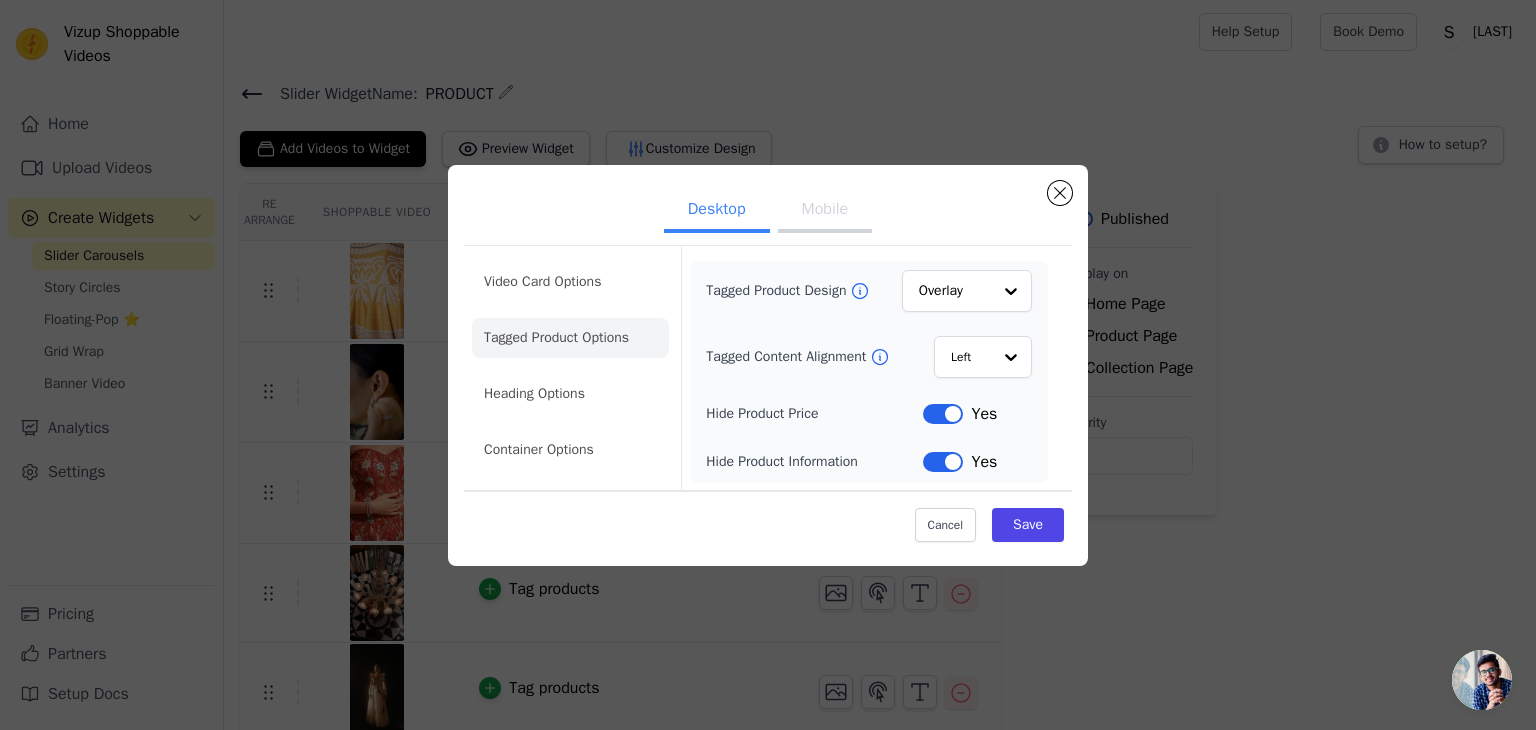 click on "Label" at bounding box center [943, 462] 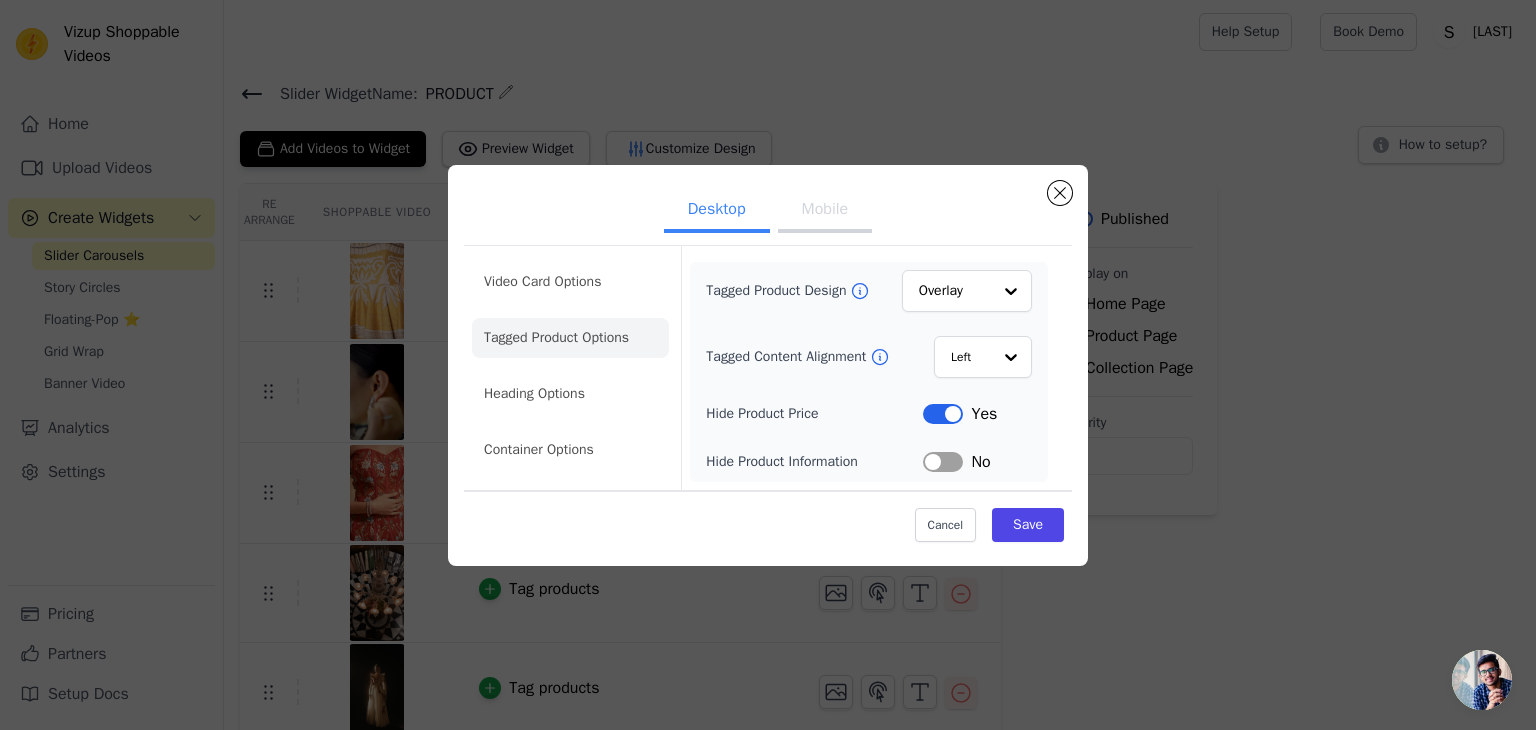 click on "Label" at bounding box center [943, 462] 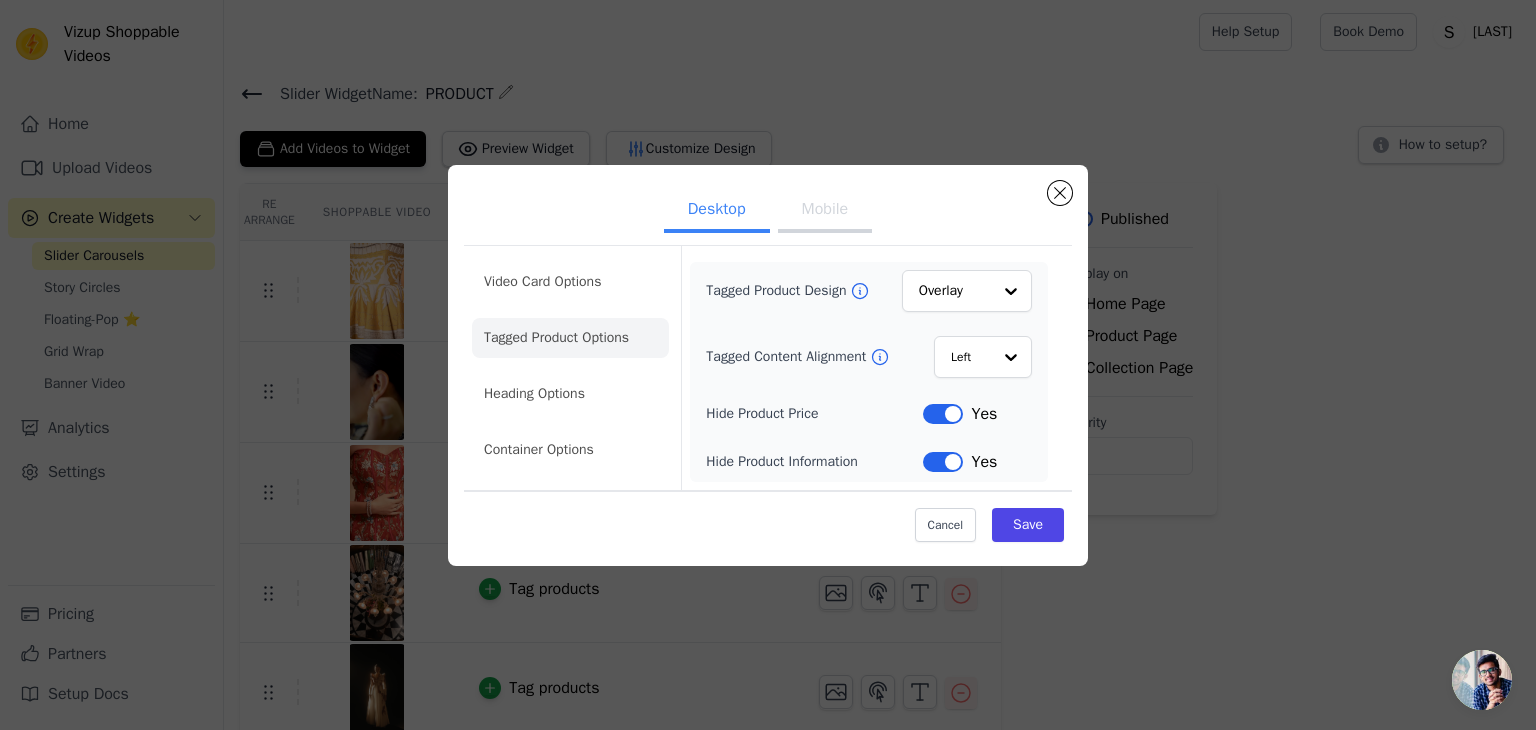 click on "Label" at bounding box center [943, 414] 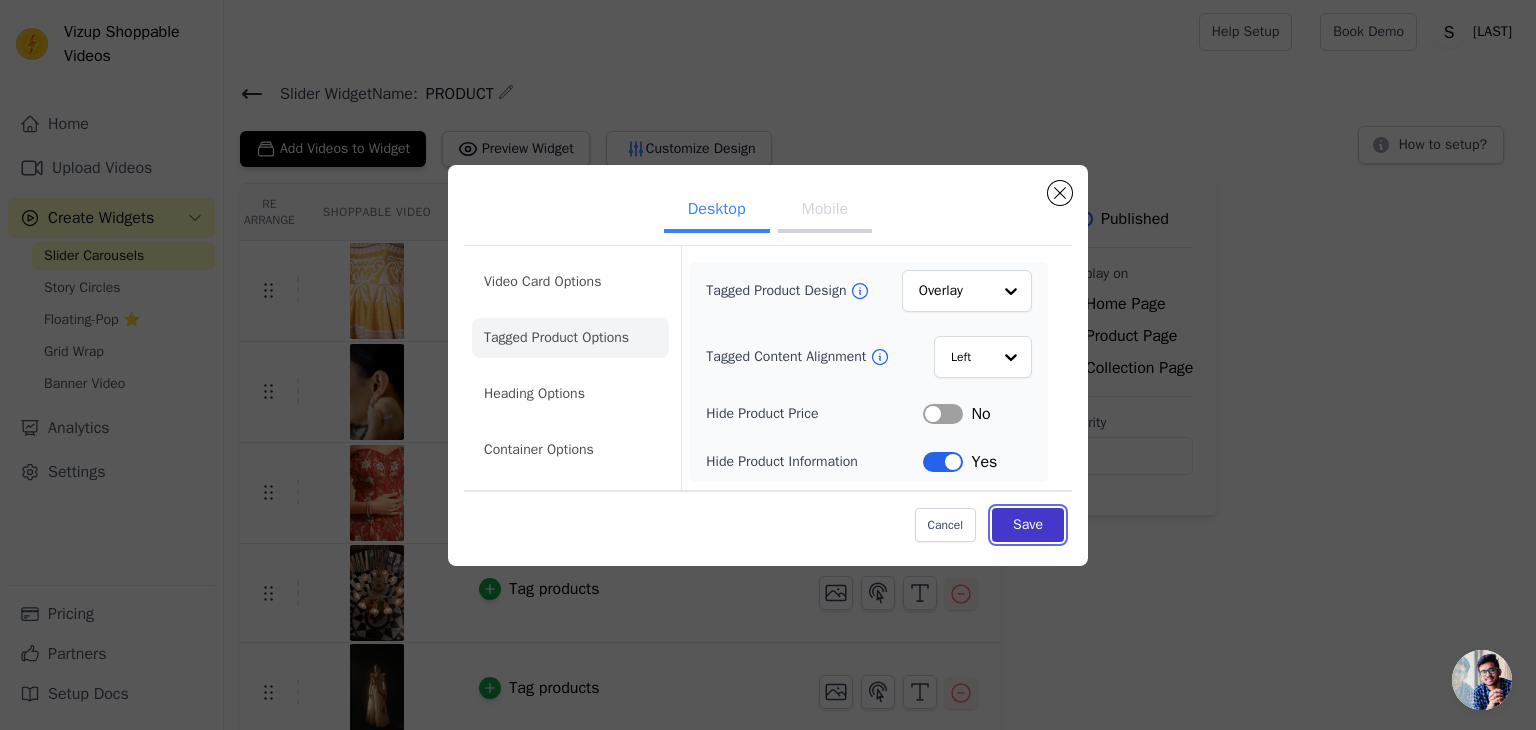 click on "Save" at bounding box center [1028, 525] 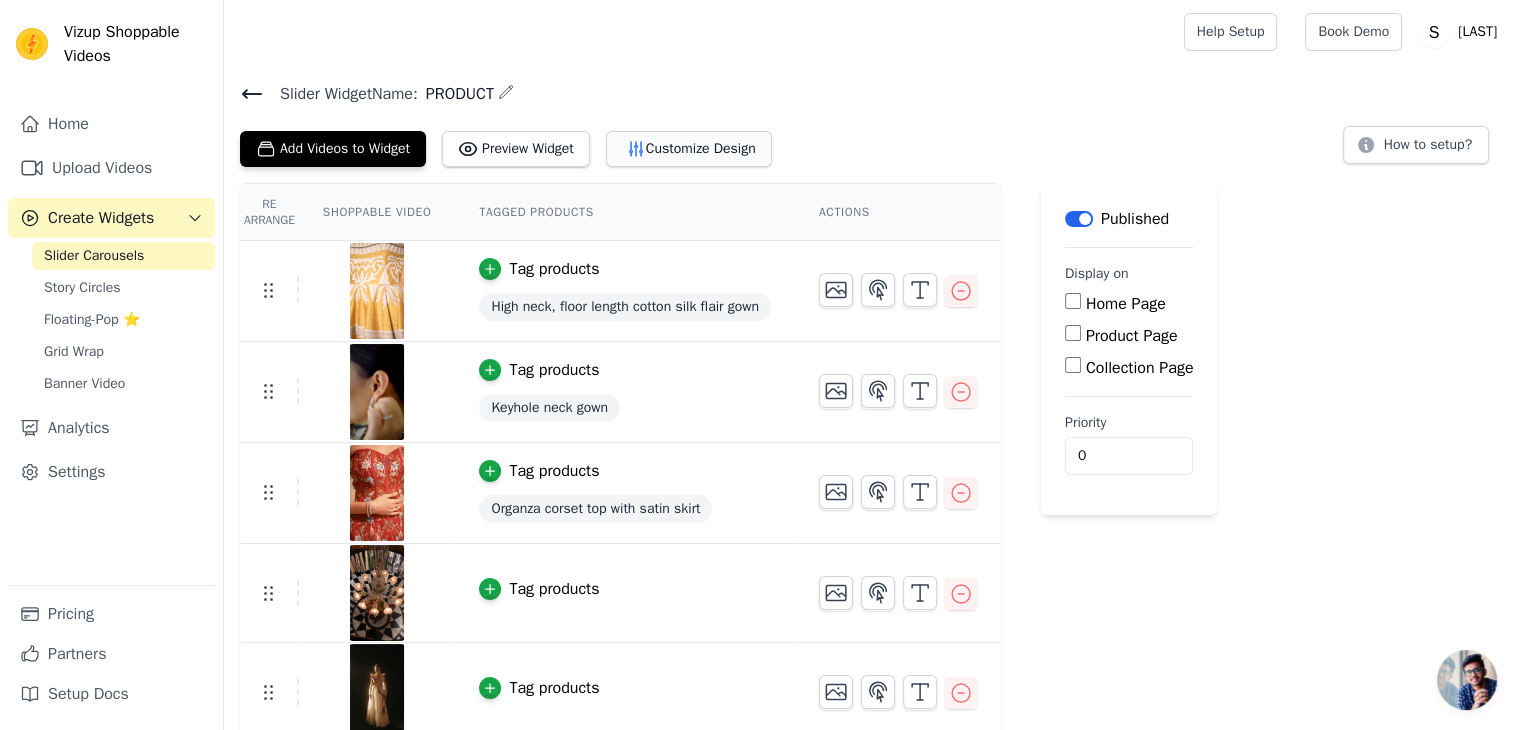 click on "Customize Design" at bounding box center [689, 149] 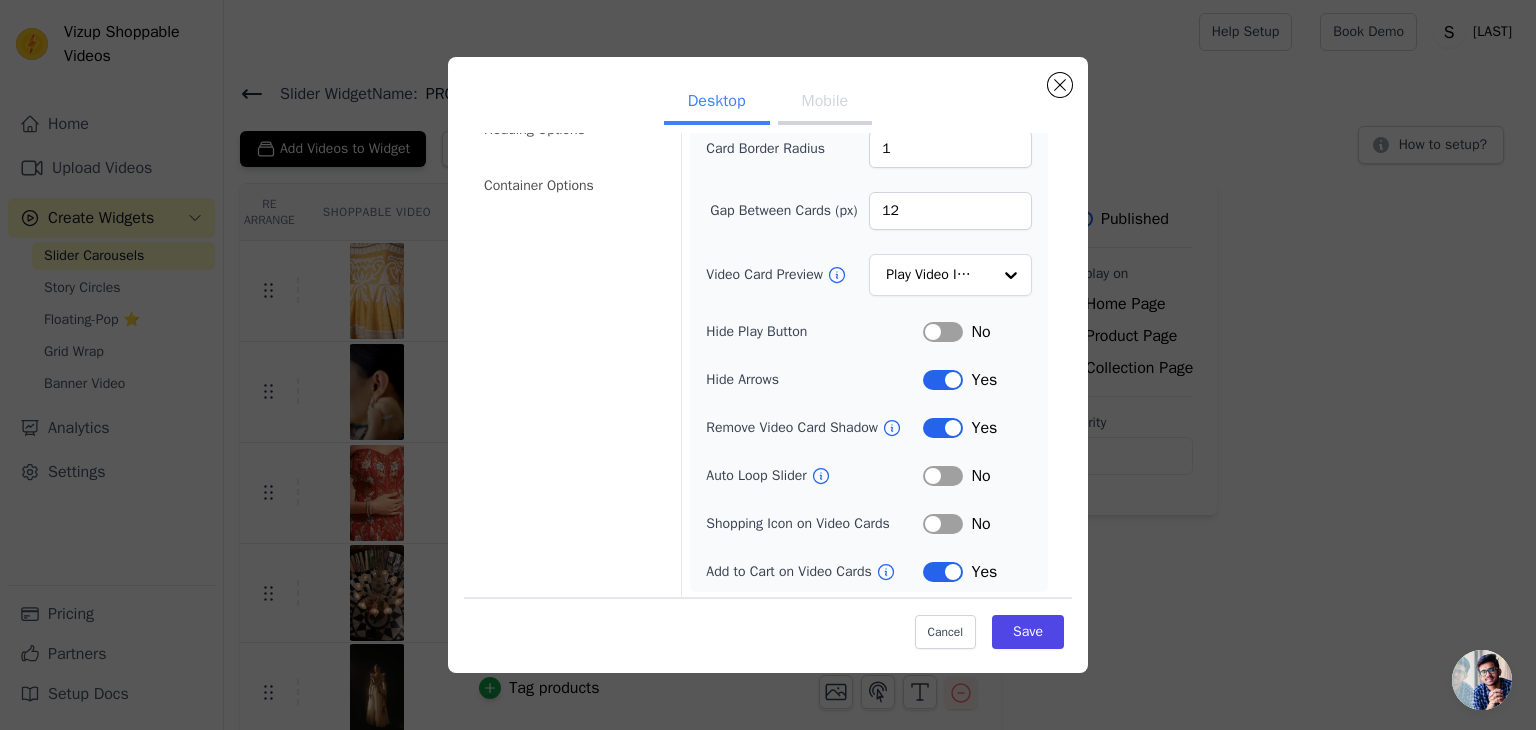 scroll, scrollTop: 0, scrollLeft: 0, axis: both 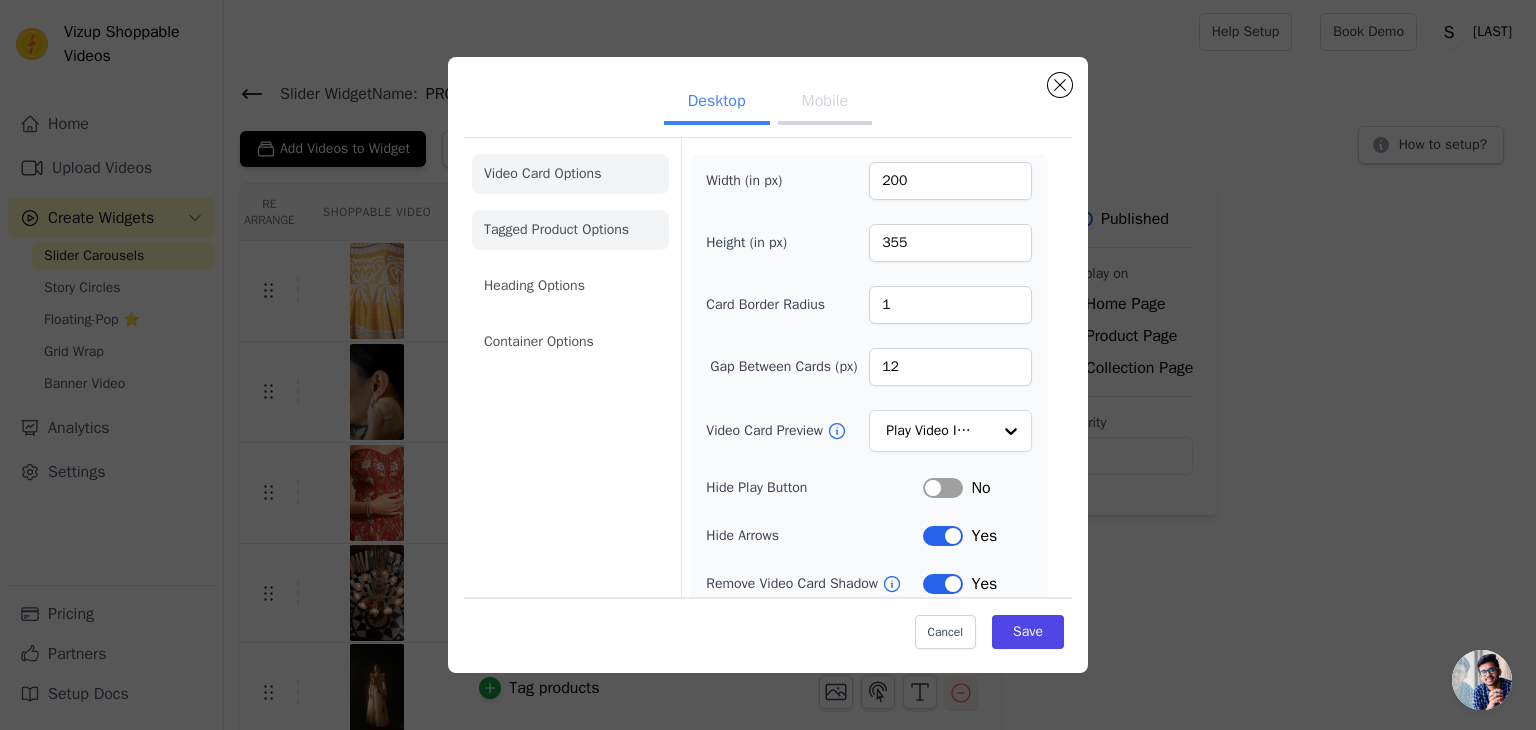 click on "Tagged Product Options" 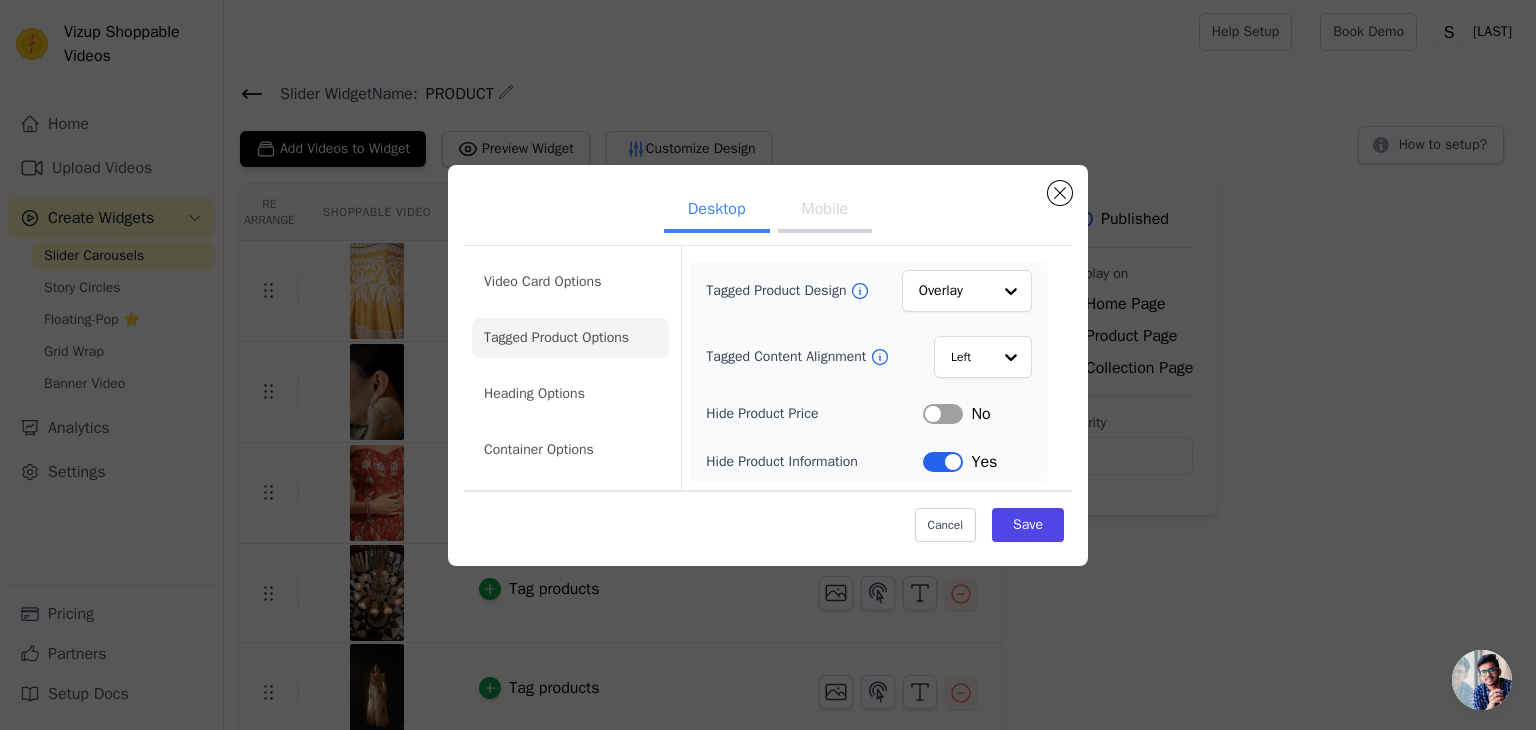 click on "Label" at bounding box center (943, 462) 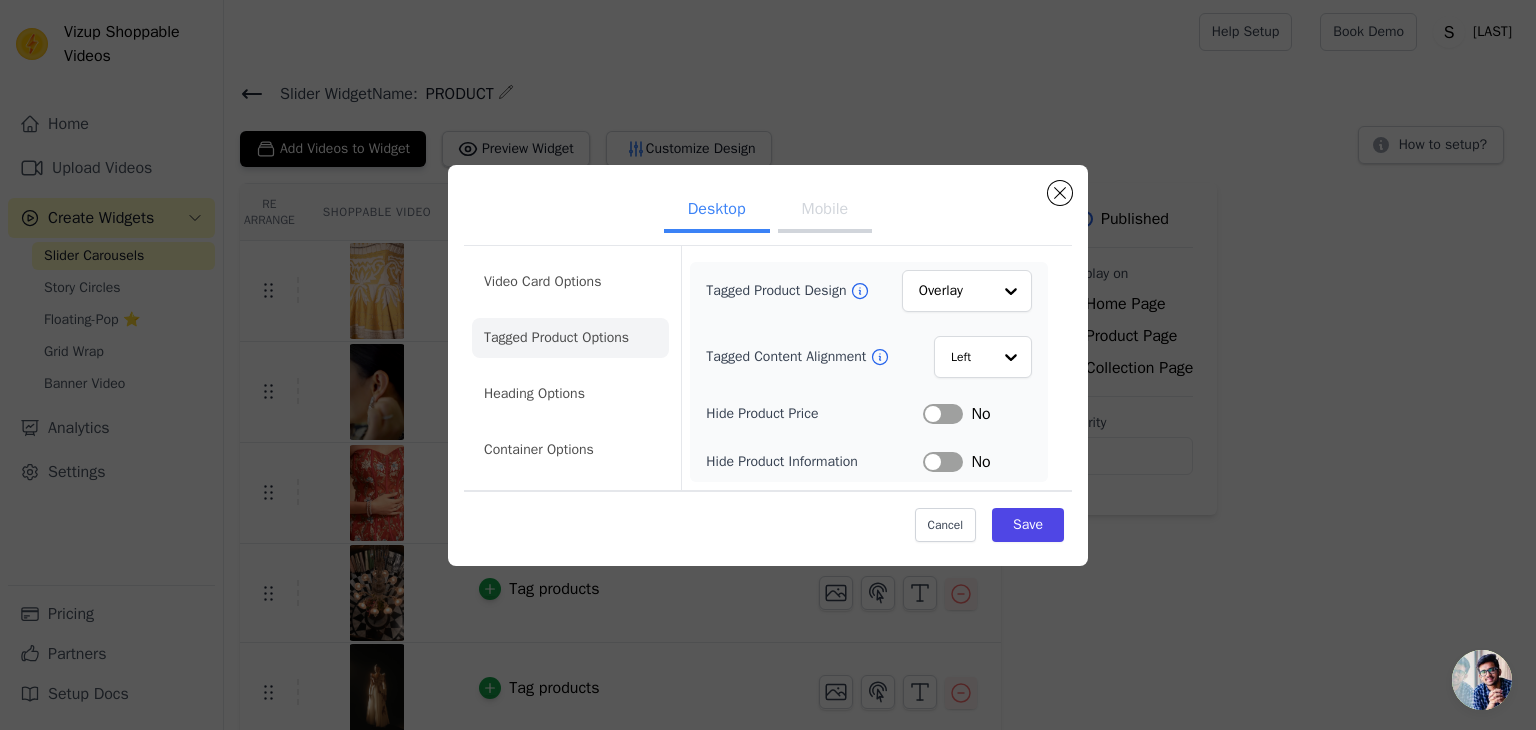 click on "Label" at bounding box center (943, 462) 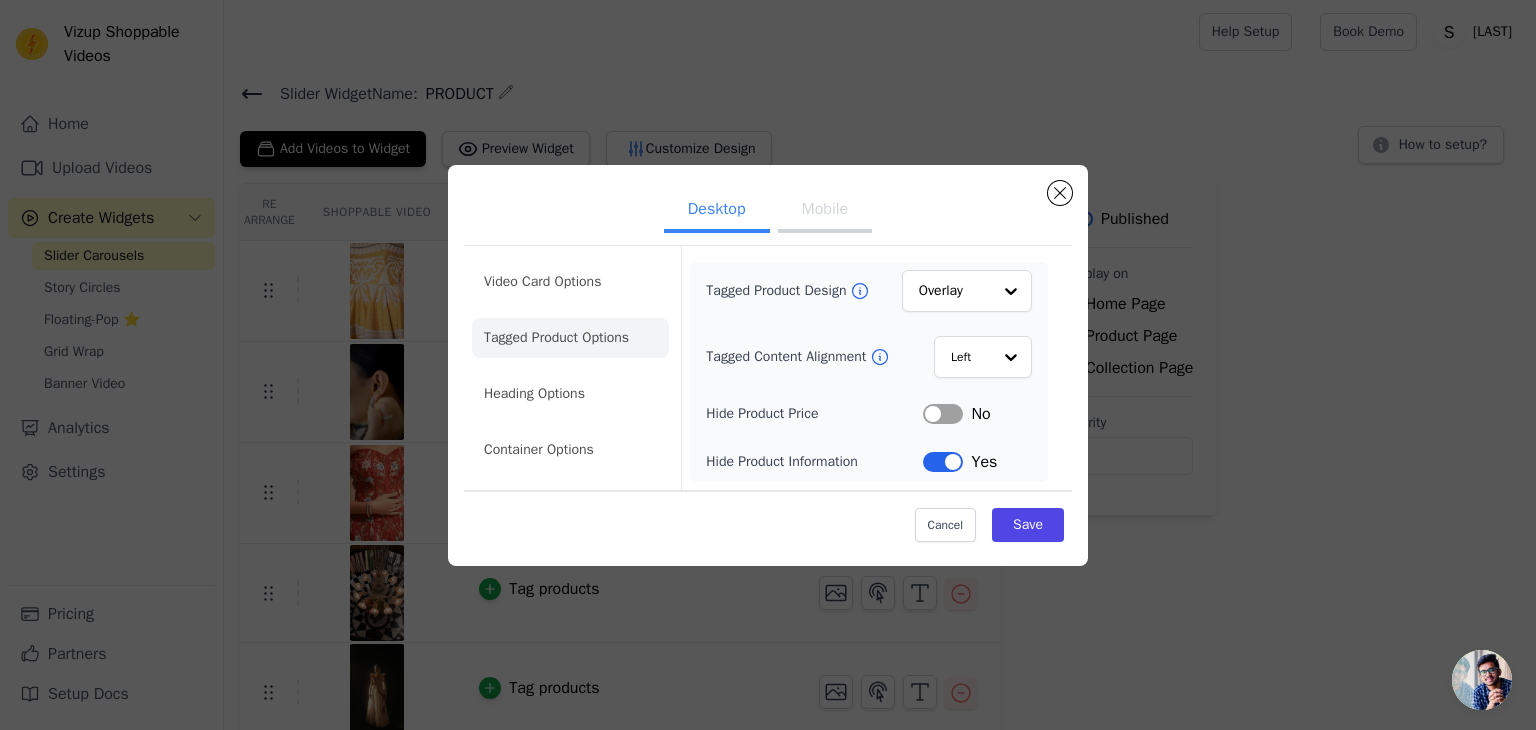 click on "Label" at bounding box center (943, 462) 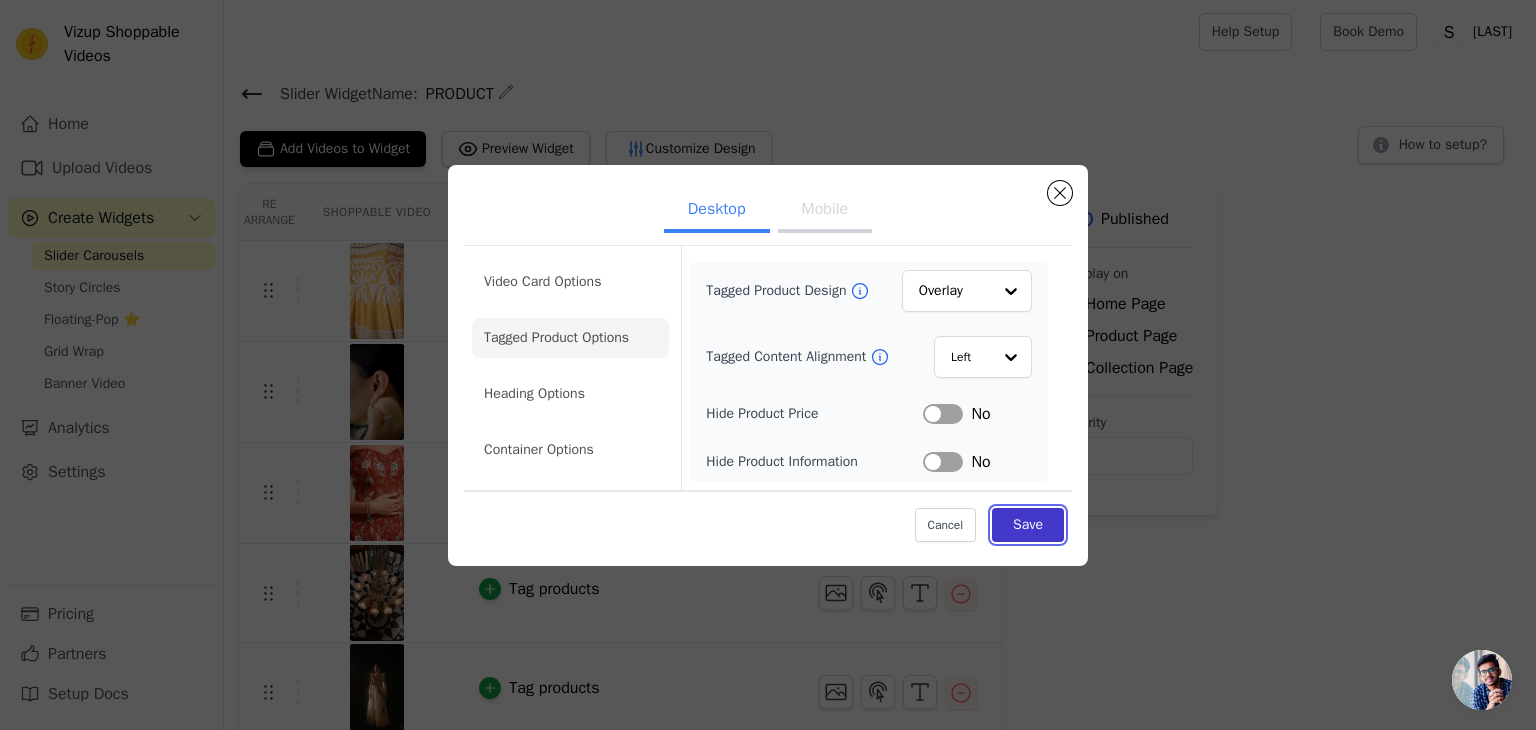 click on "Save" at bounding box center [1028, 525] 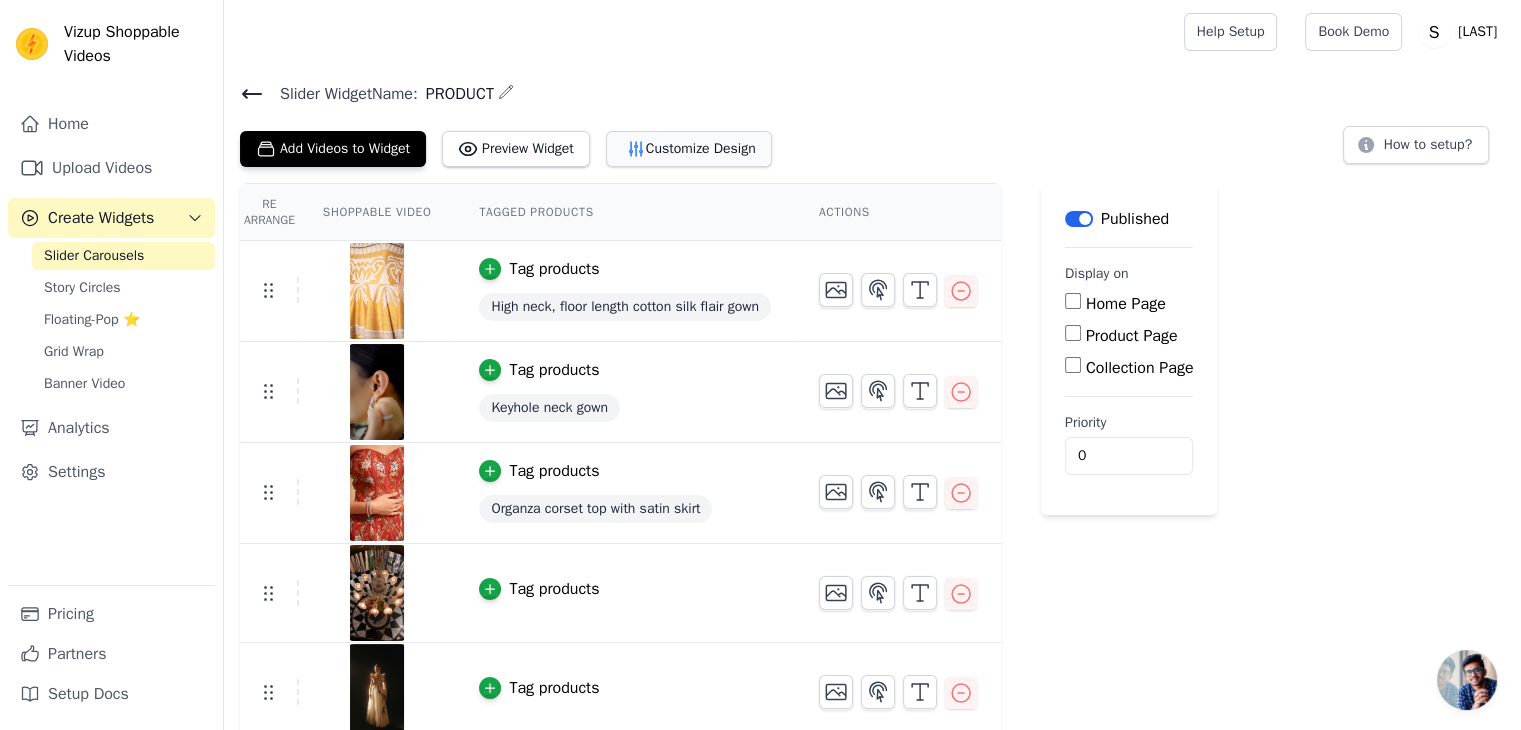 click on "Customize Design" at bounding box center (689, 149) 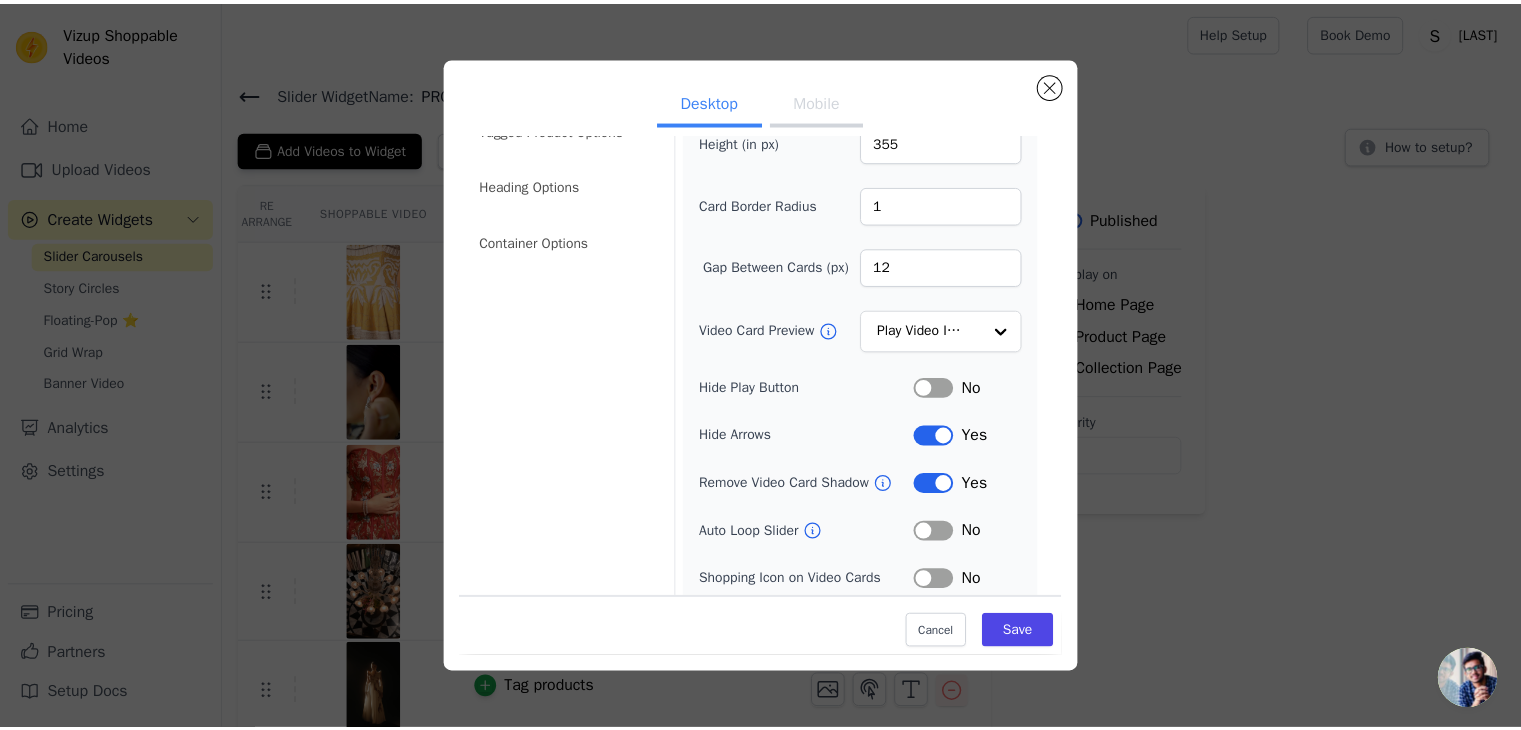 scroll, scrollTop: 156, scrollLeft: 0, axis: vertical 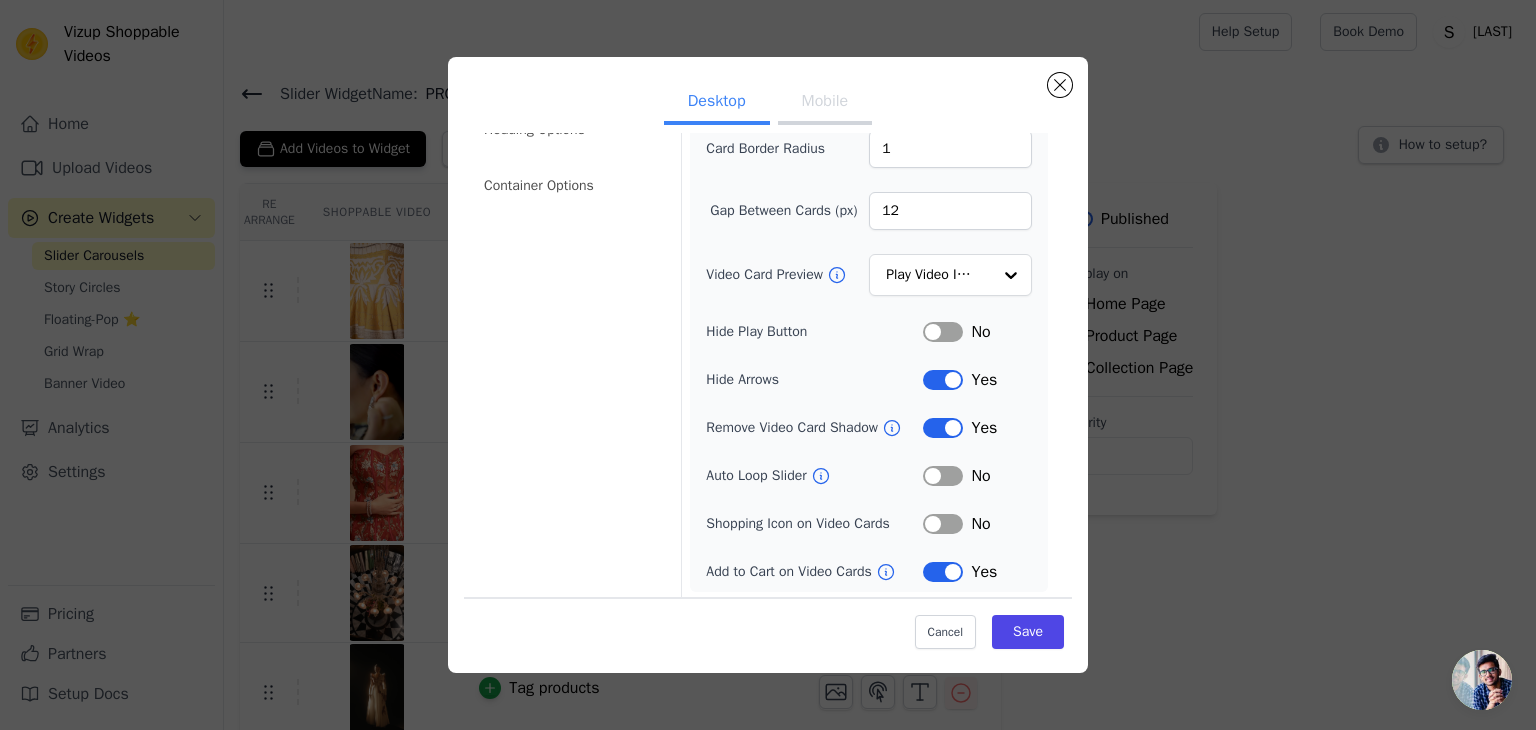 click on "Label" at bounding box center [943, 572] 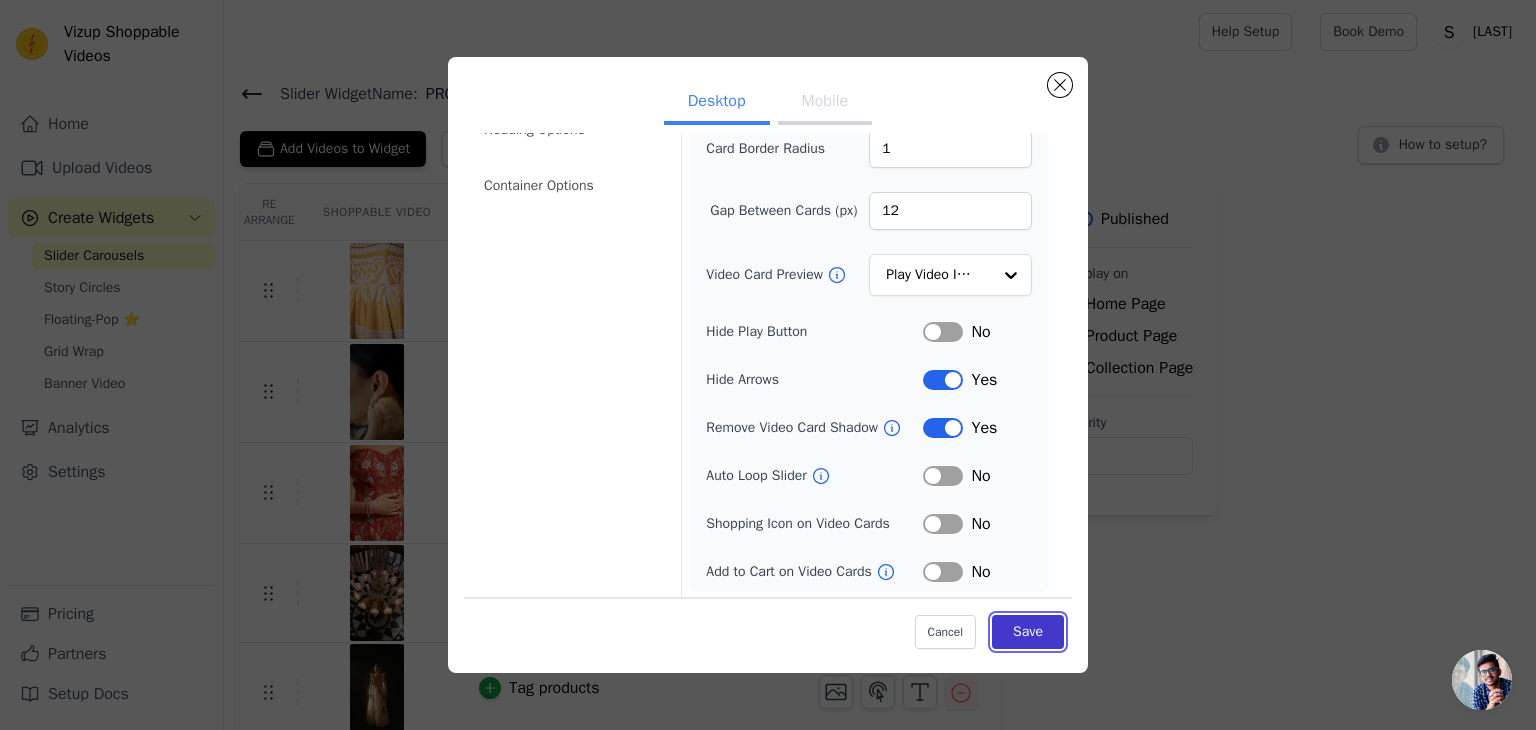 click on "Save" at bounding box center (1028, 632) 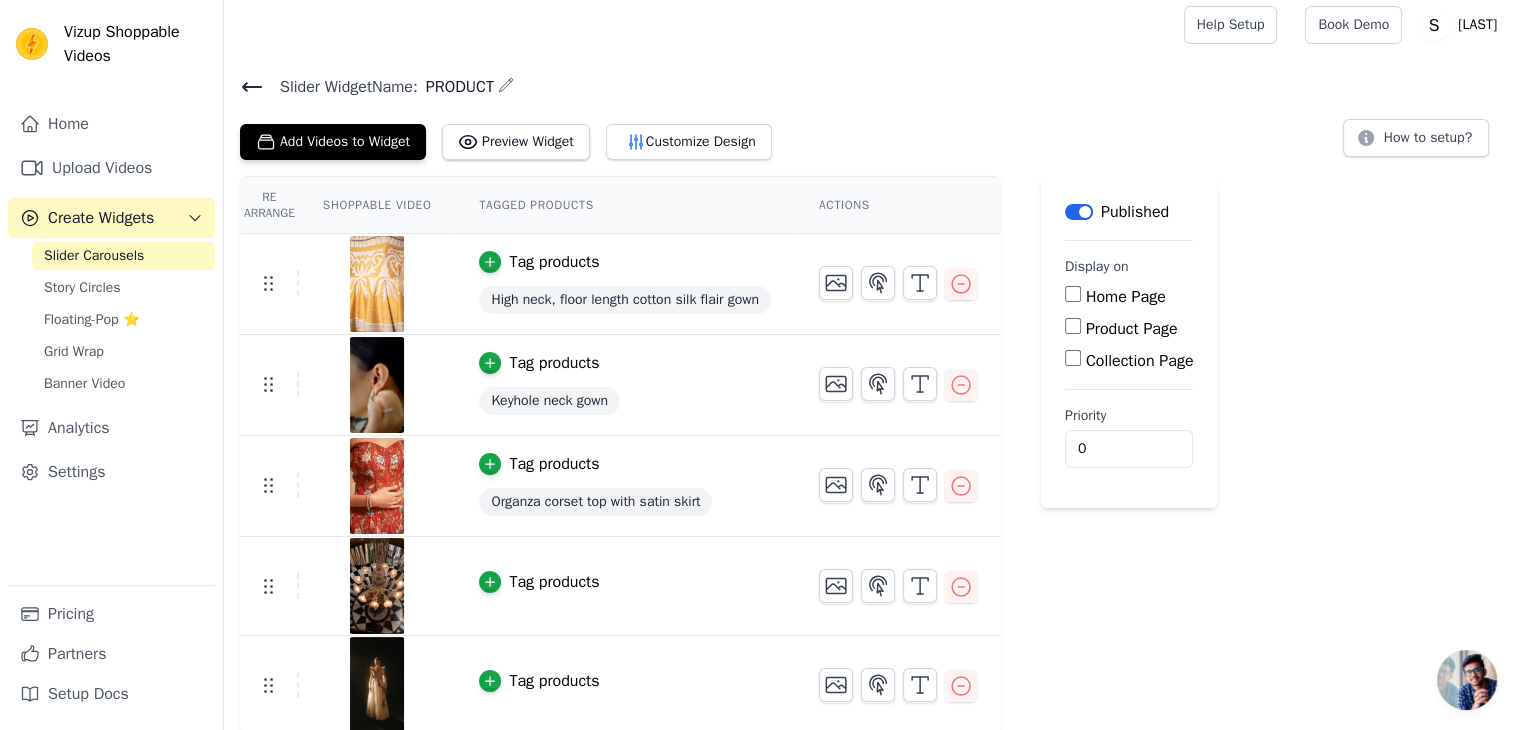 scroll, scrollTop: 9, scrollLeft: 0, axis: vertical 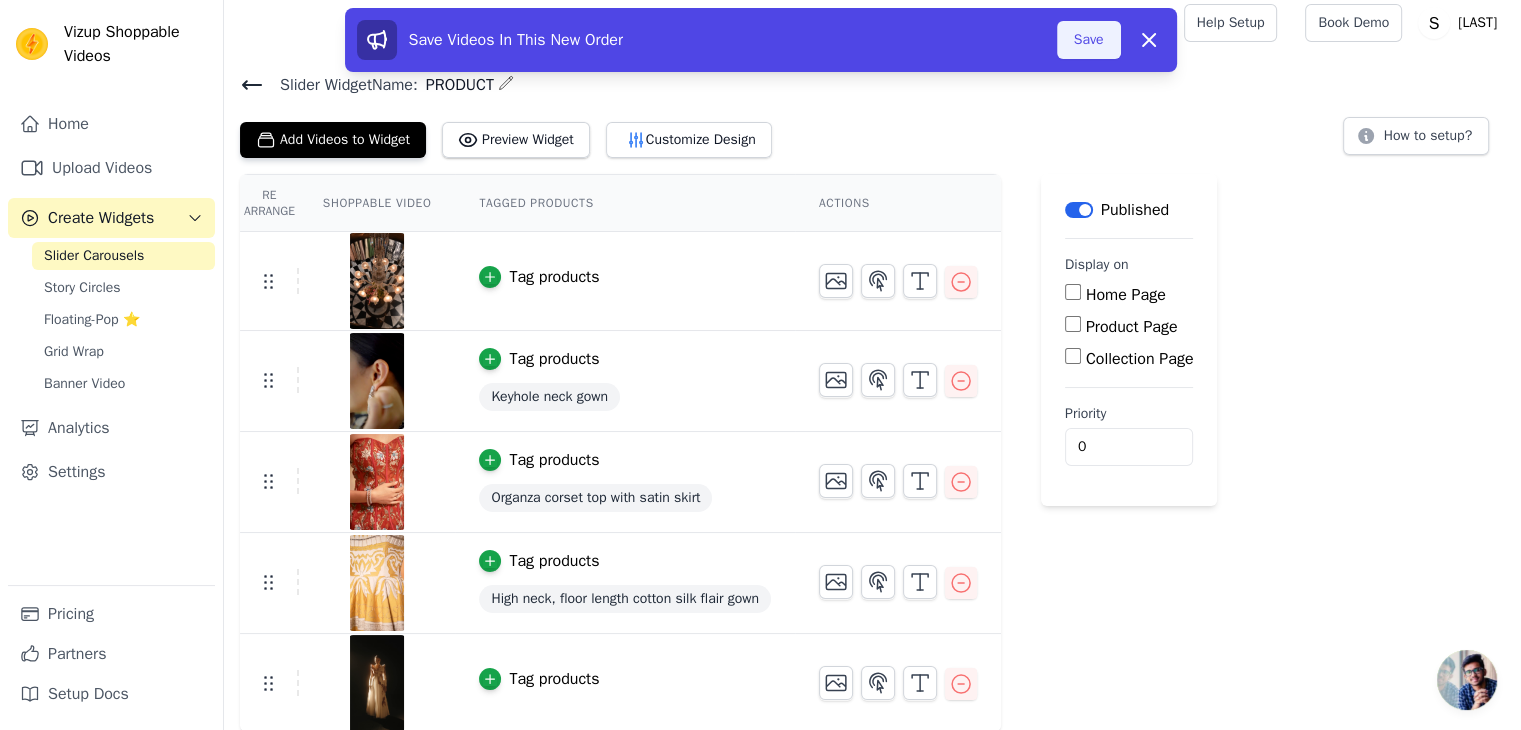 click on "Save" at bounding box center [1089, 40] 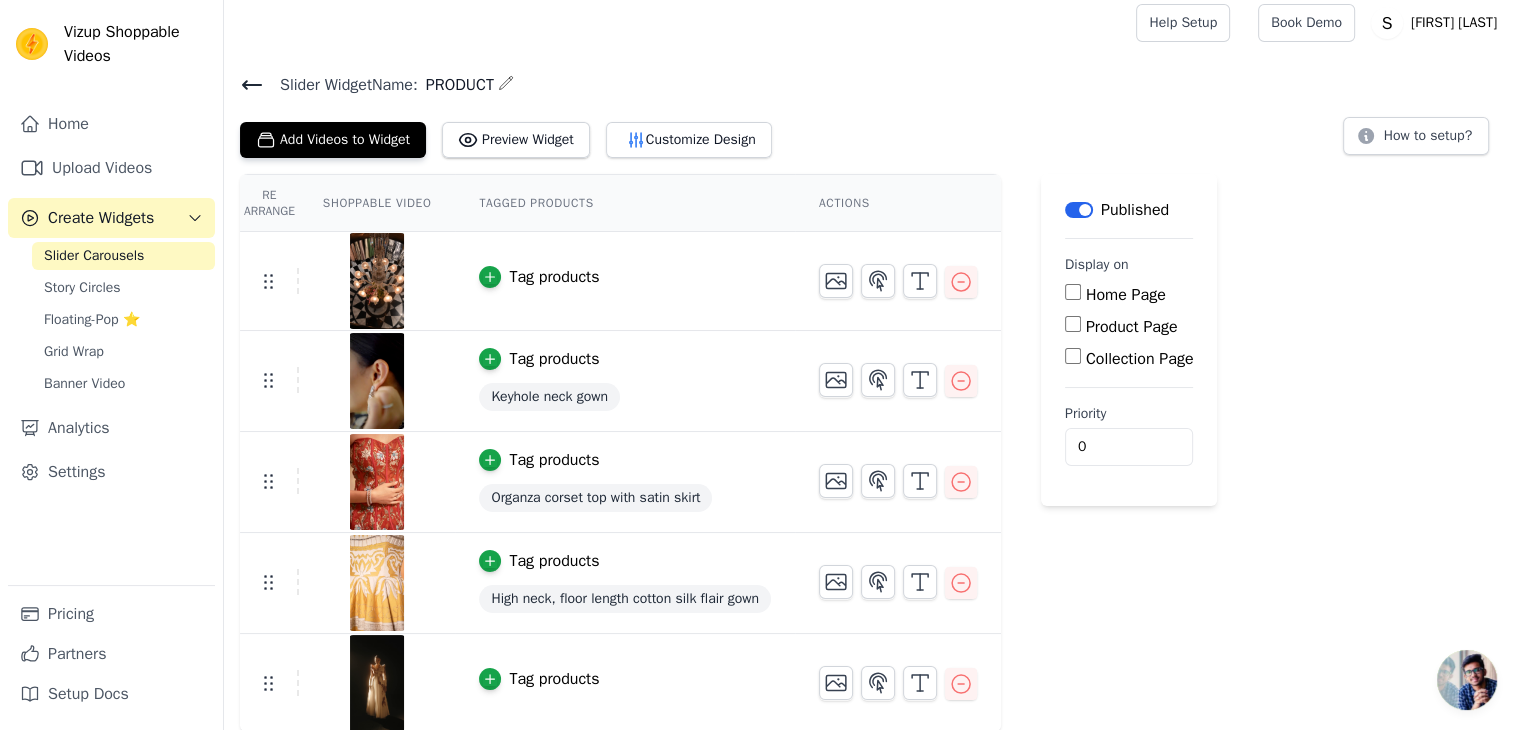 scroll, scrollTop: 9, scrollLeft: 0, axis: vertical 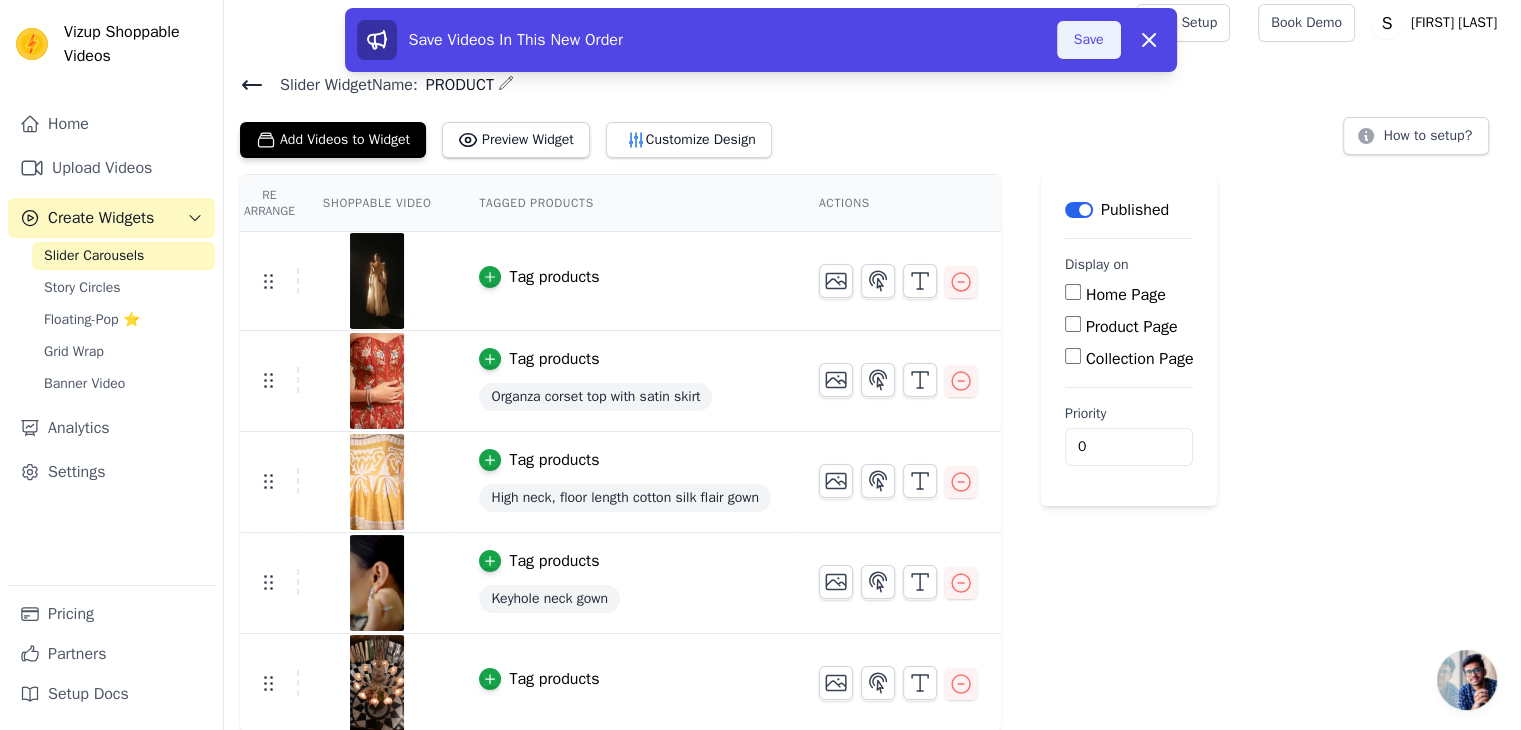 click on "Save" at bounding box center (1089, 40) 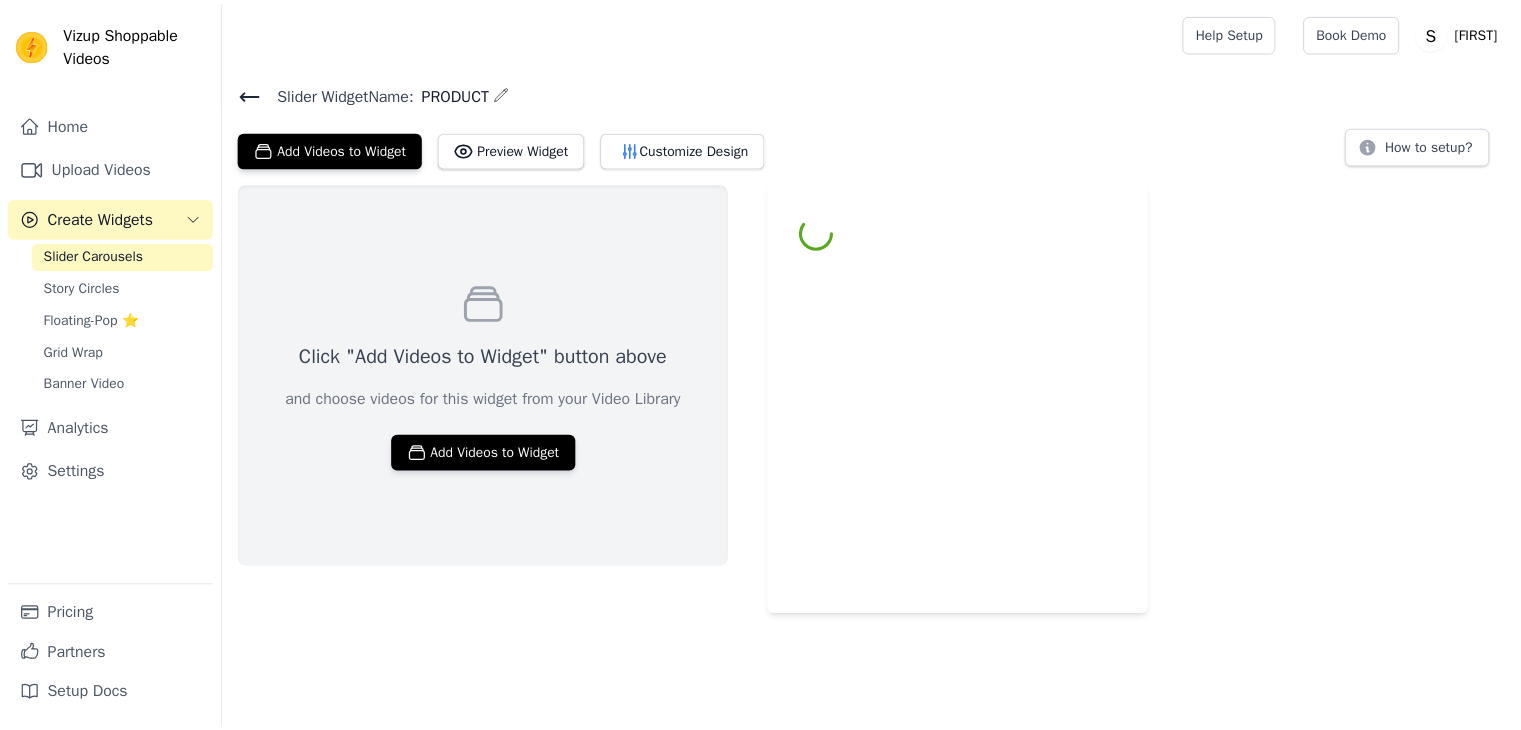 scroll, scrollTop: 9, scrollLeft: 0, axis: vertical 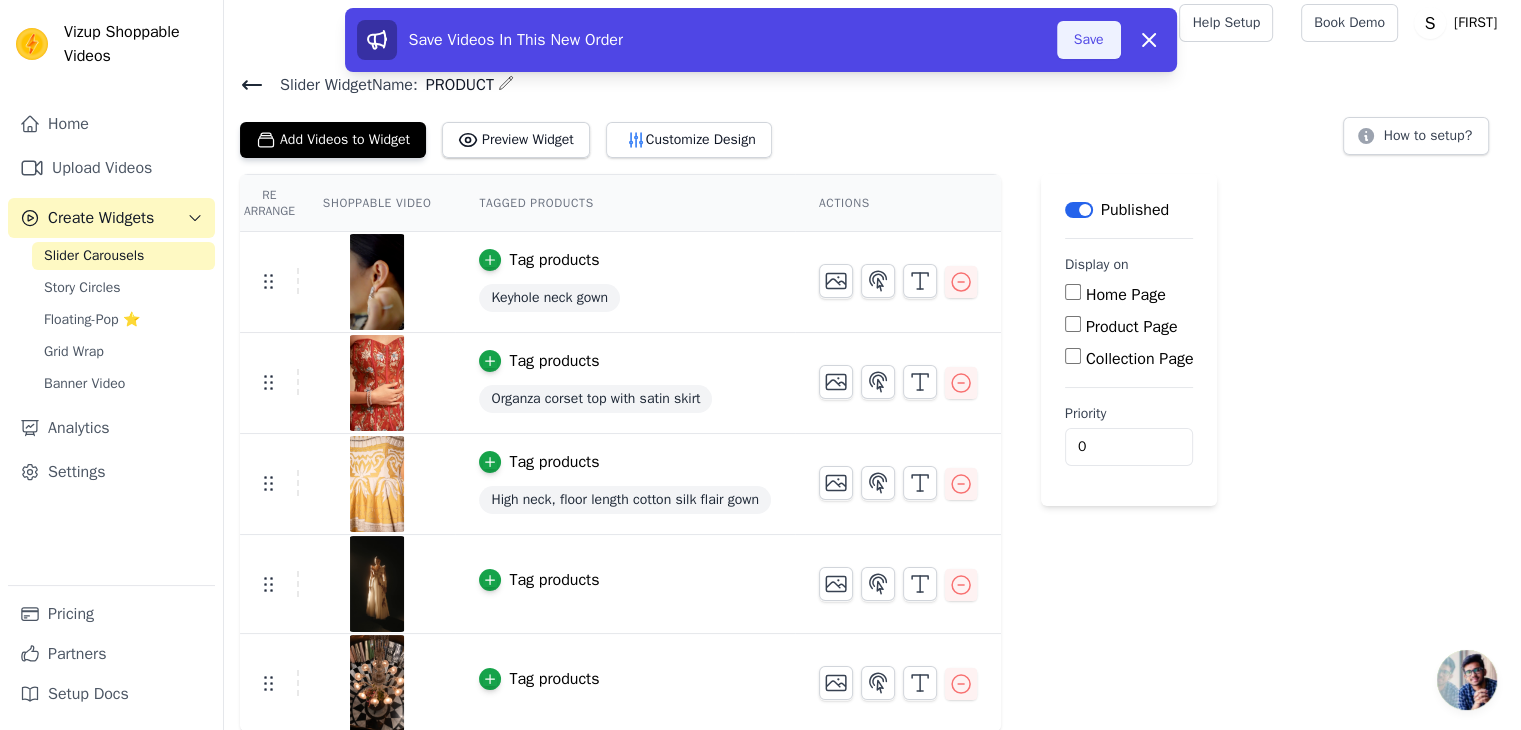 type 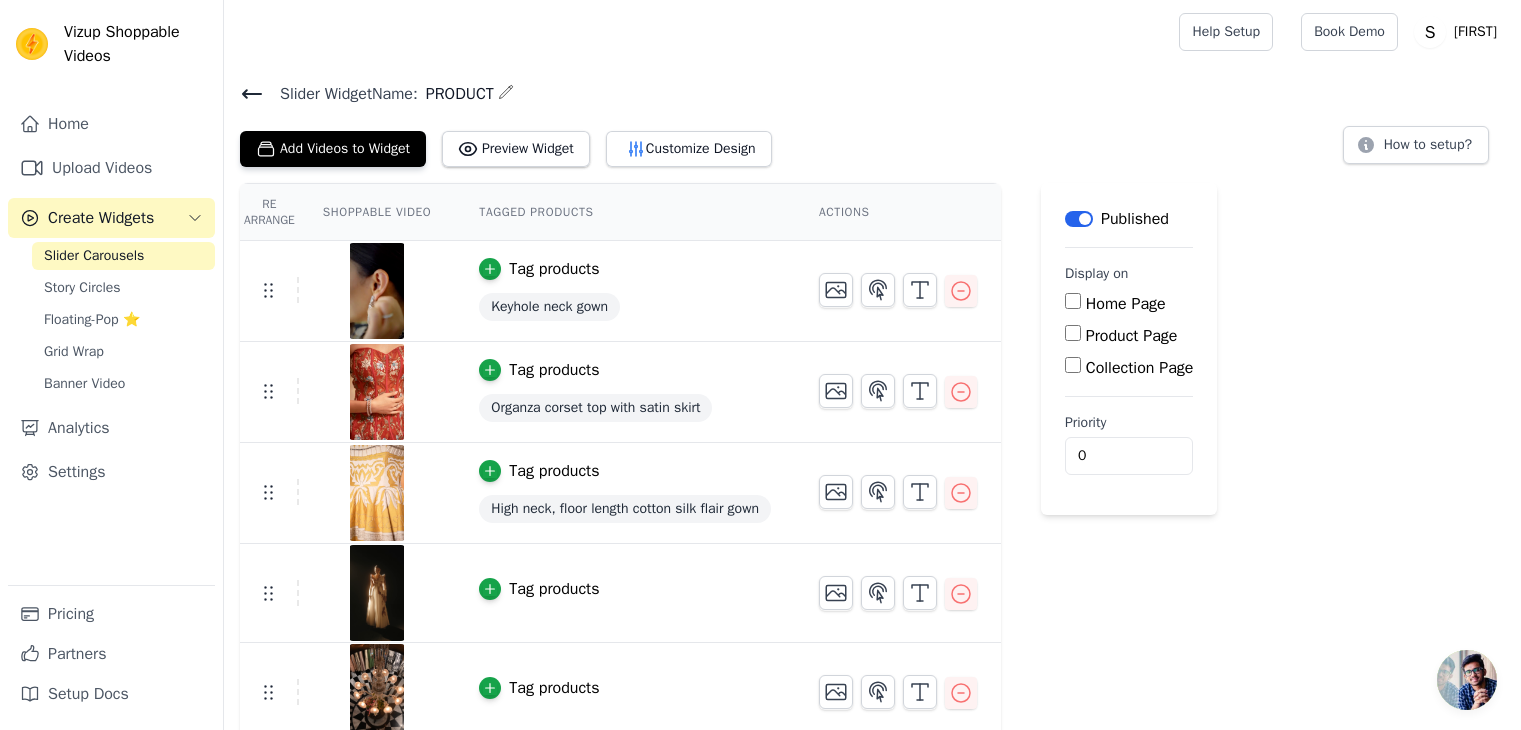 scroll, scrollTop: 0, scrollLeft: 0, axis: both 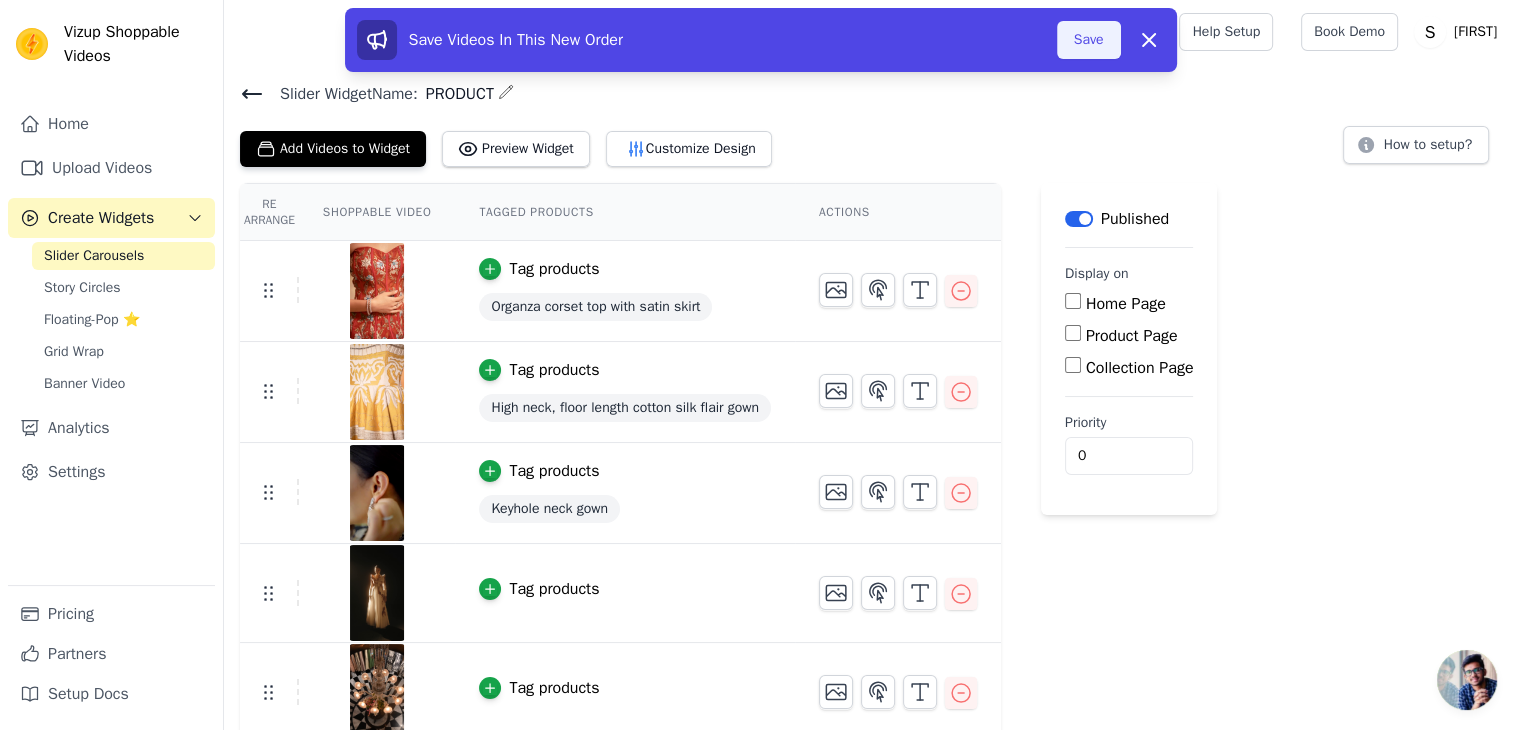 type 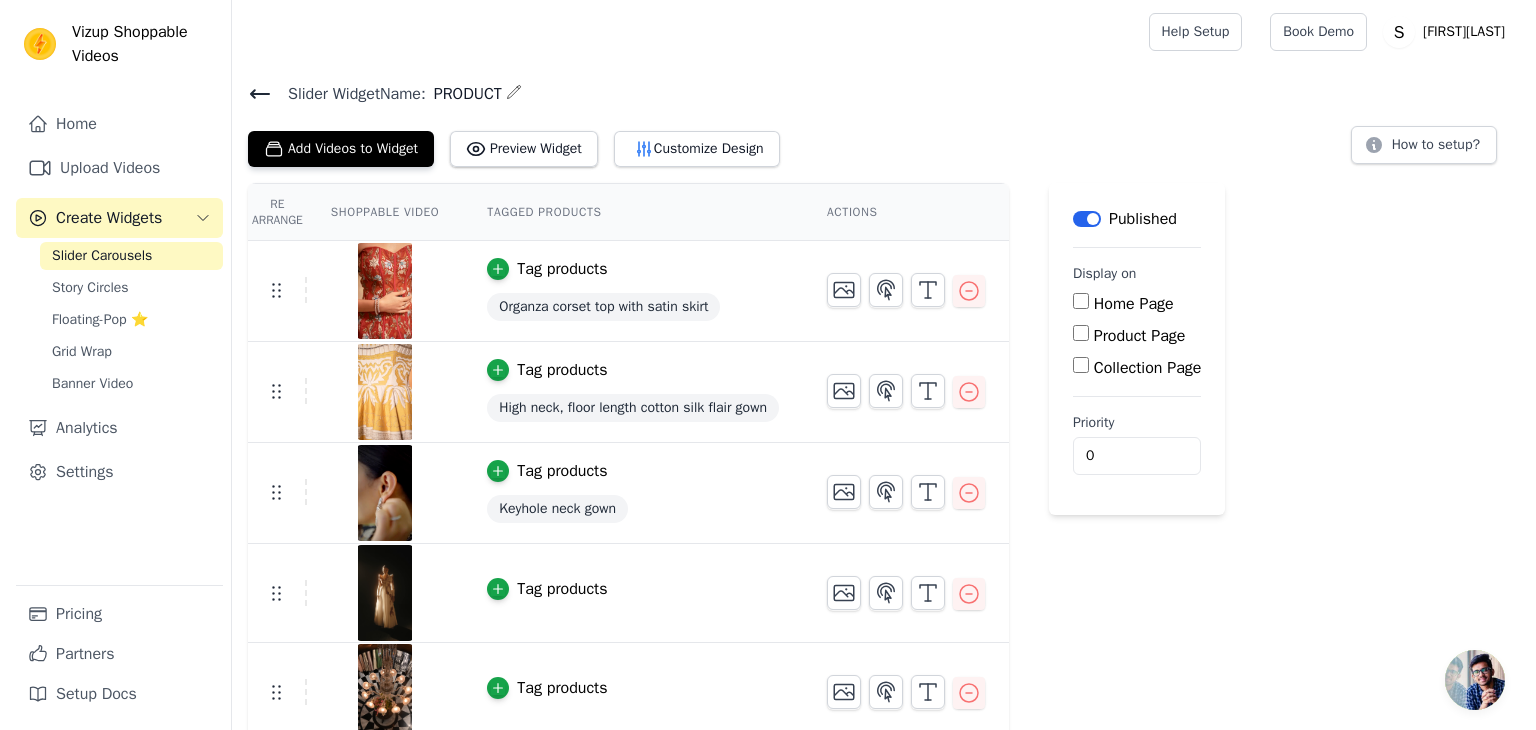scroll, scrollTop: 0, scrollLeft: 0, axis: both 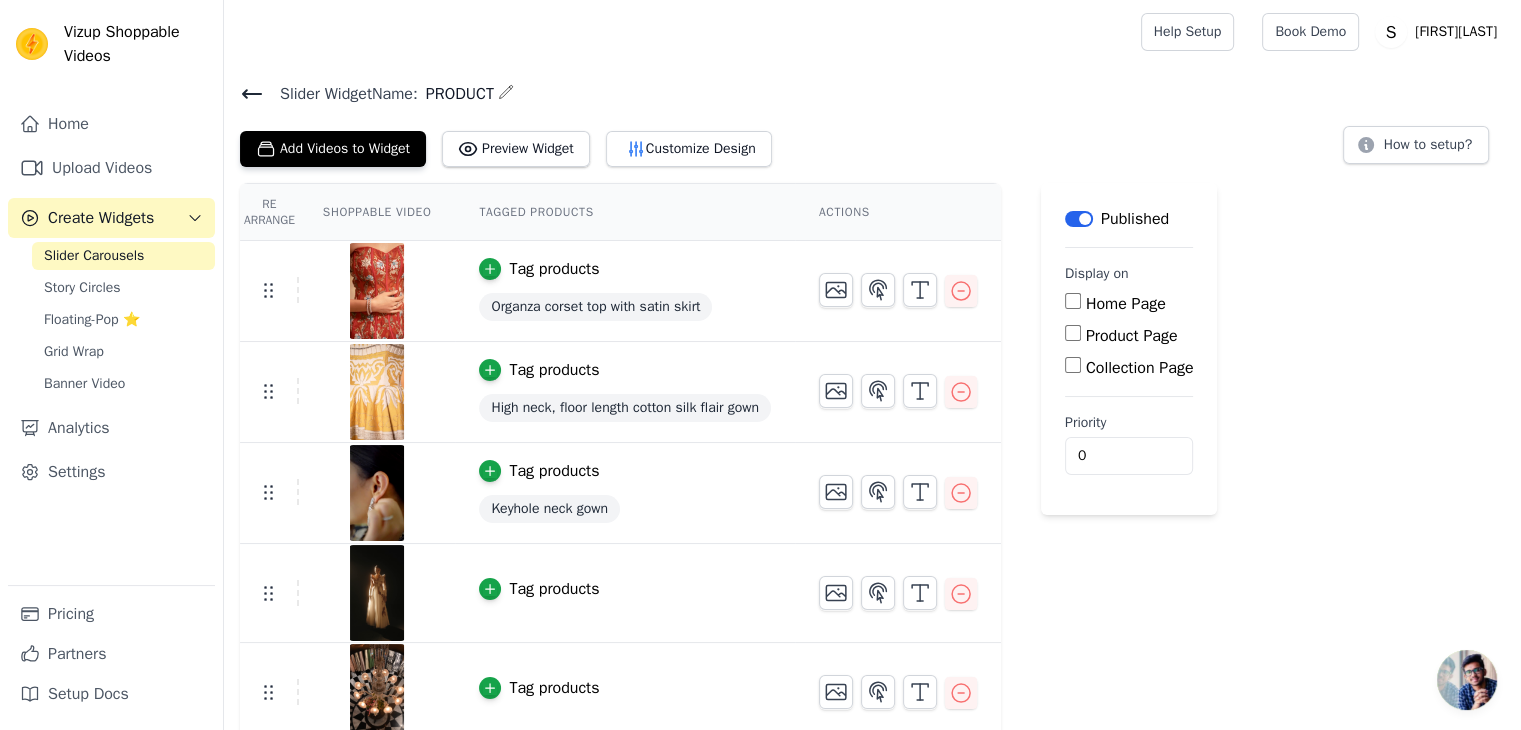 click 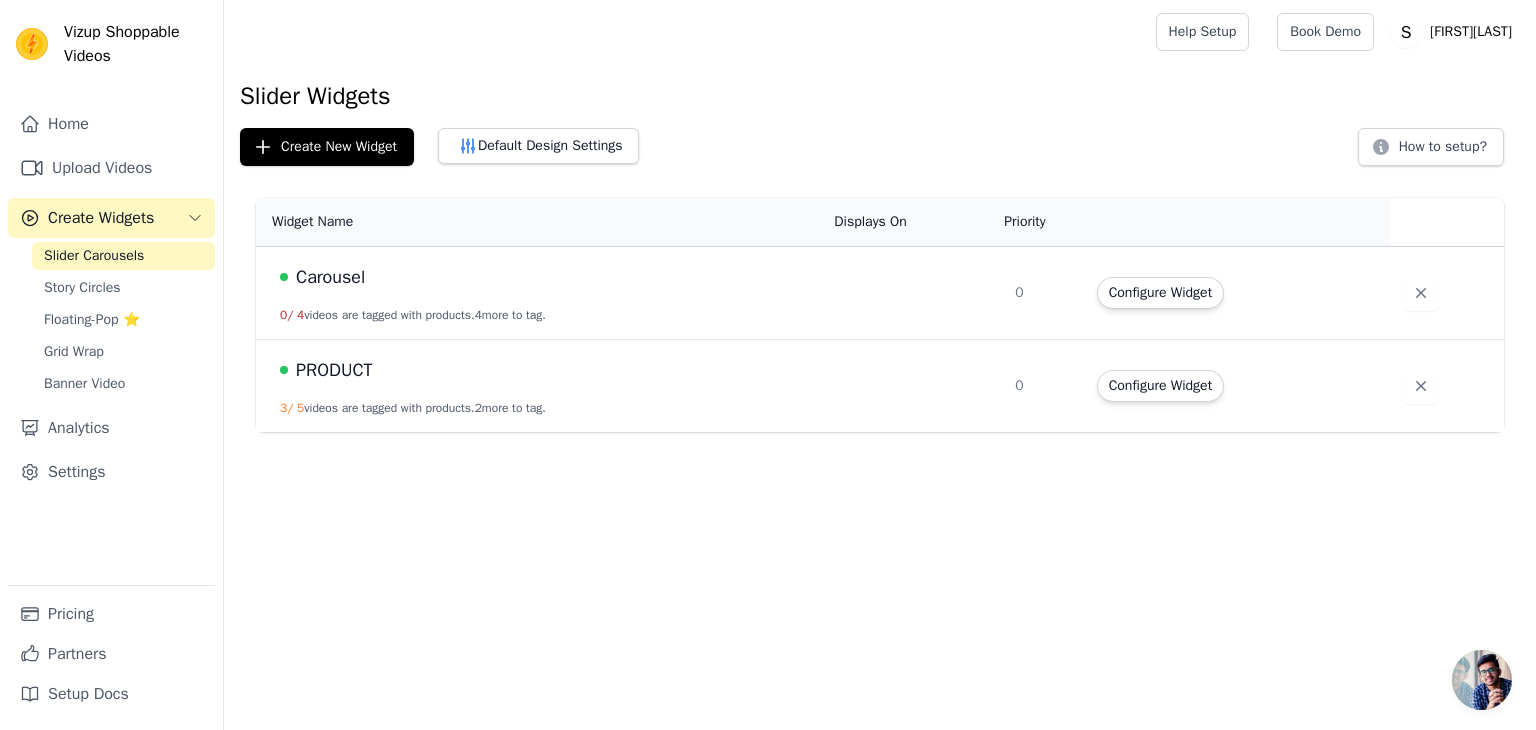 click on "Carousel" at bounding box center (330, 277) 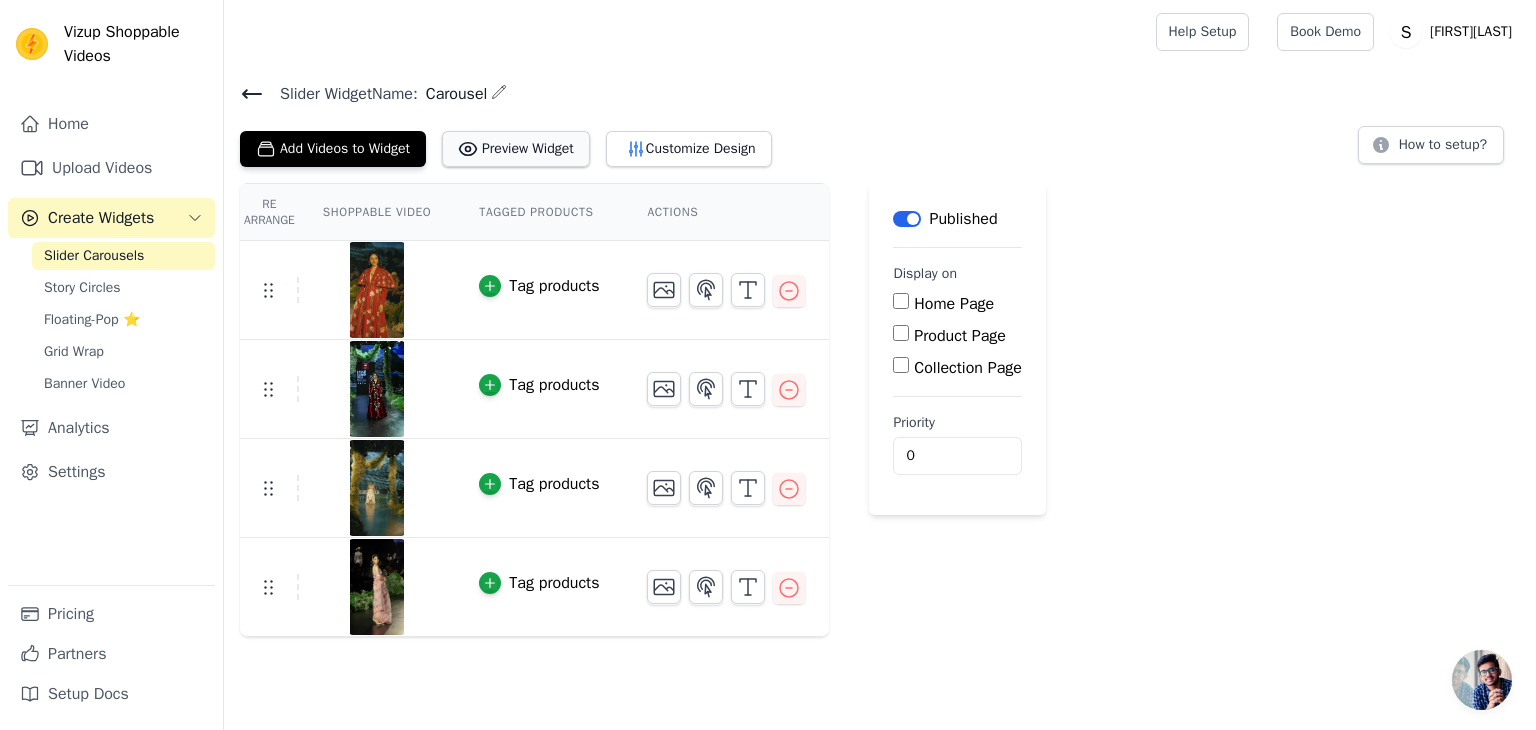 type 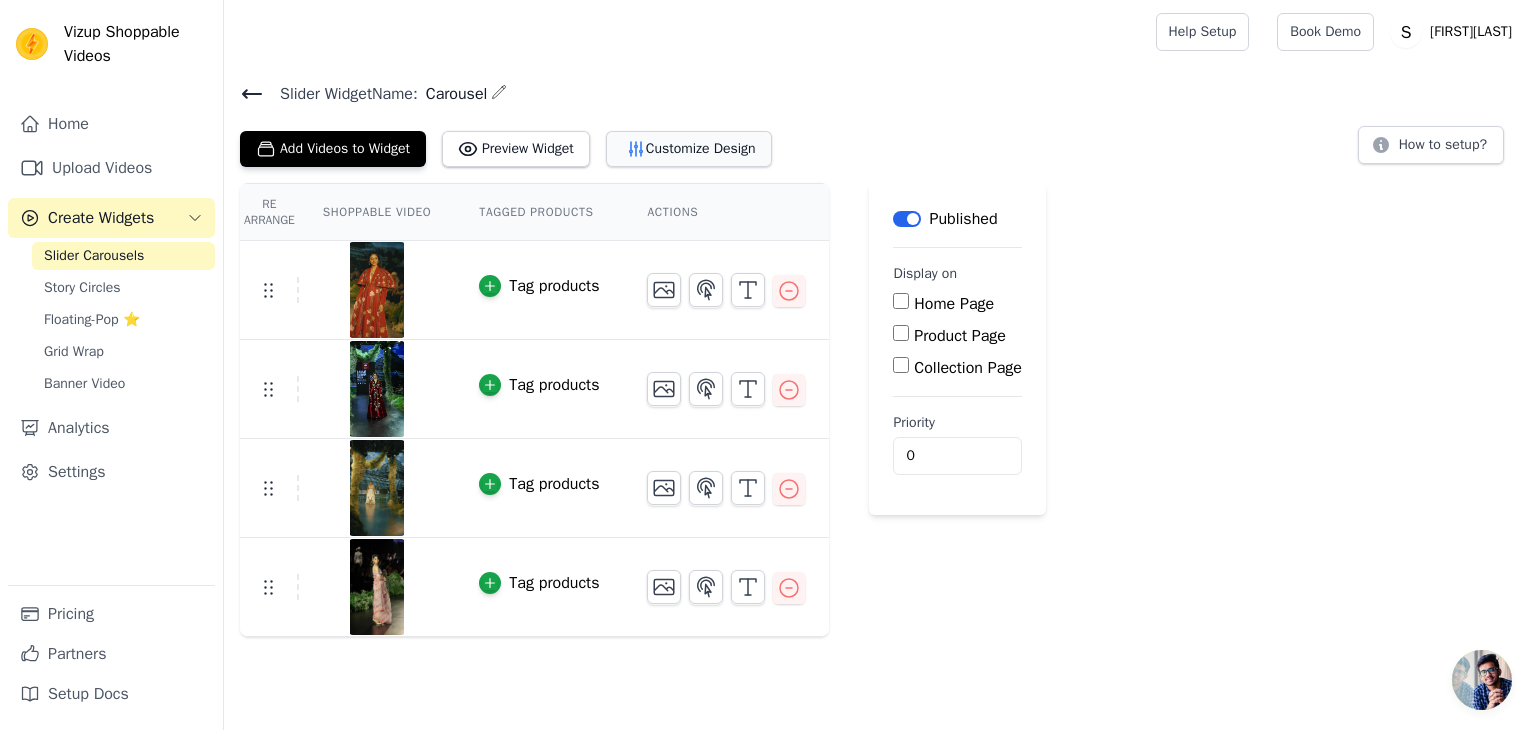 type 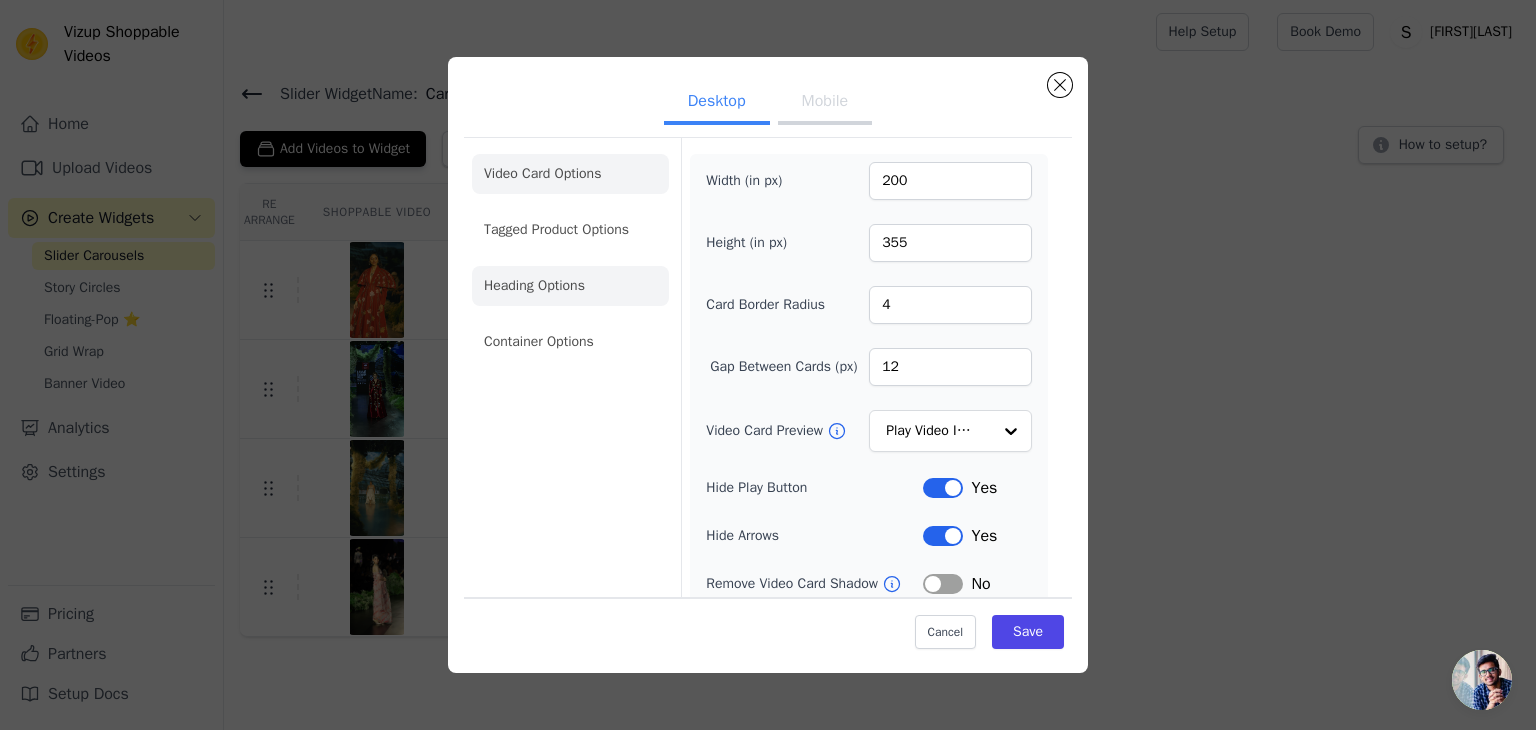 type 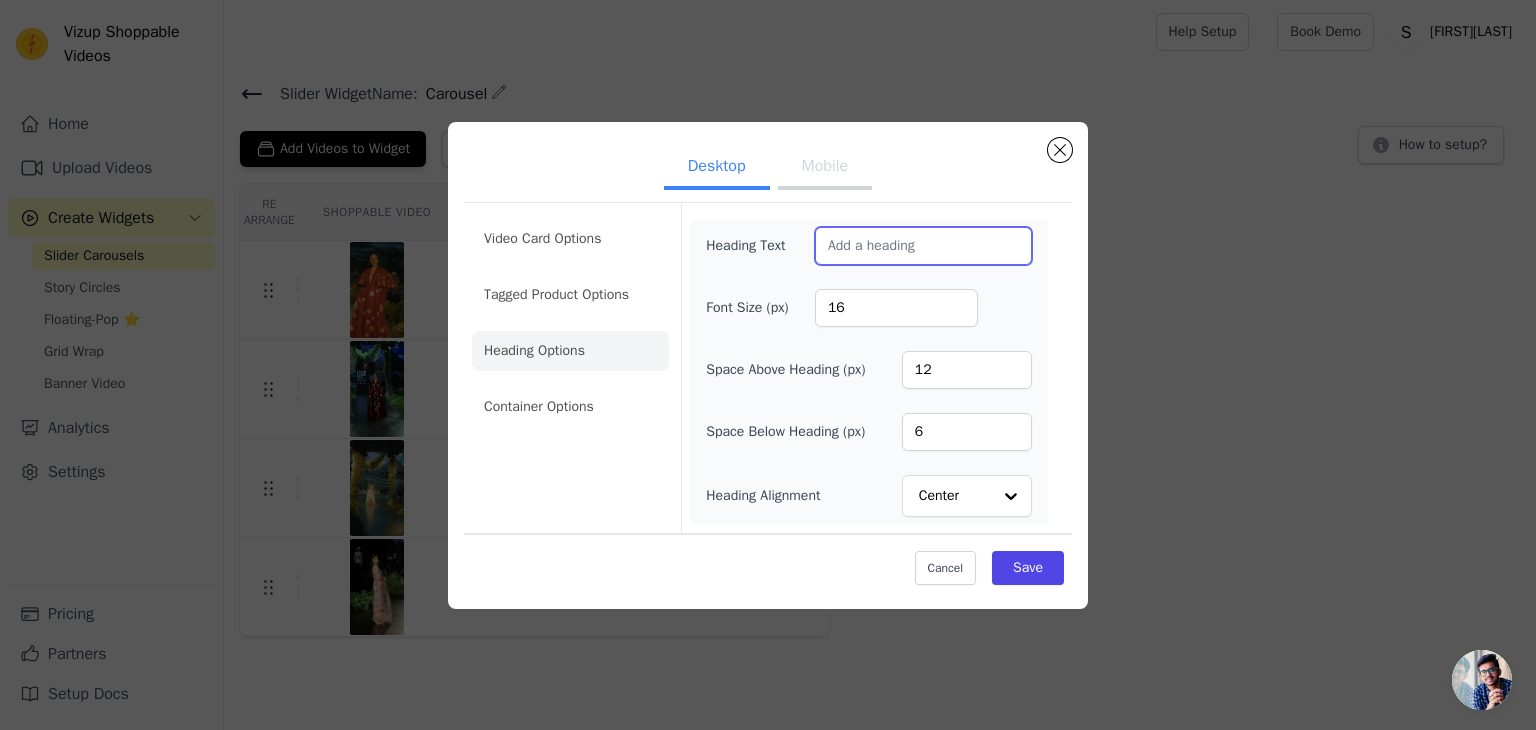 click on "Heading Text" at bounding box center (923, 246) 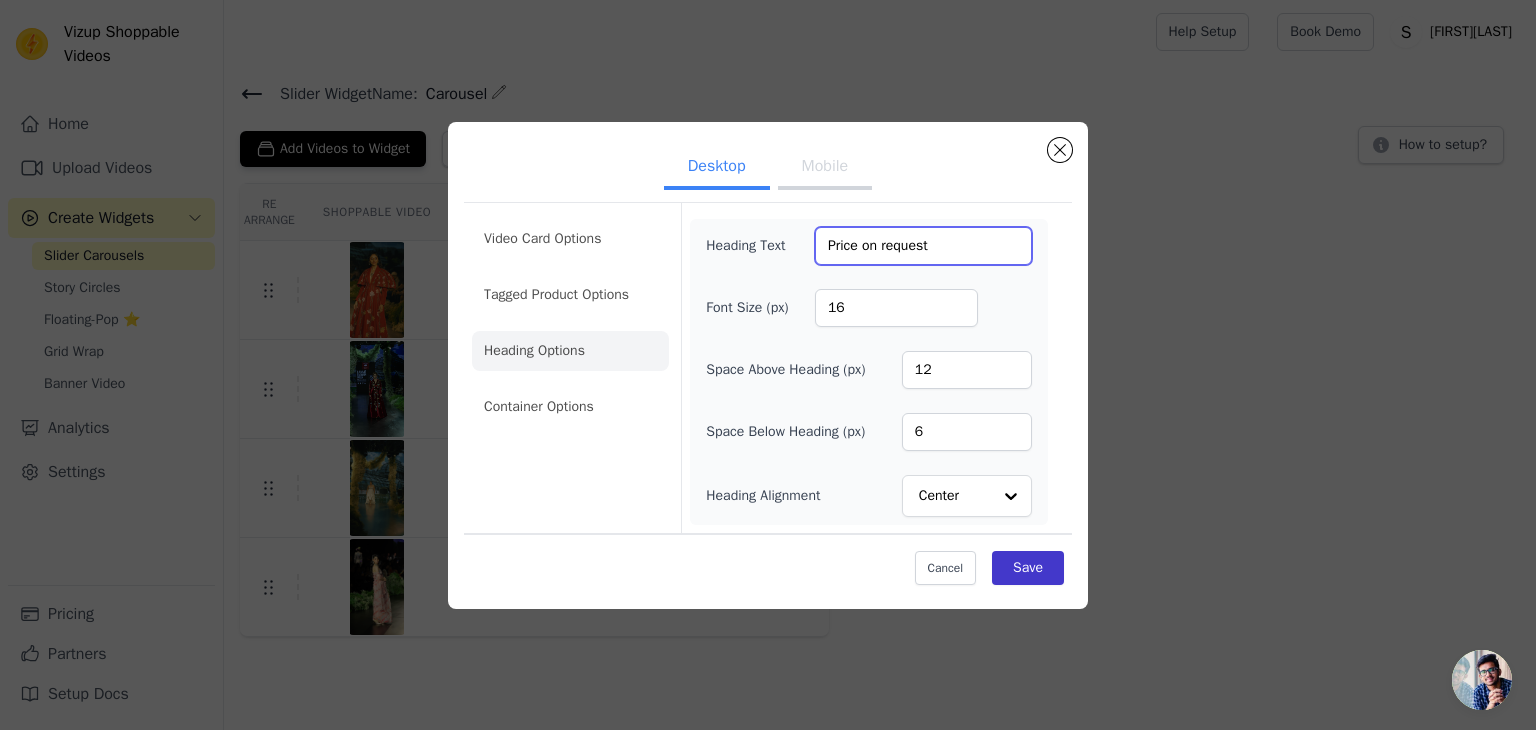 type on "Price on request" 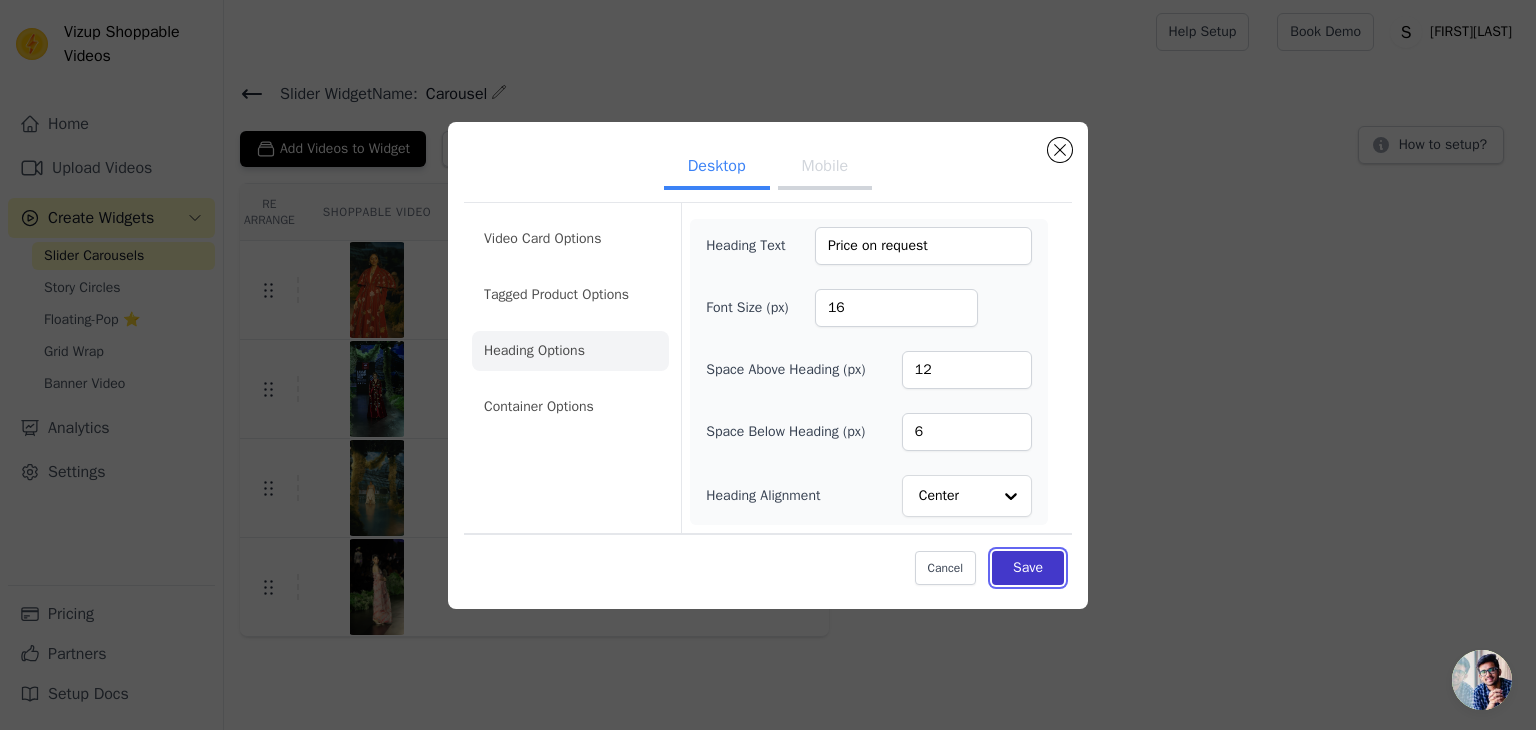 type 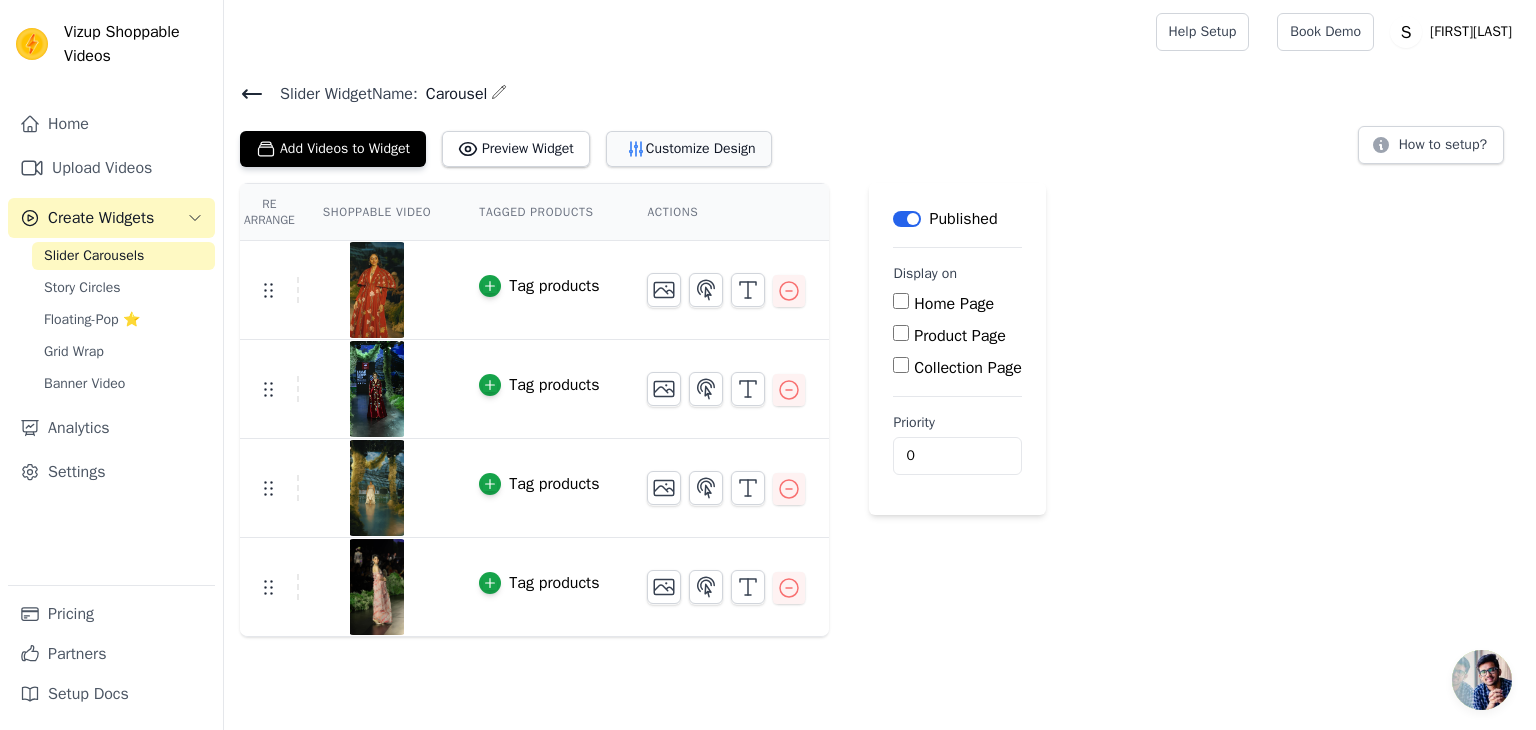 click on "Customize Design" at bounding box center (689, 149) 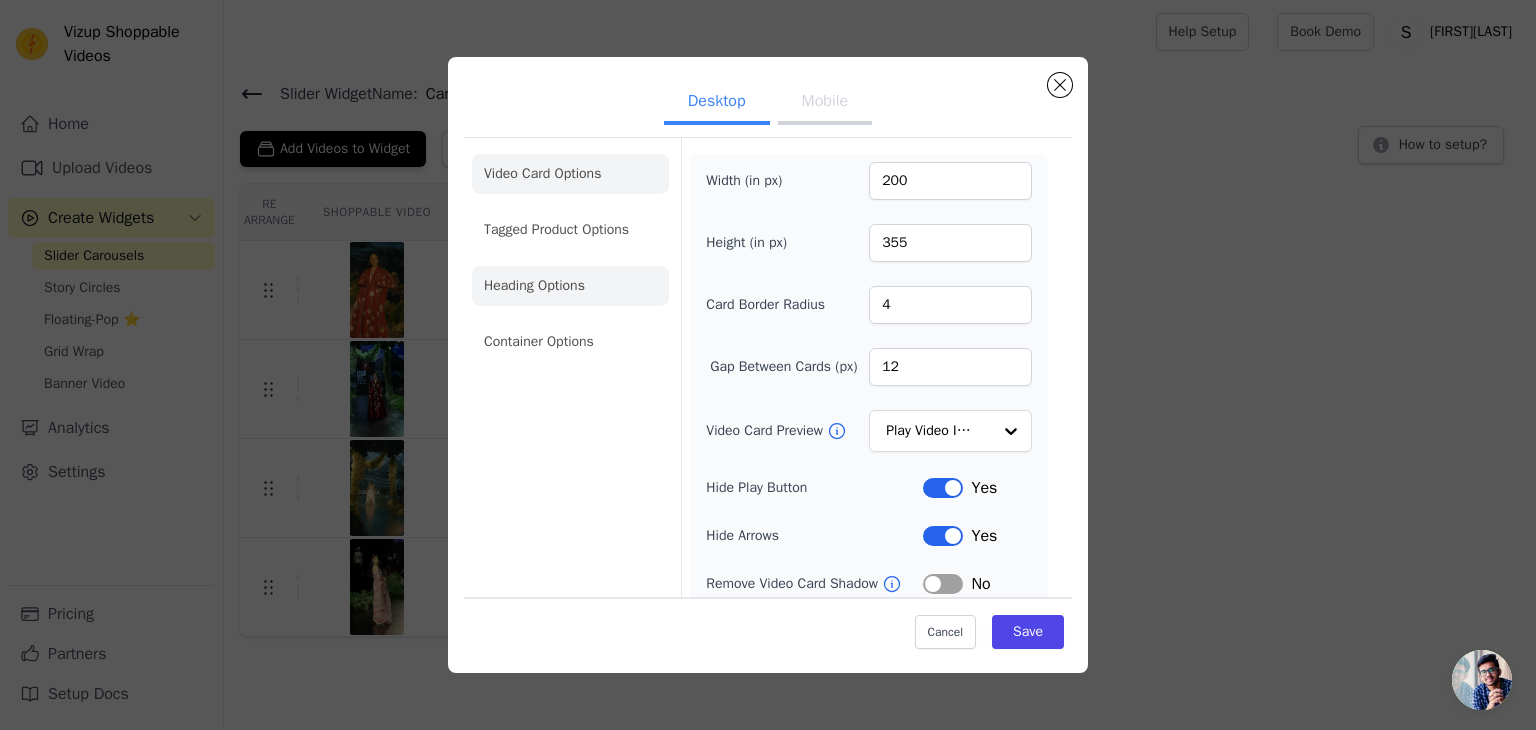 type 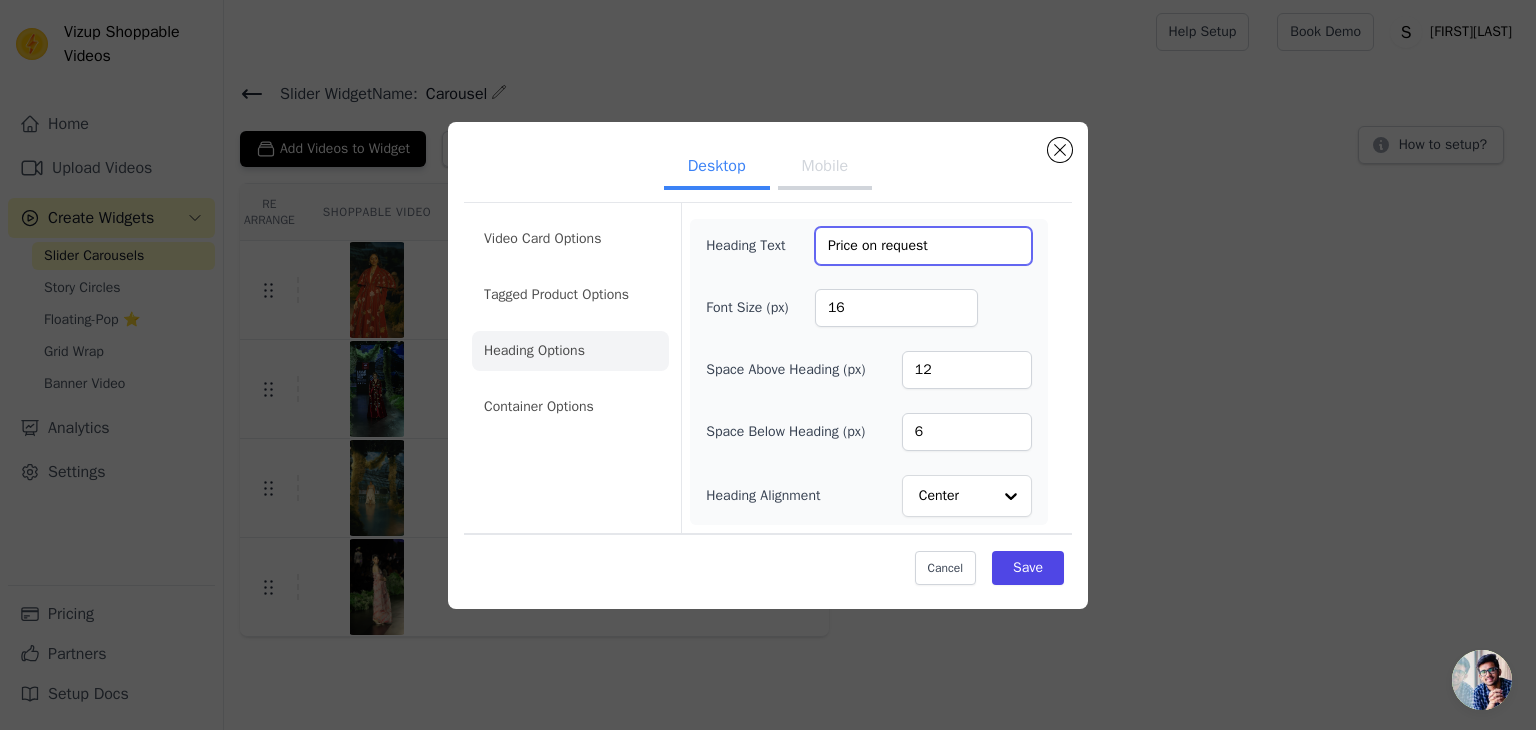 drag, startPoint x: 938, startPoint y: 241, endPoint x: 786, endPoint y: 249, distance: 152.21039 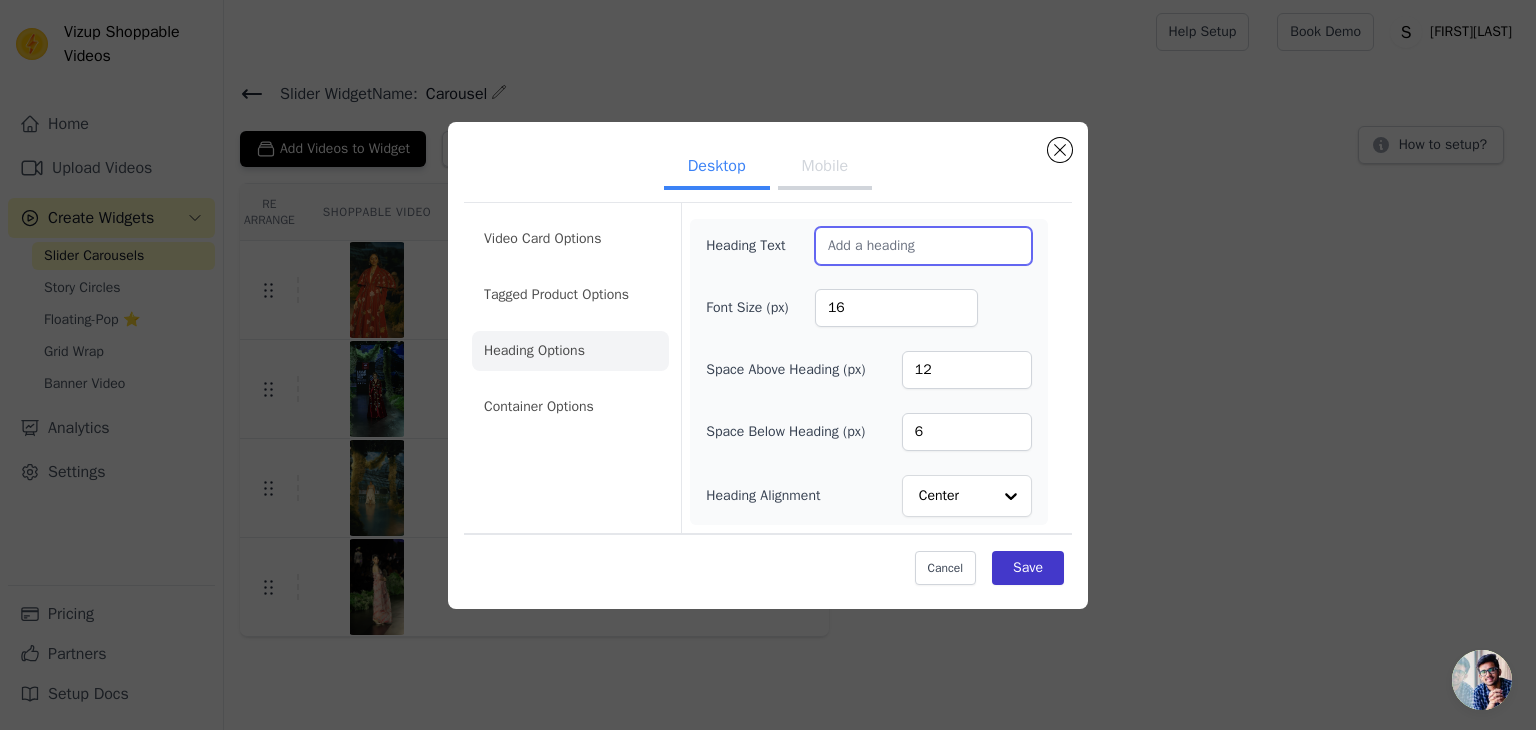 type 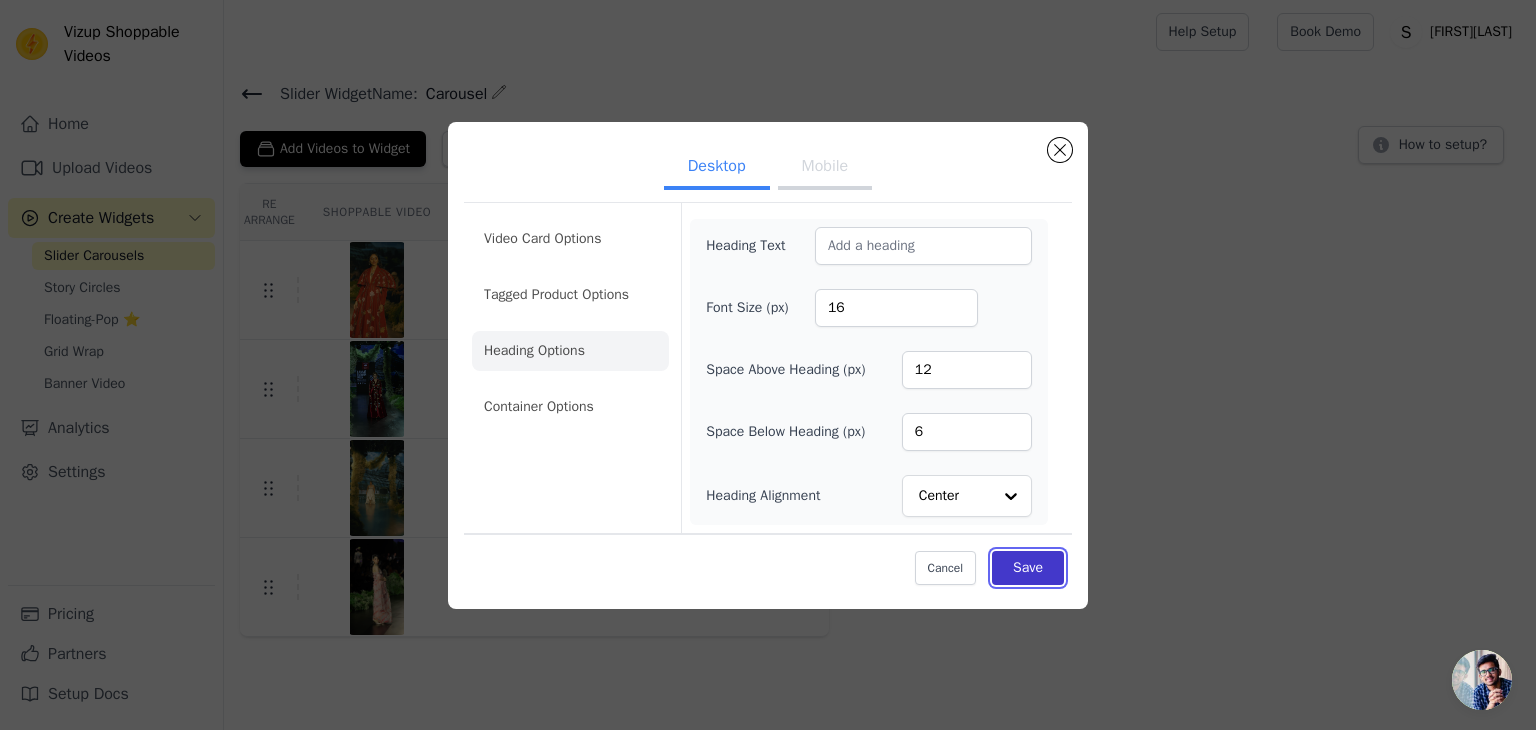 click on "Save" at bounding box center (1028, 568) 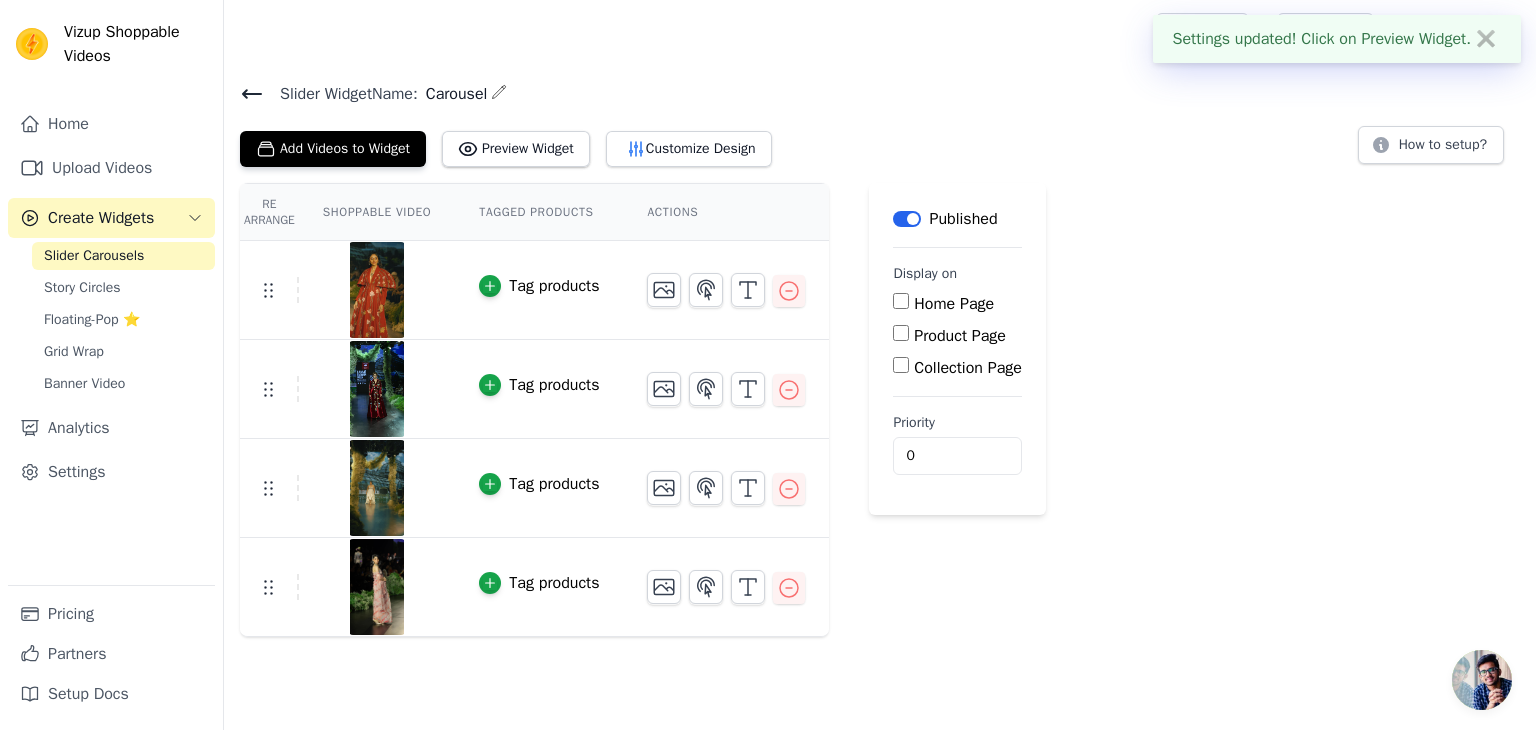 click 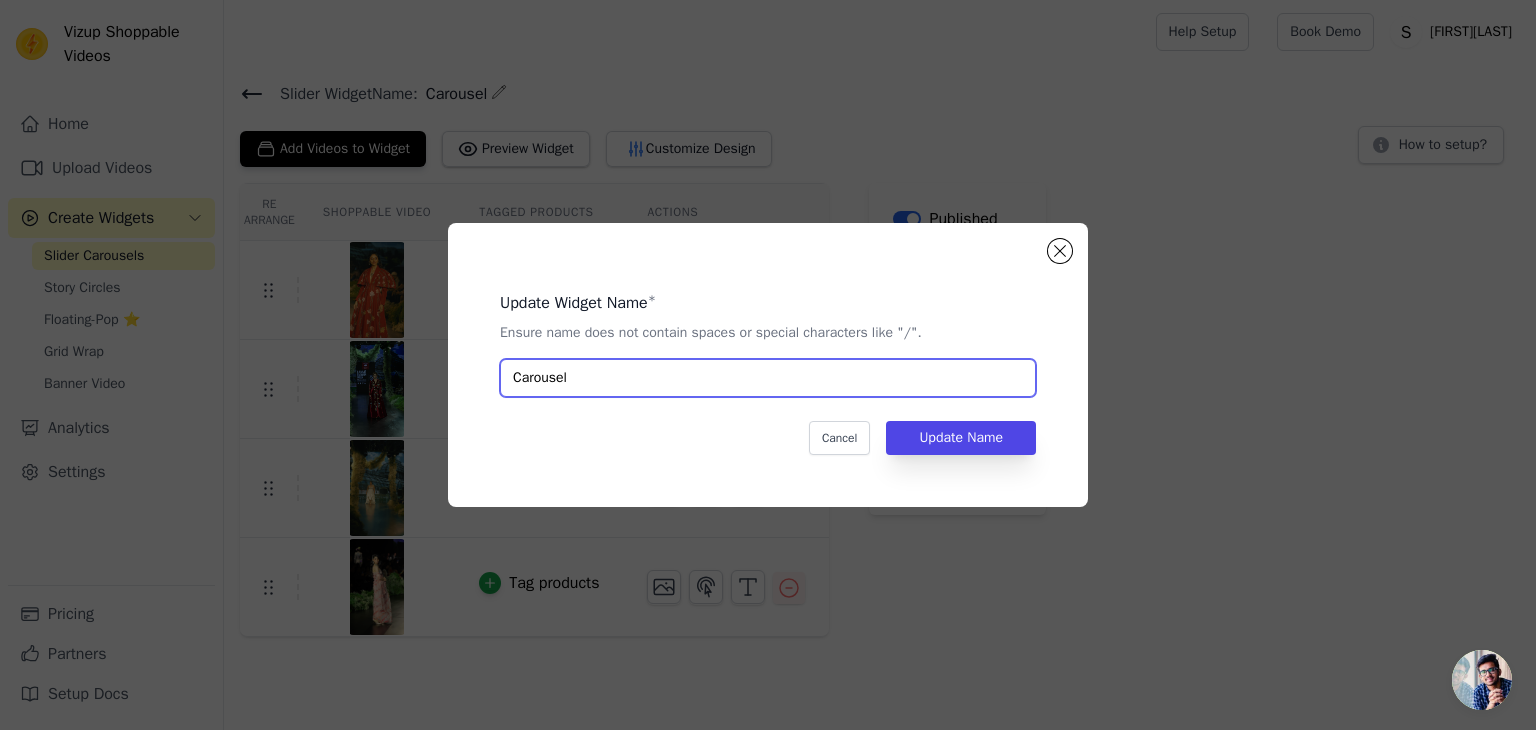 drag, startPoint x: 589, startPoint y: 365, endPoint x: 508, endPoint y: 383, distance: 82.9759 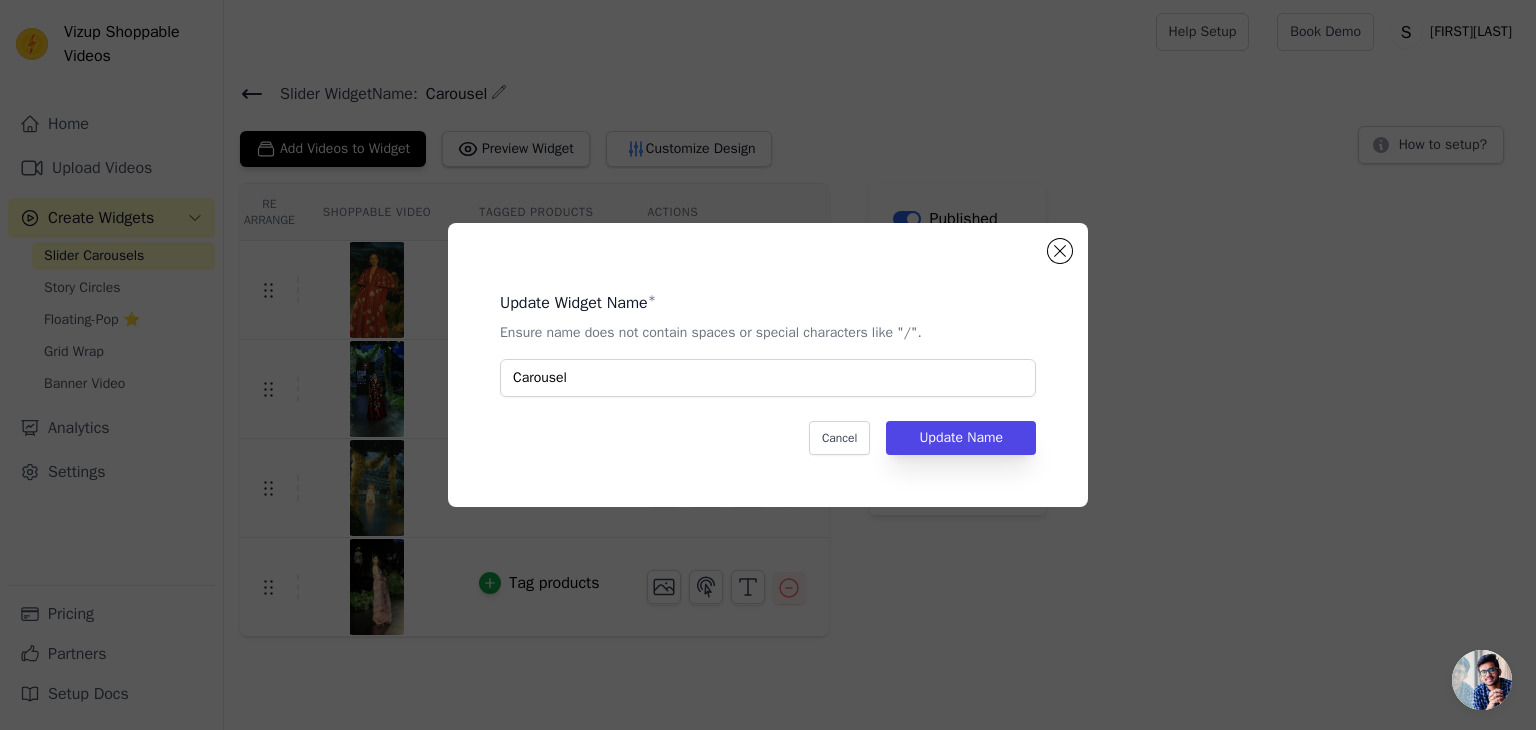 click on "Update Widget Name   *   Ensure name does not contain spaces or special characters like "/".   Carousel   Cancel   Update Name" at bounding box center [768, 365] 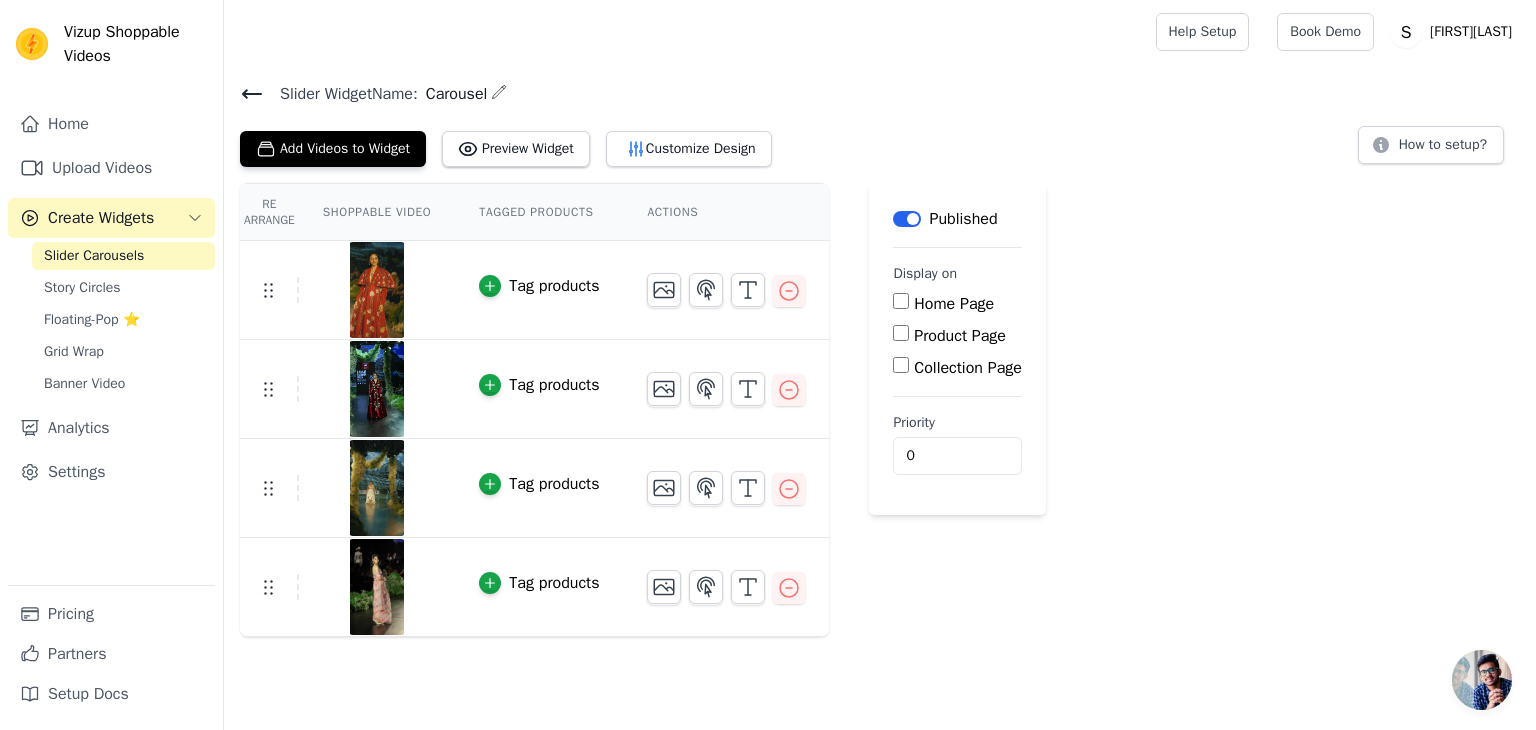 click 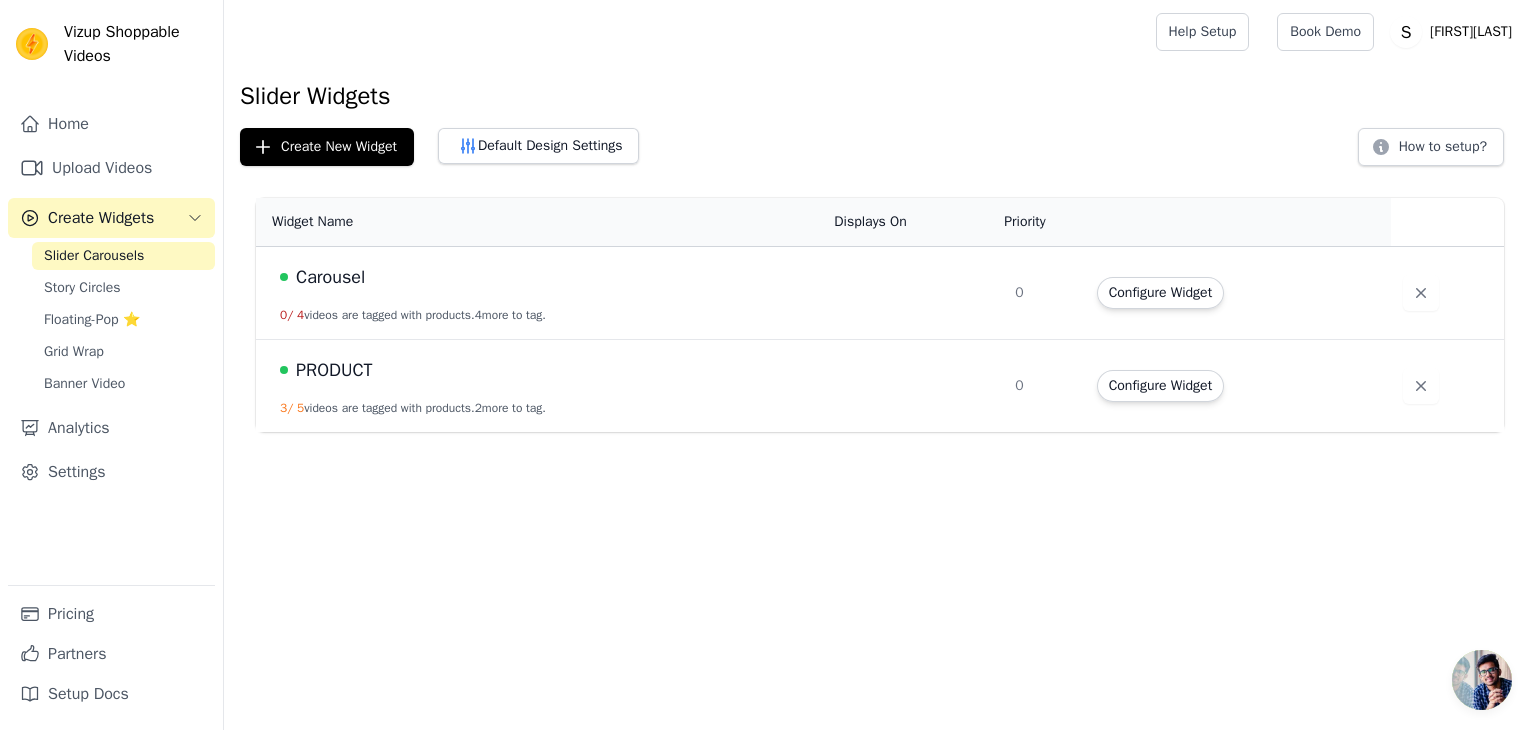 drag, startPoint x: 415, startPoint y: 290, endPoint x: 363, endPoint y: 303, distance: 53.600372 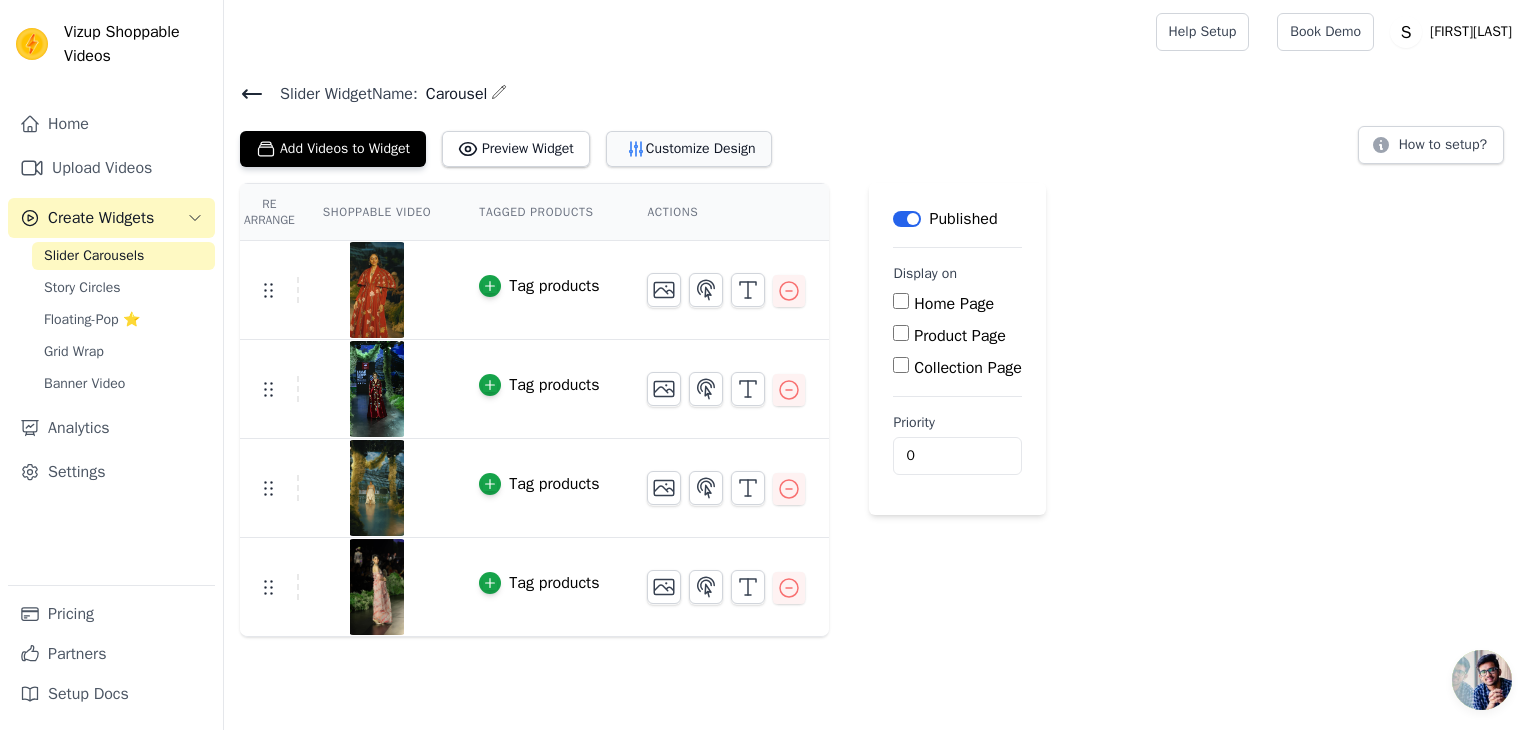 click on "Customize Design" at bounding box center [689, 149] 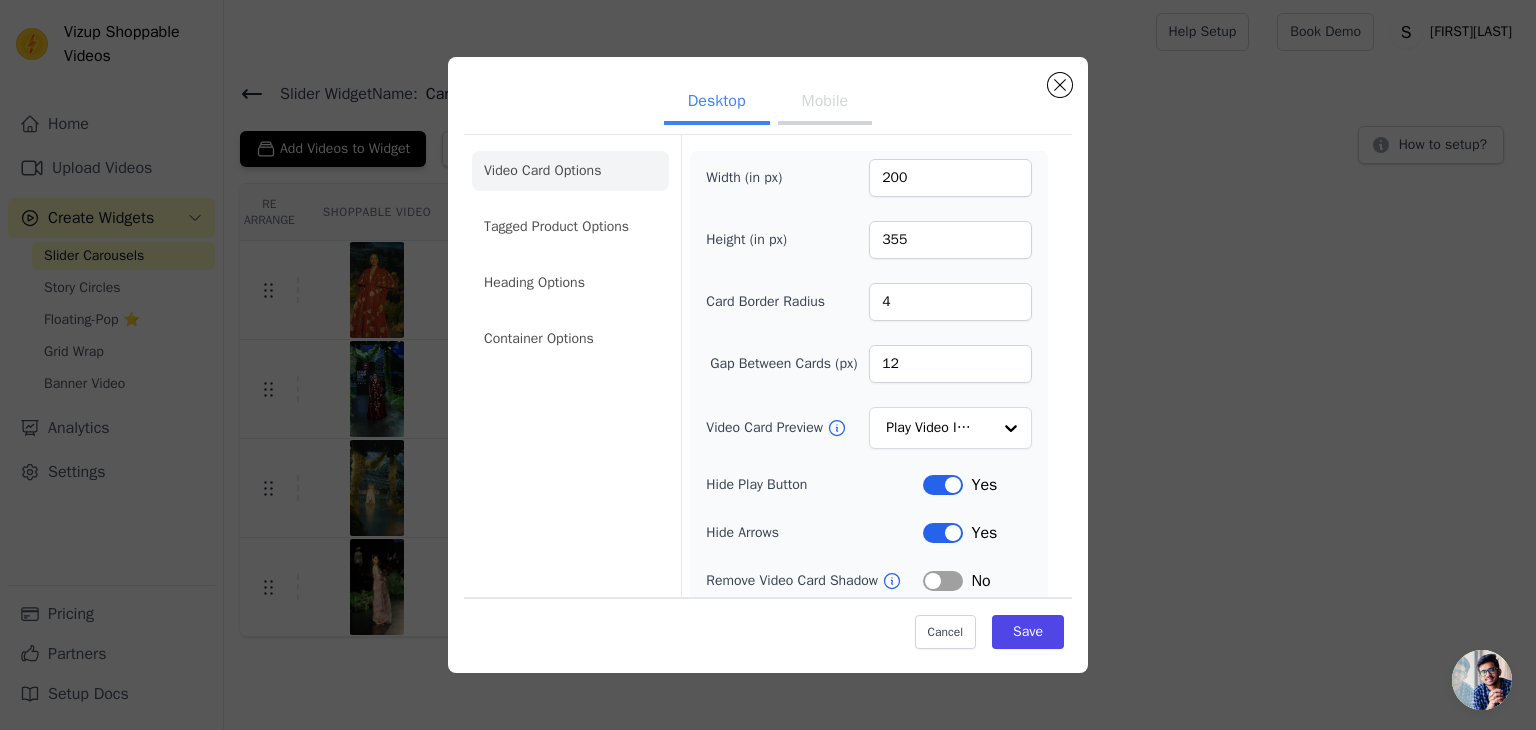scroll, scrollTop: 0, scrollLeft: 0, axis: both 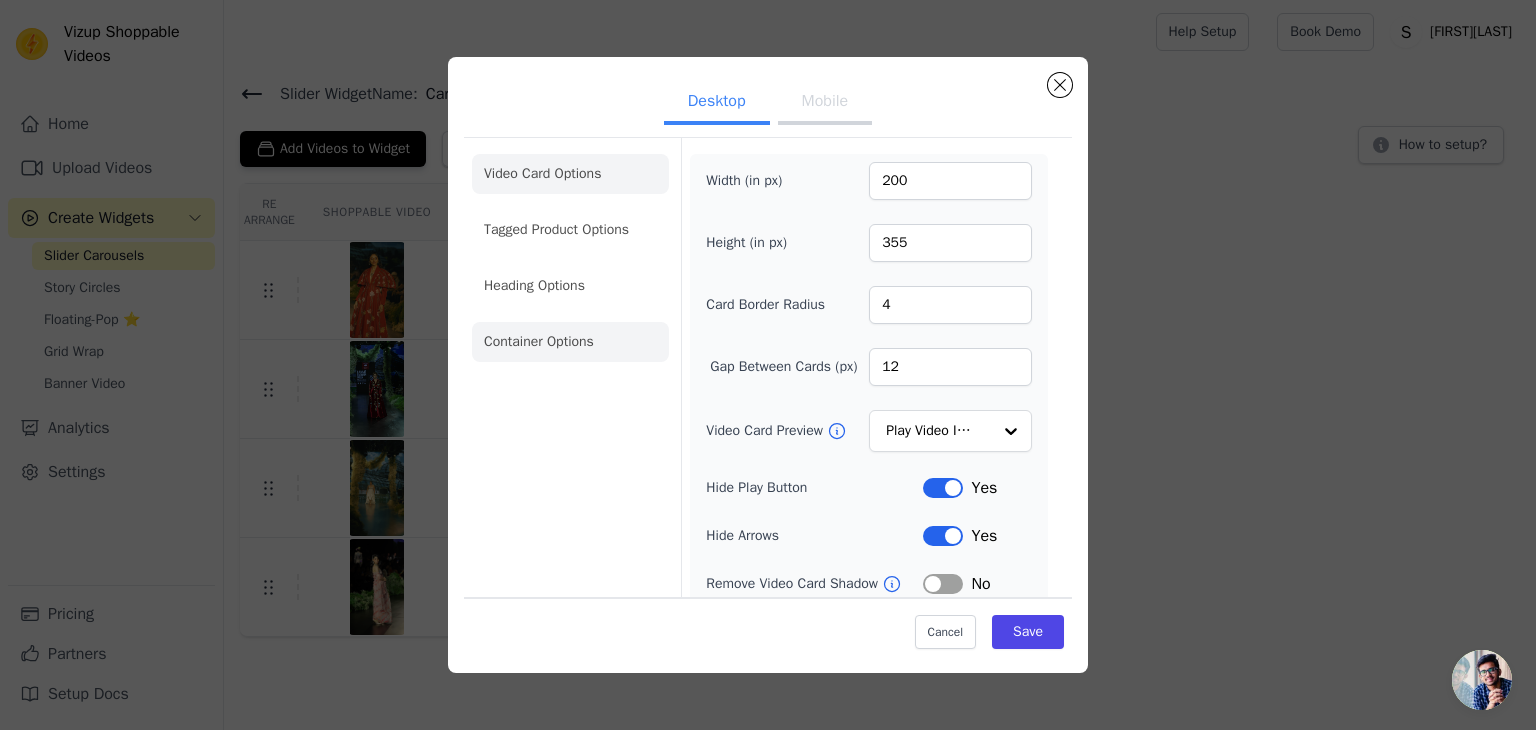 click on "Container Options" 